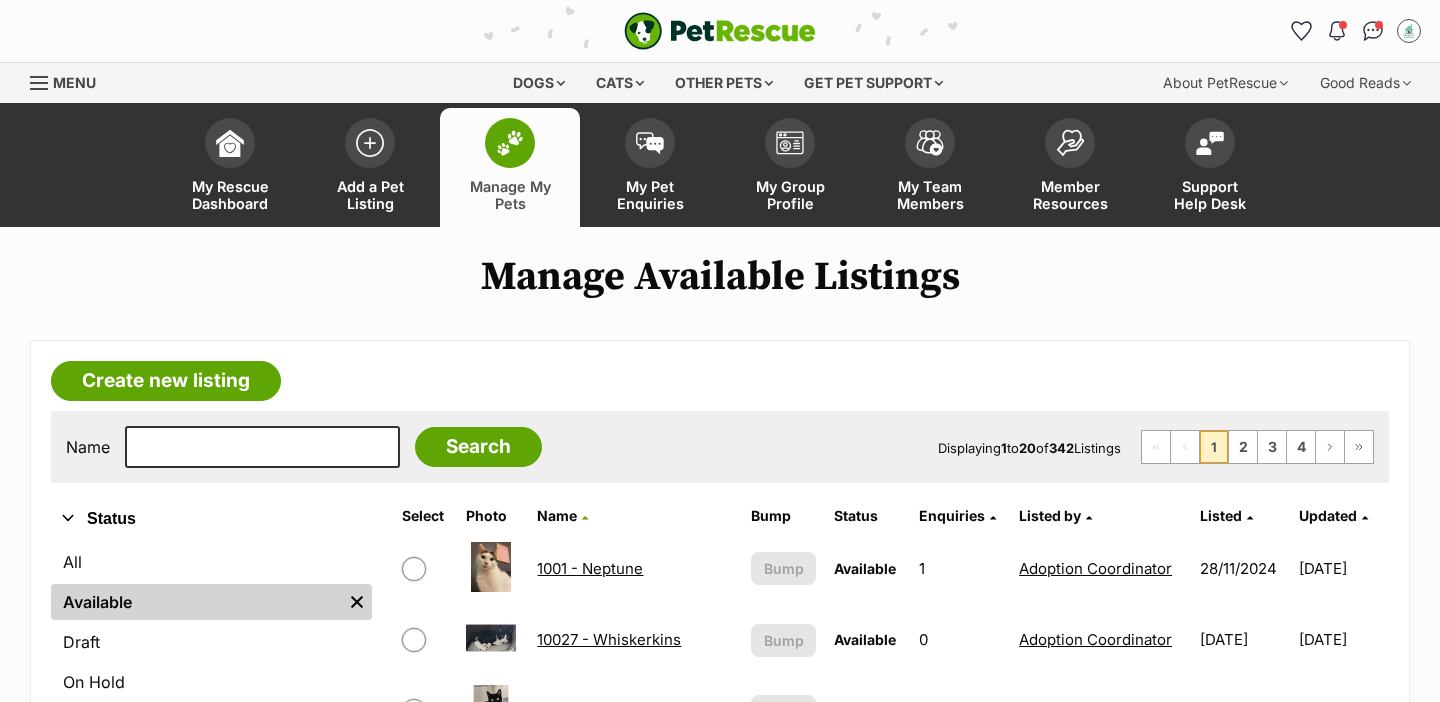 scroll, scrollTop: 0, scrollLeft: 0, axis: both 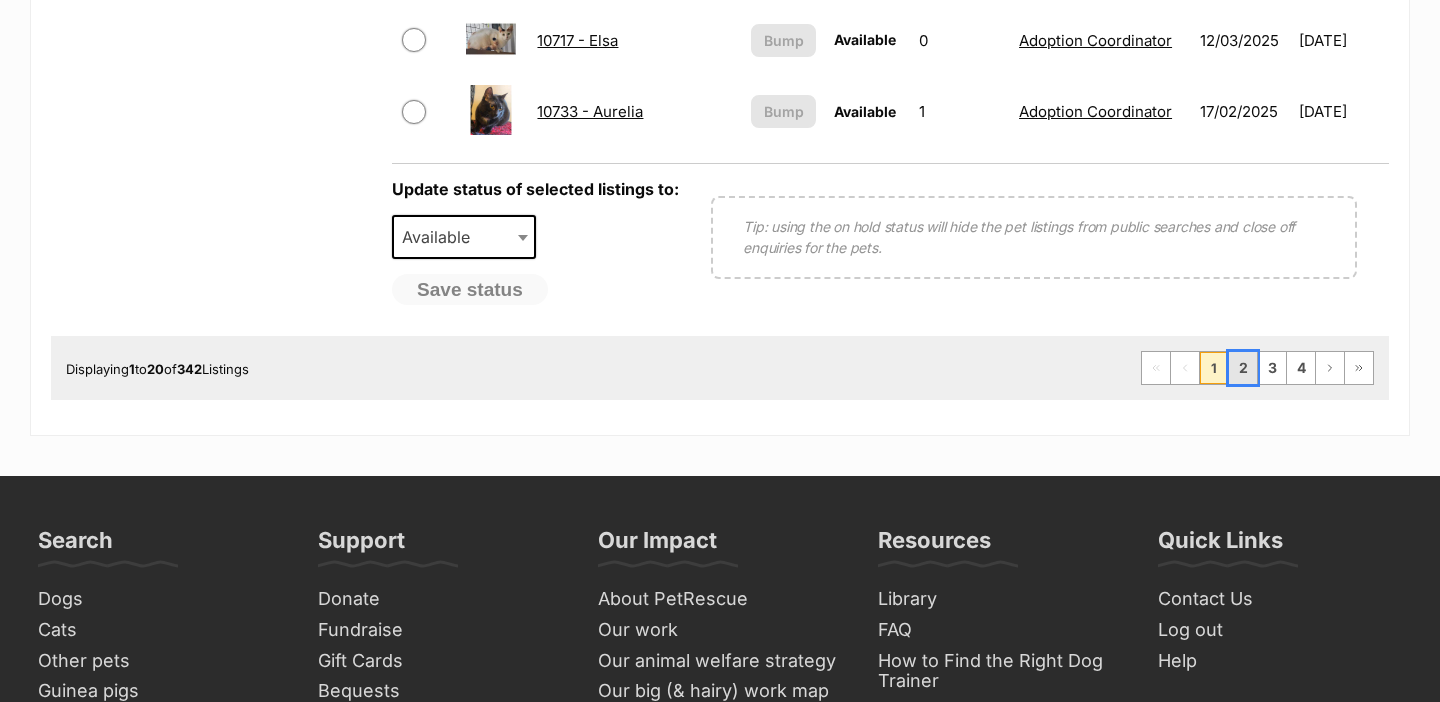 click on "2" at bounding box center [1243, 368] 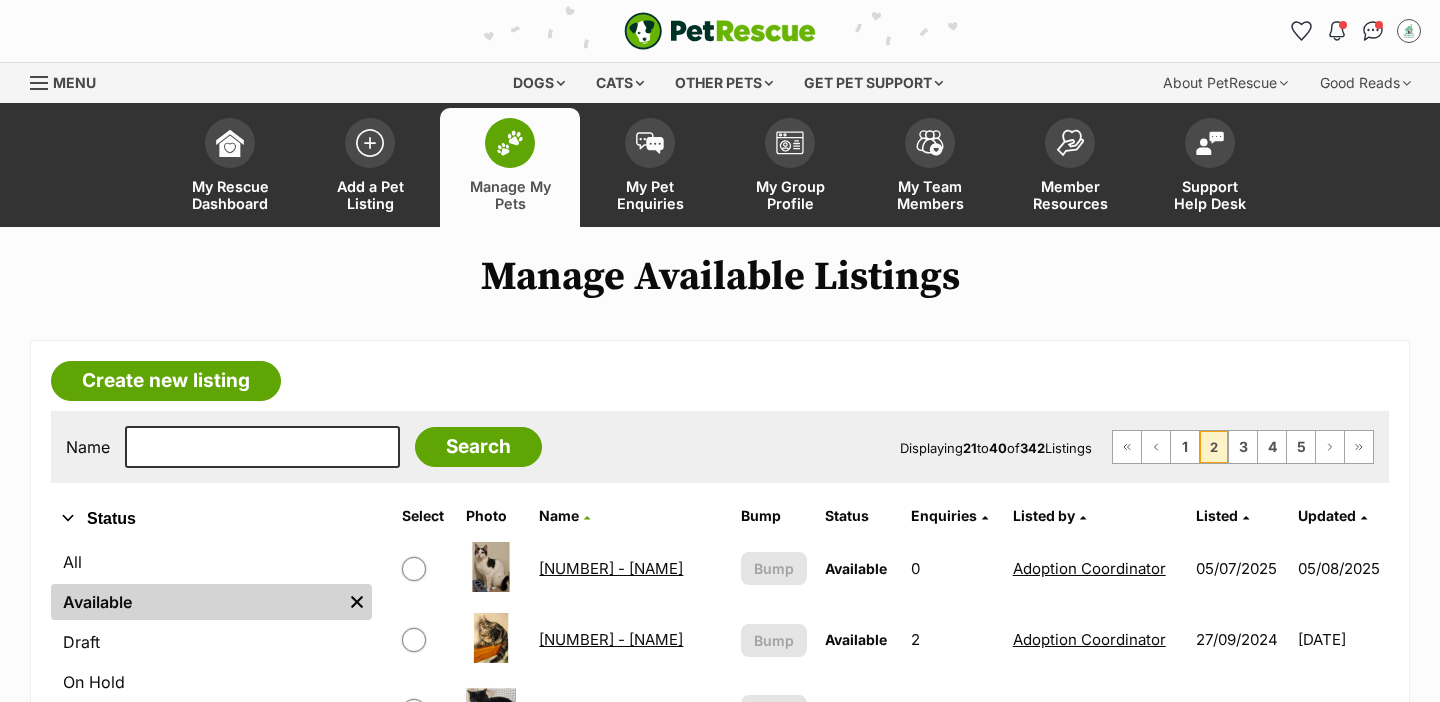 scroll, scrollTop: 0, scrollLeft: 0, axis: both 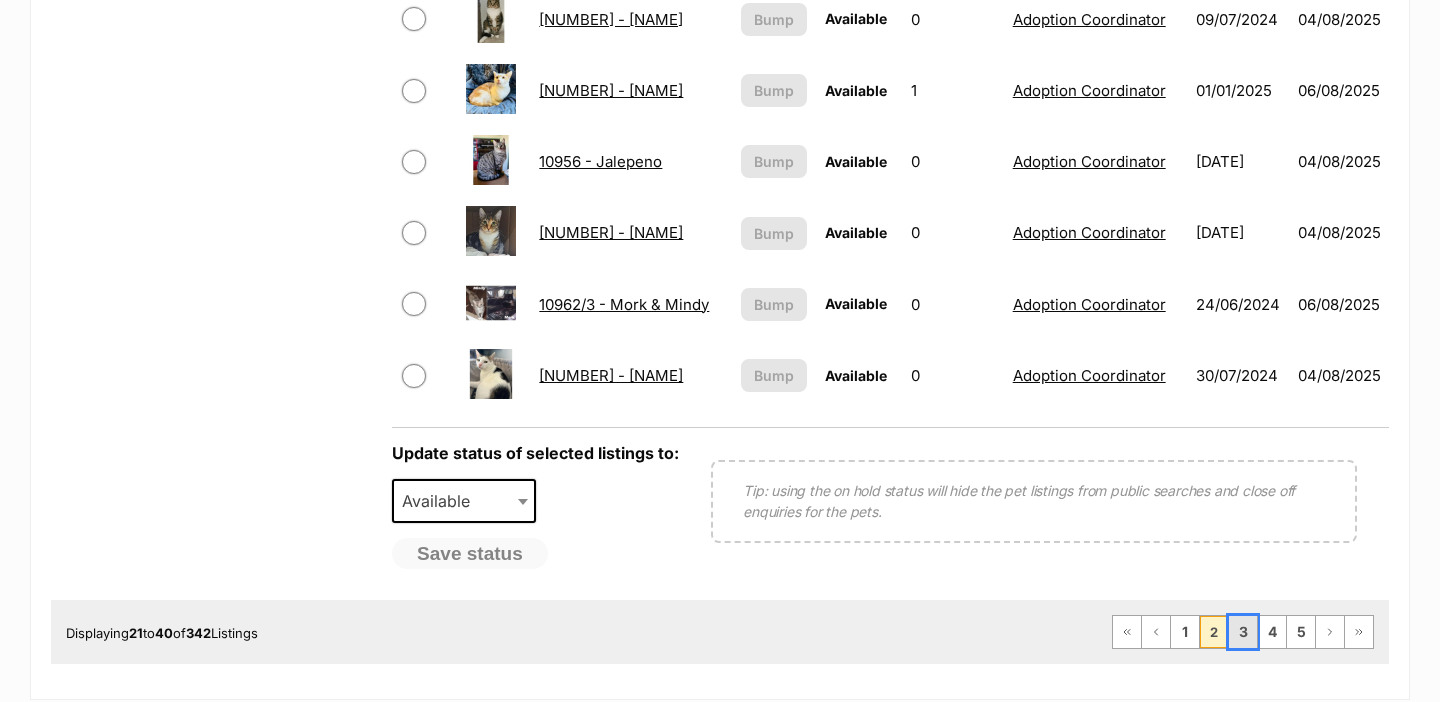 click on "3" at bounding box center [1243, 632] 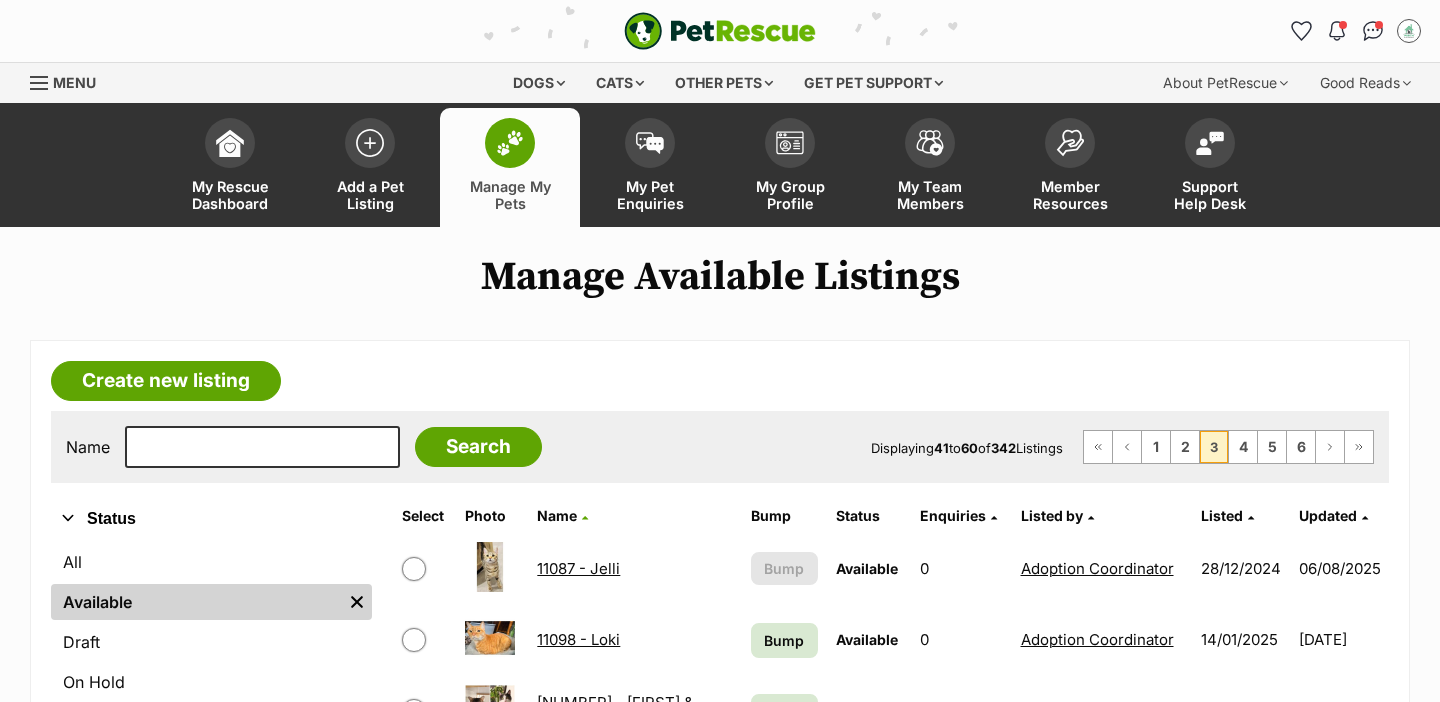 scroll, scrollTop: 0, scrollLeft: 0, axis: both 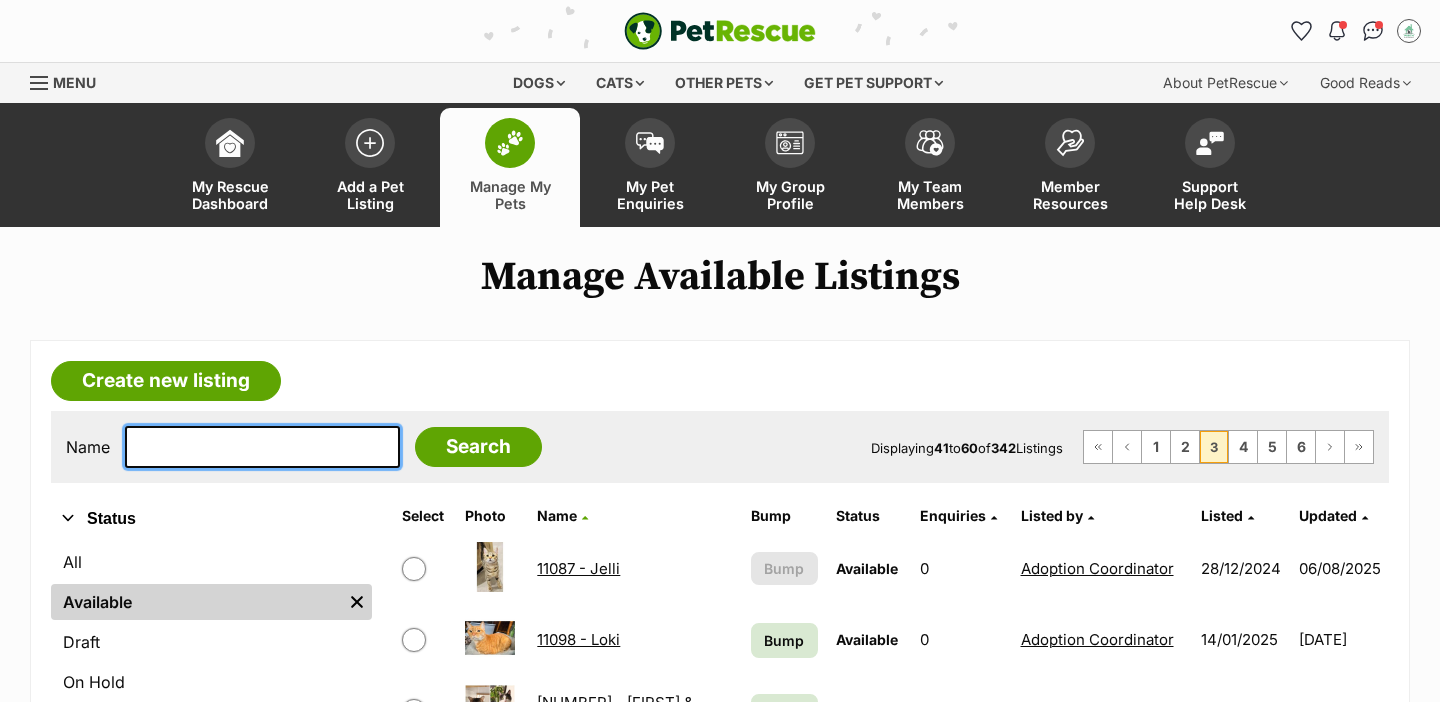 click at bounding box center [262, 447] 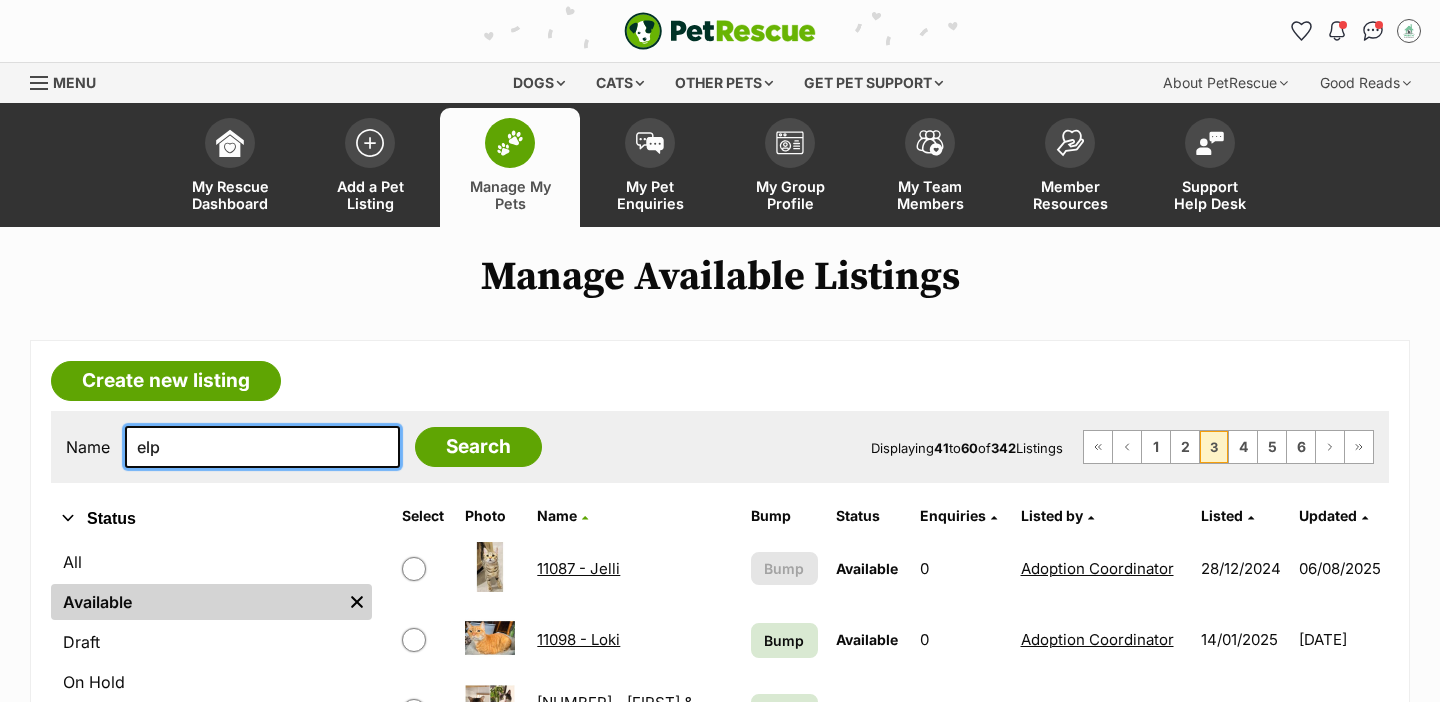 type on "elp" 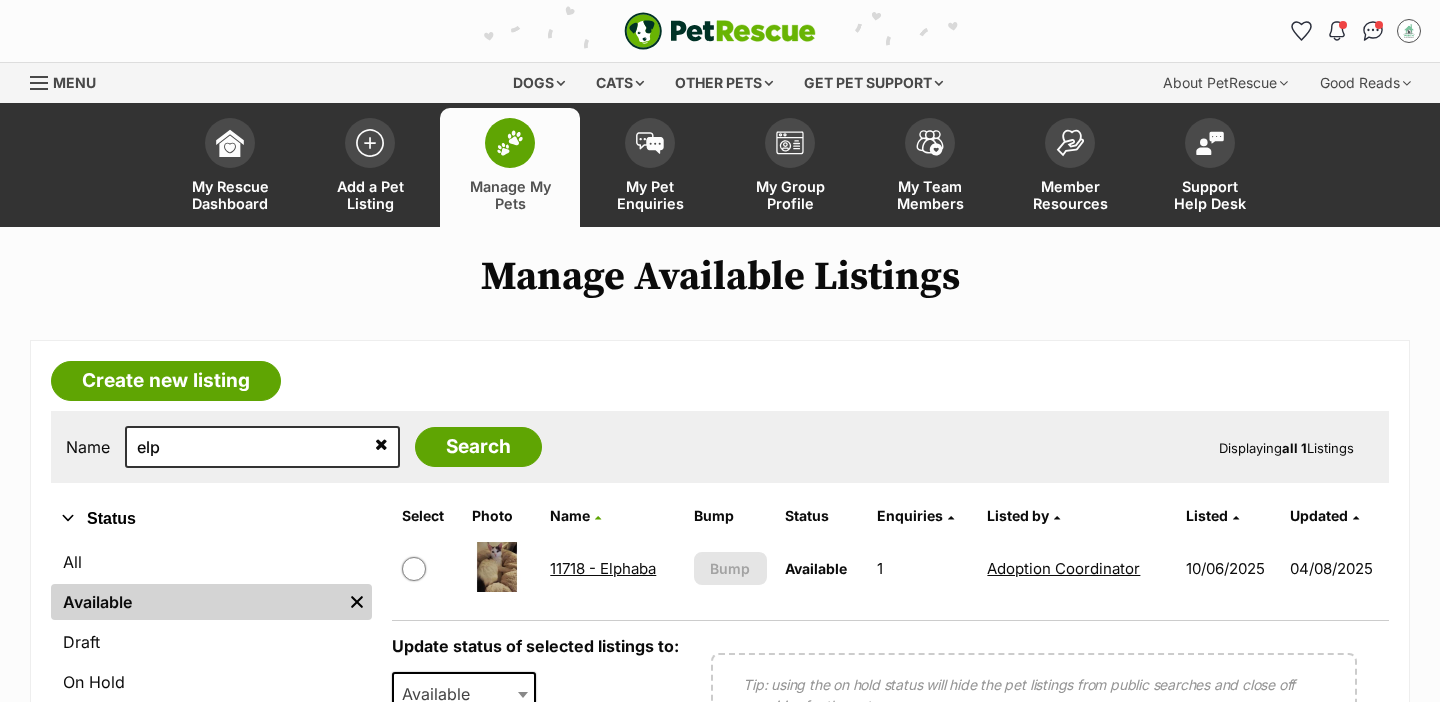 scroll, scrollTop: 0, scrollLeft: 0, axis: both 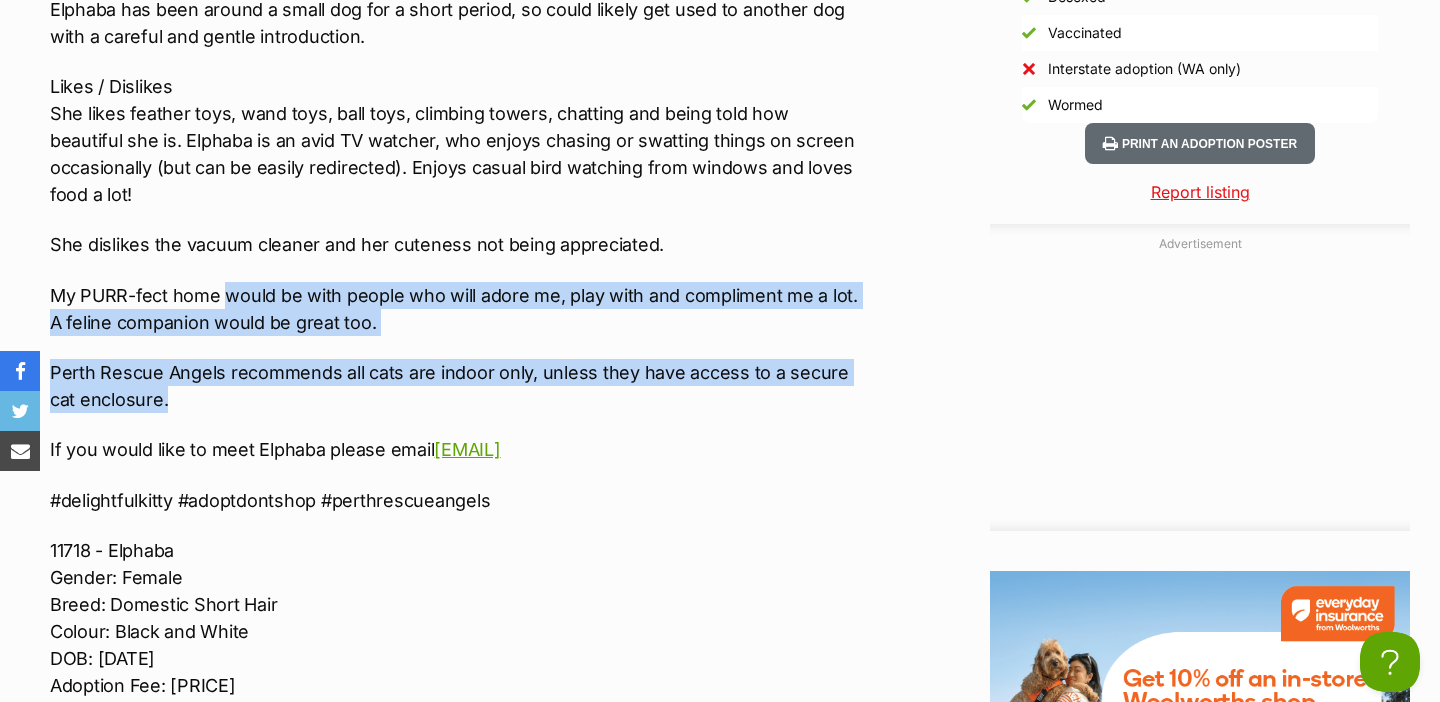 drag, startPoint x: 308, startPoint y: 377, endPoint x: 224, endPoint y: 270, distance: 136.03308 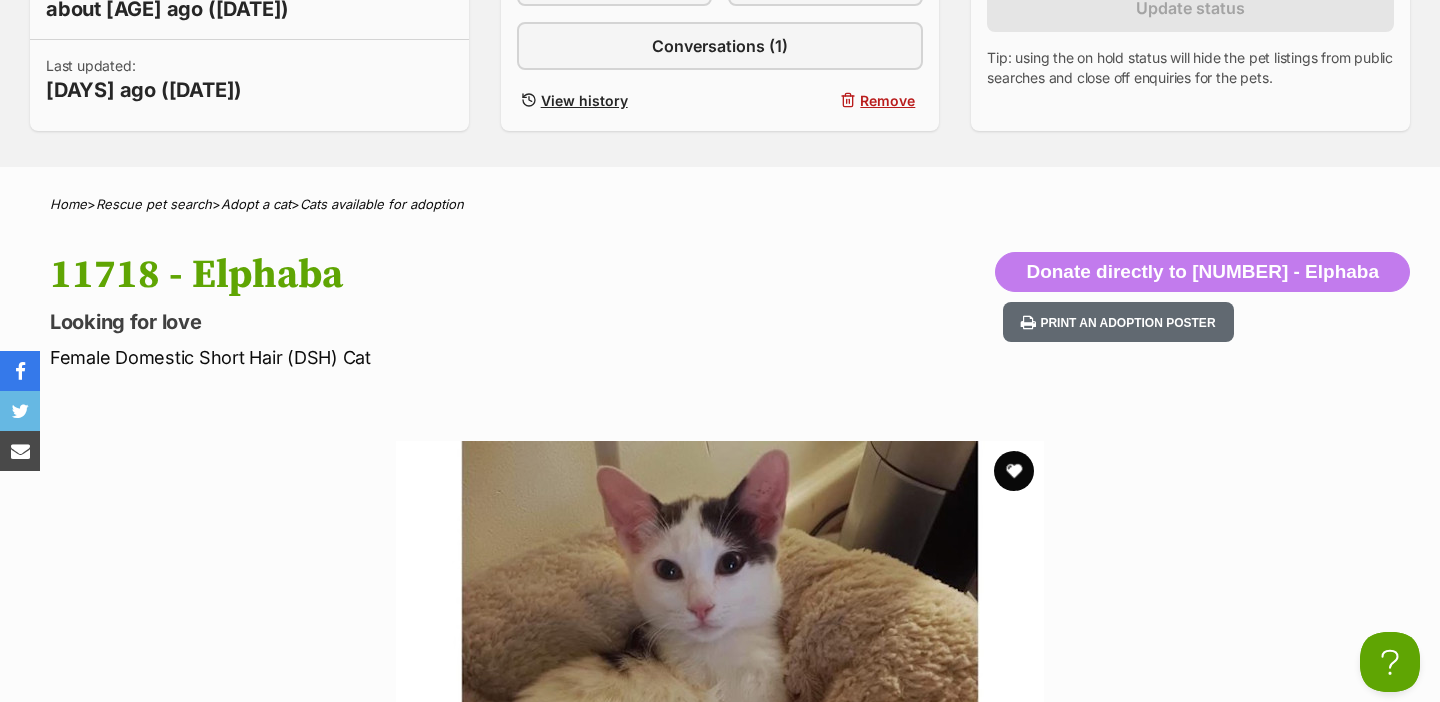 scroll, scrollTop: 0, scrollLeft: 0, axis: both 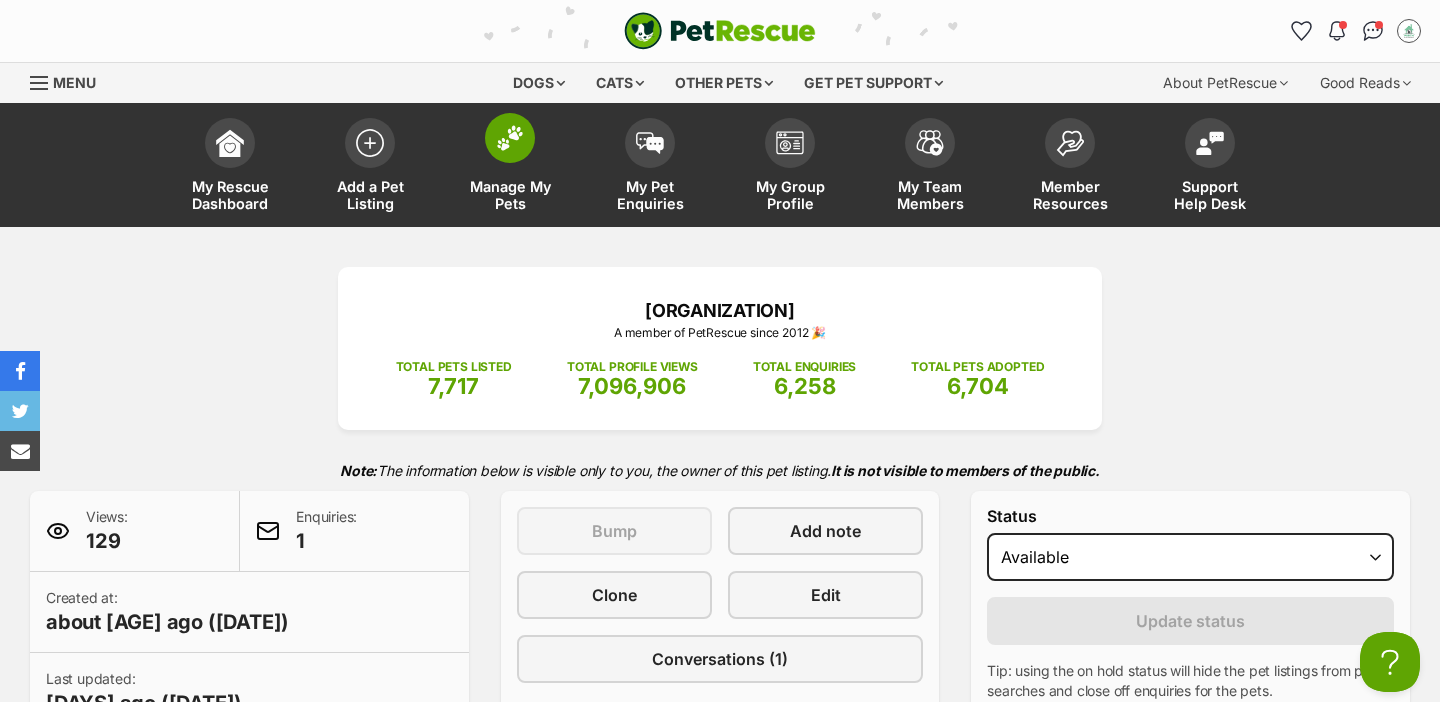 click on "Manage My Pets" at bounding box center [510, 195] 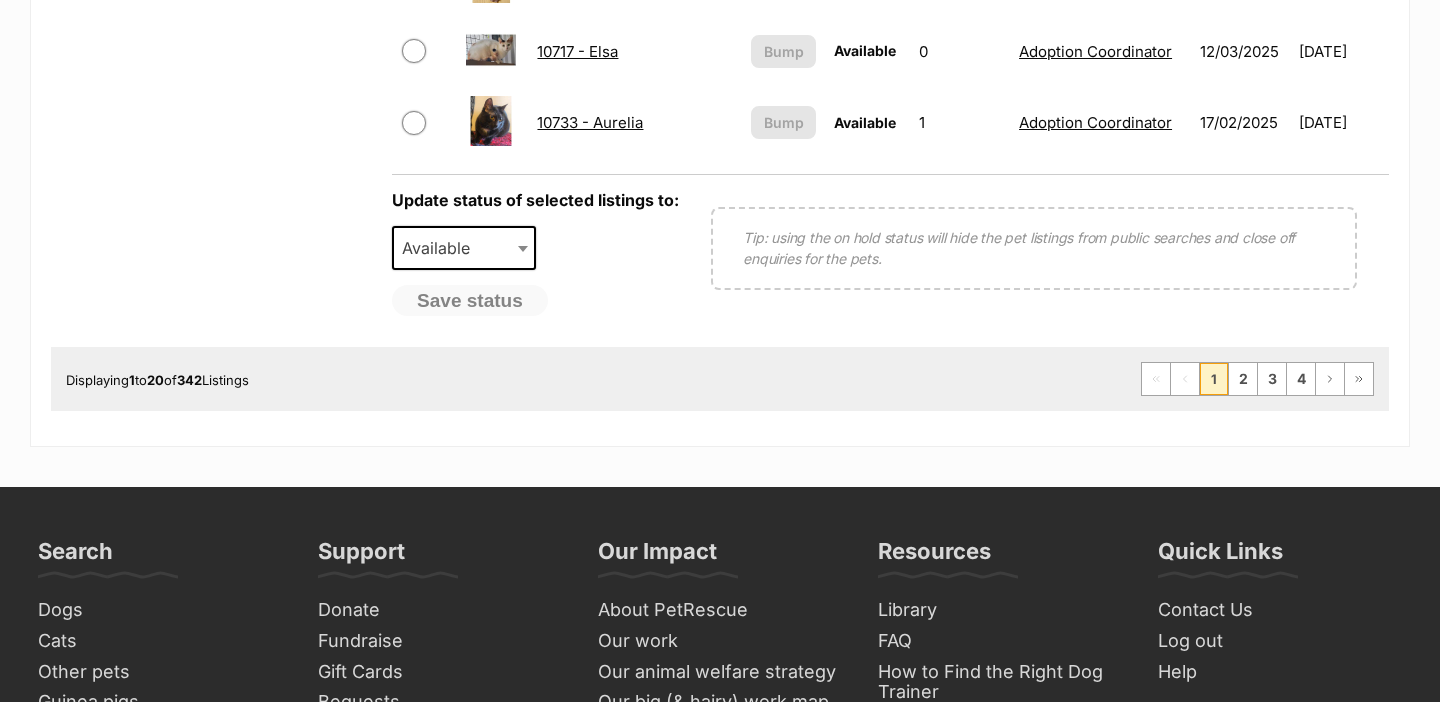scroll, scrollTop: 1800, scrollLeft: 0, axis: vertical 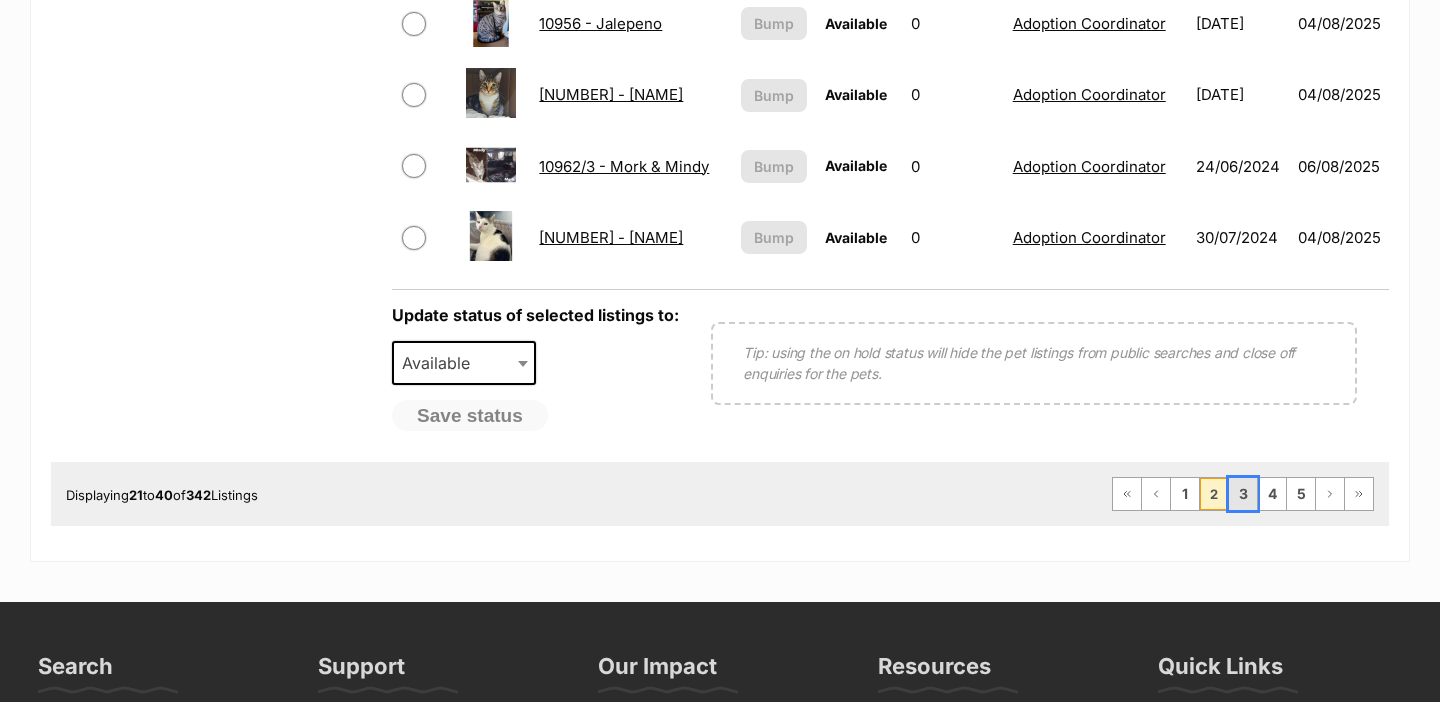click on "3" at bounding box center [1243, 494] 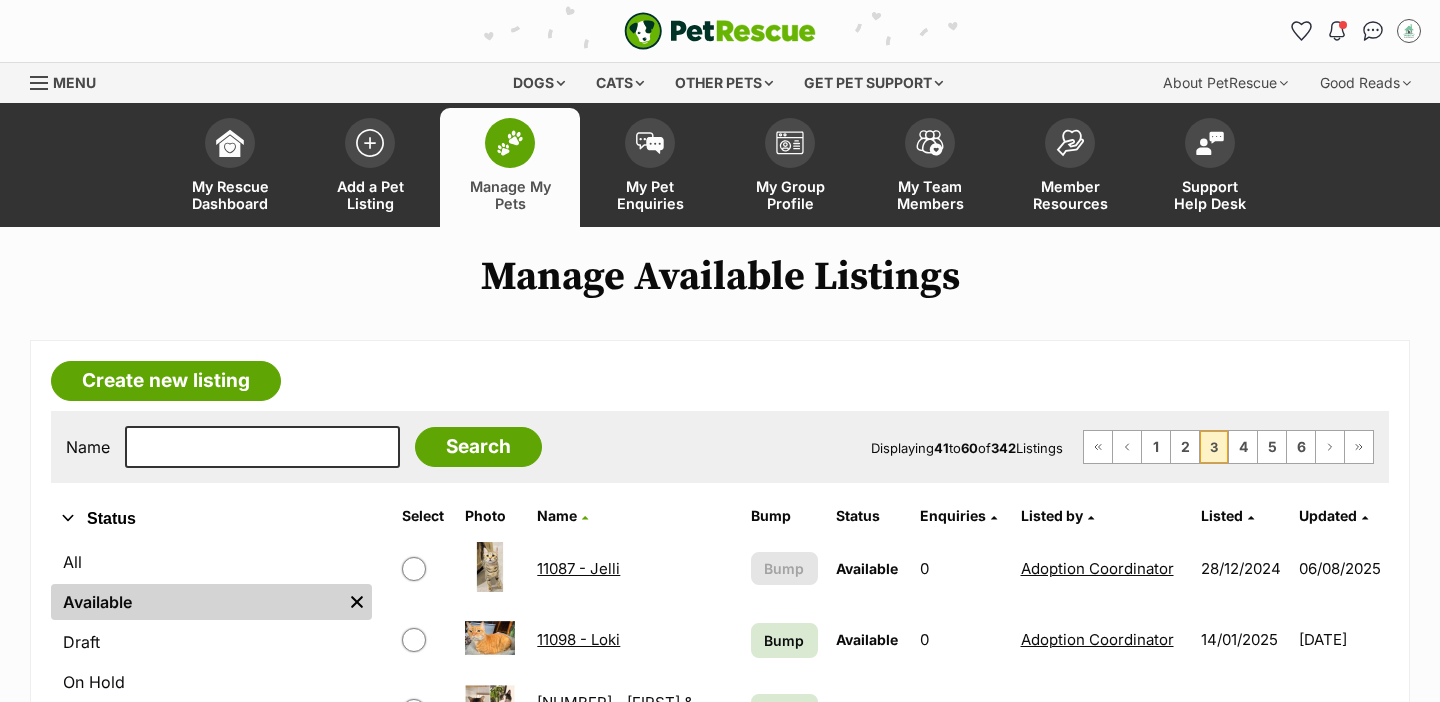 scroll, scrollTop: 0, scrollLeft: 0, axis: both 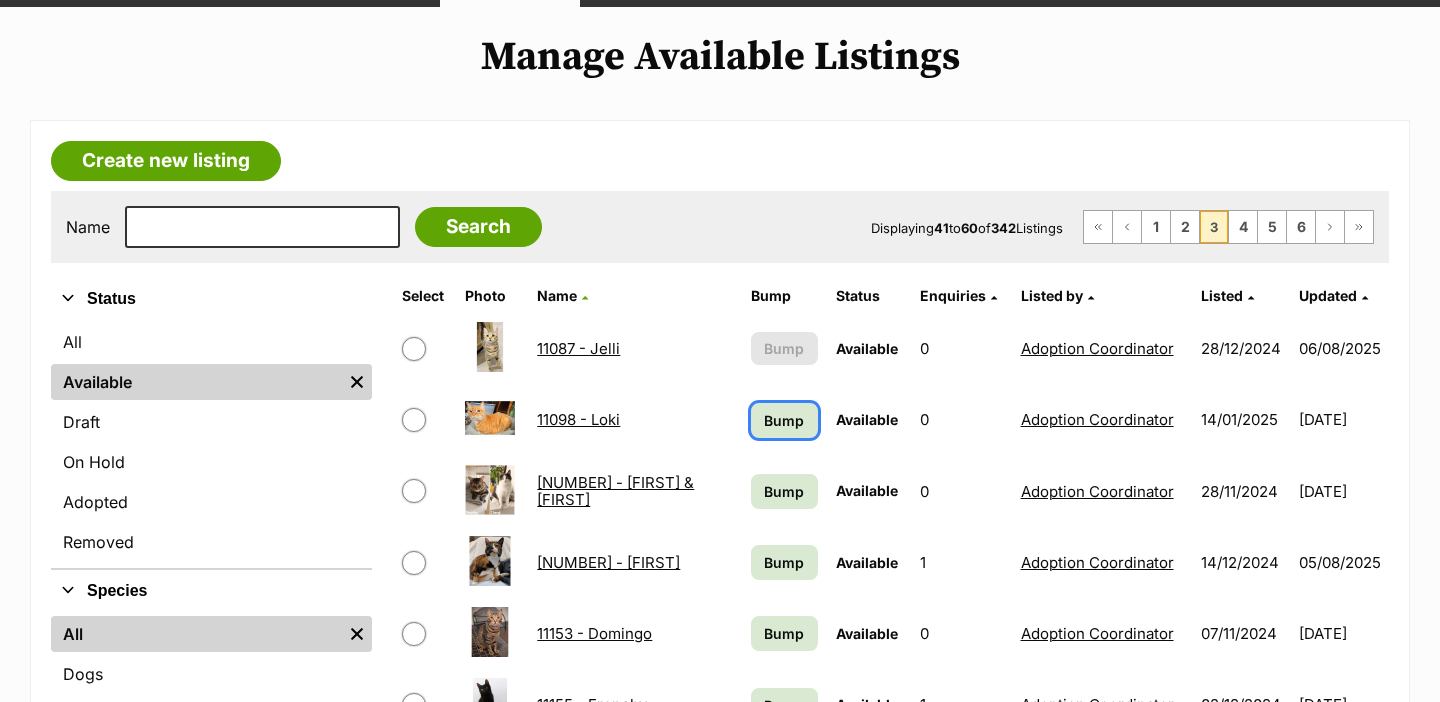 click on "Bump" at bounding box center (784, 420) 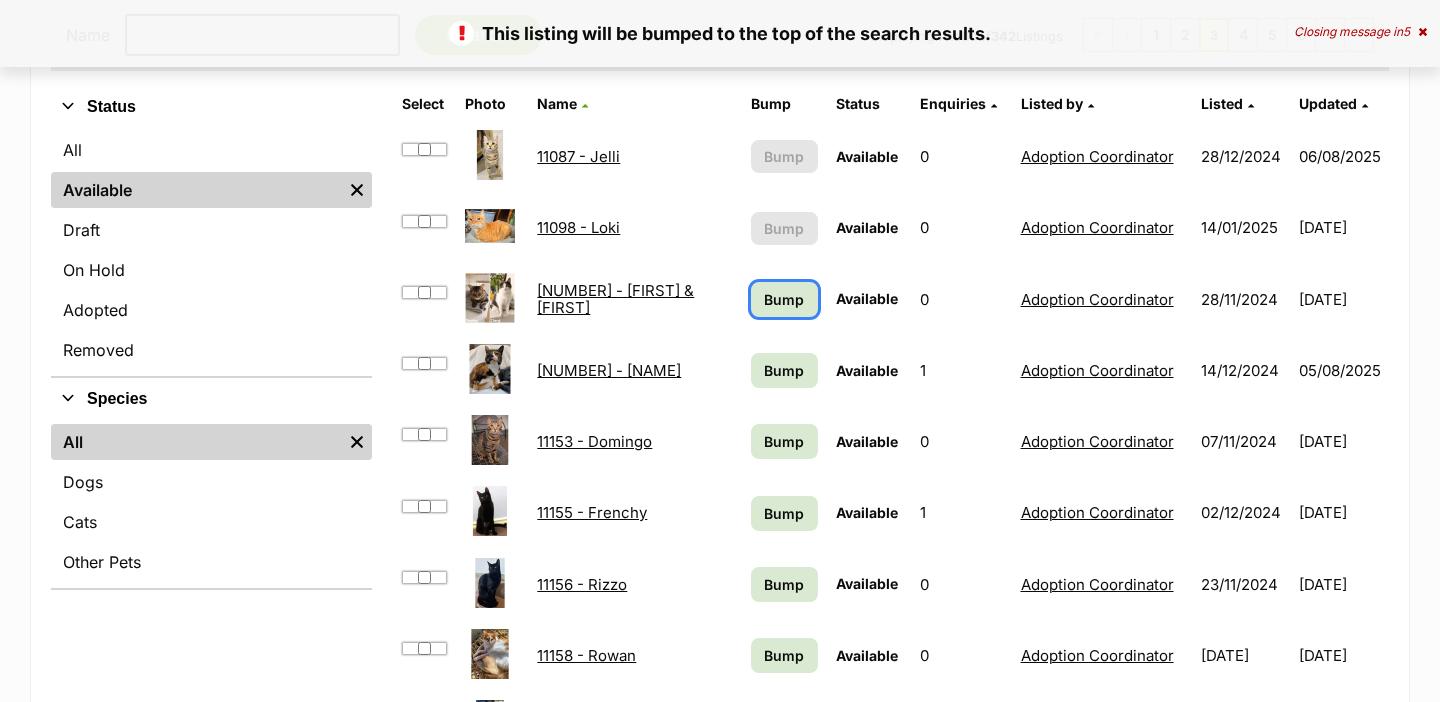click on "Bump" at bounding box center [784, 299] 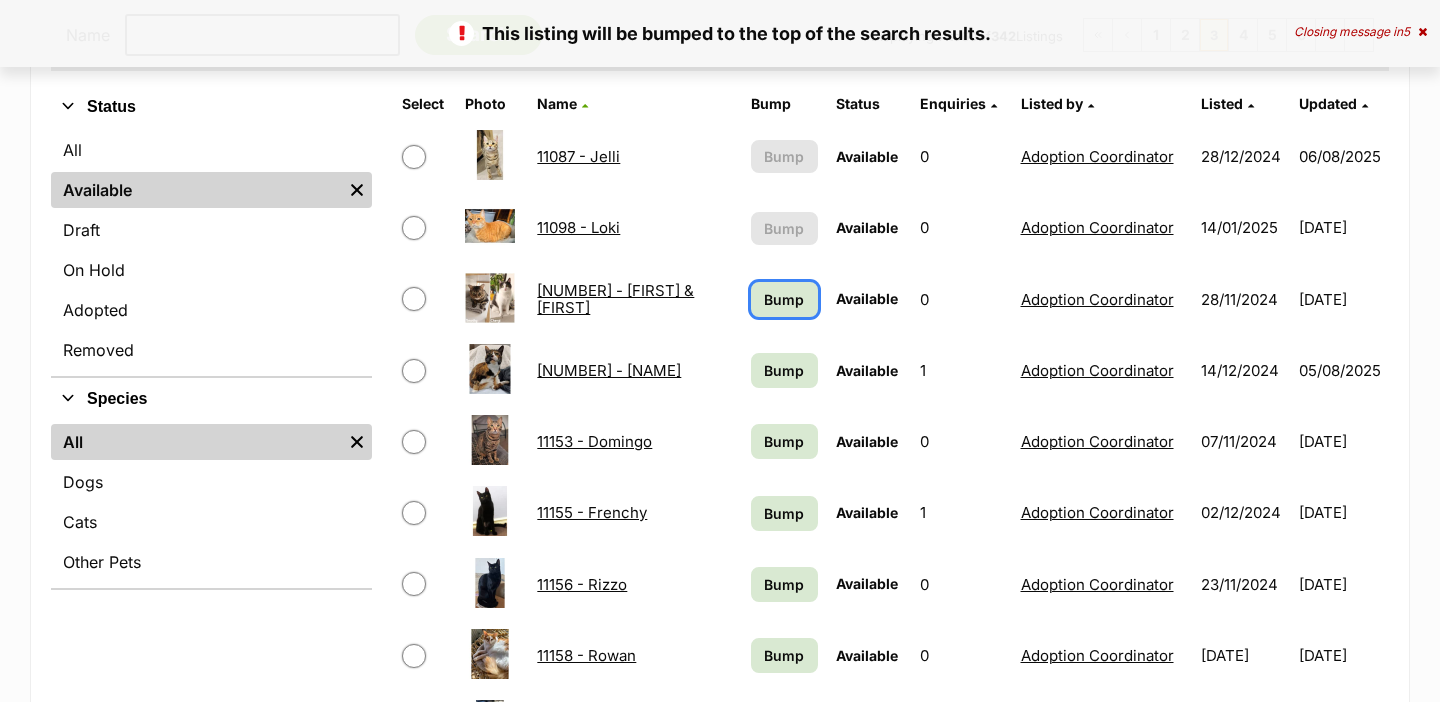 scroll, scrollTop: 412, scrollLeft: 0, axis: vertical 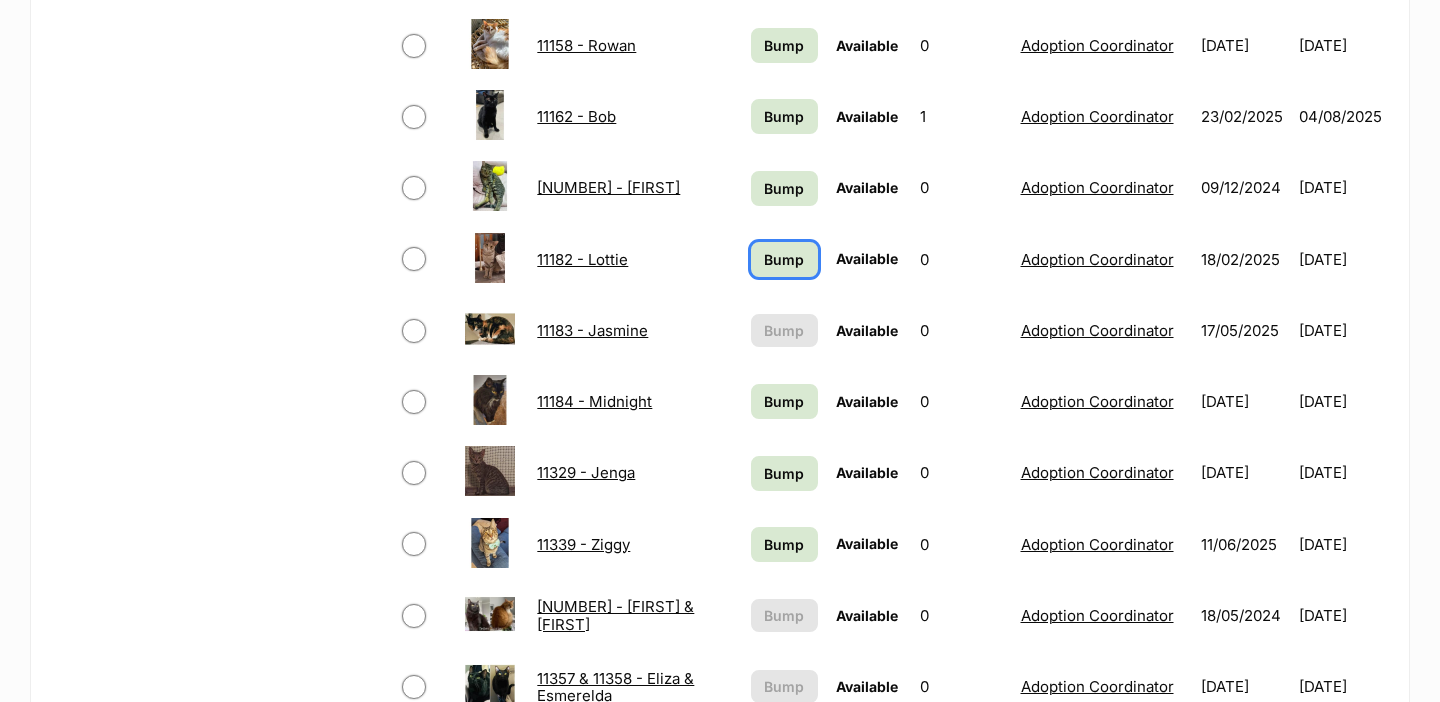 click on "Bump" at bounding box center (784, 259) 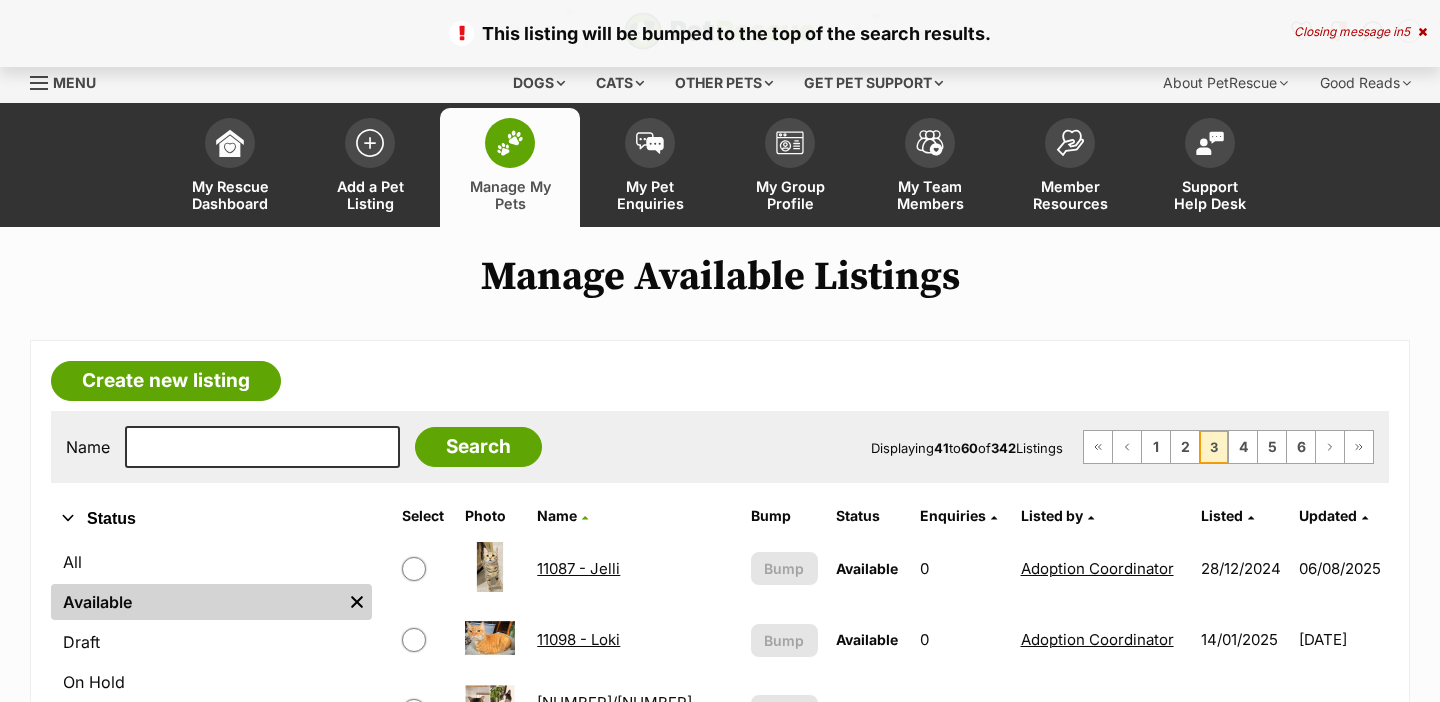 scroll, scrollTop: 0, scrollLeft: 0, axis: both 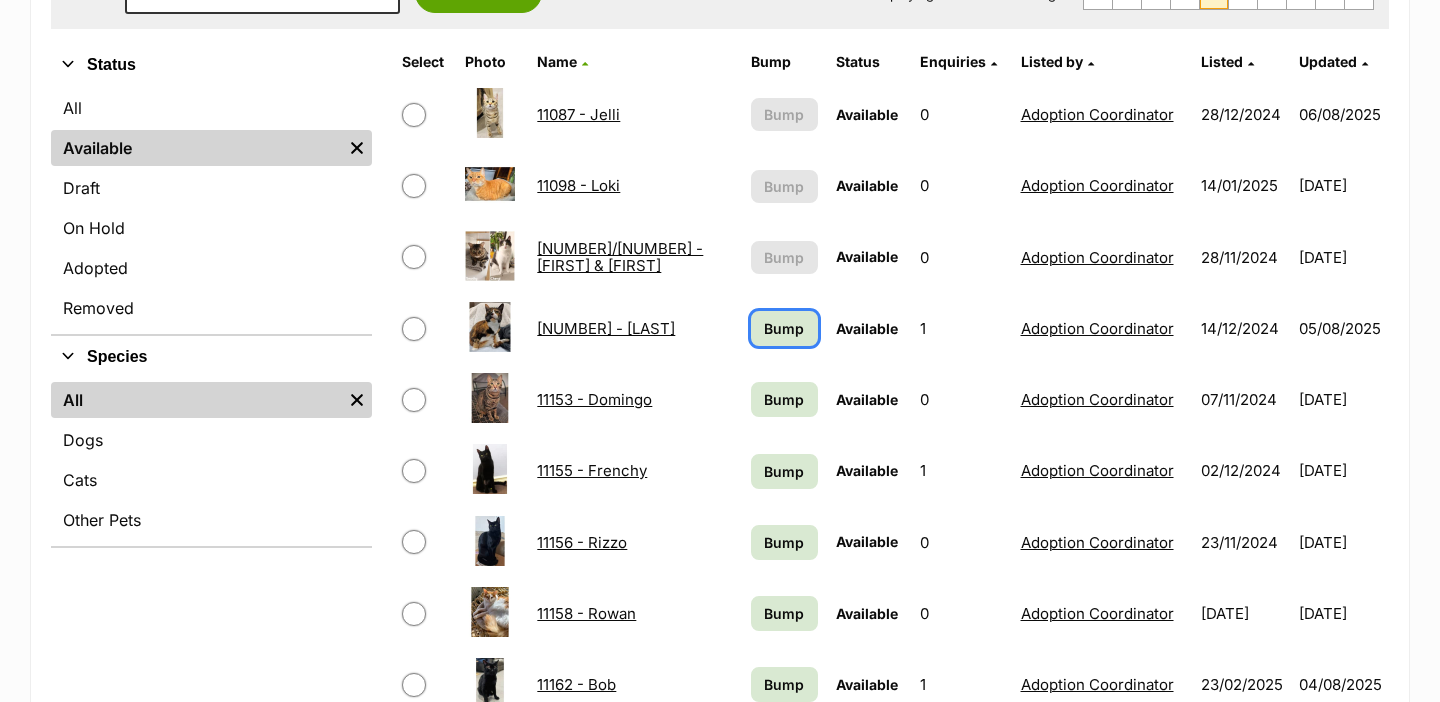 click on "Bump" at bounding box center (784, 328) 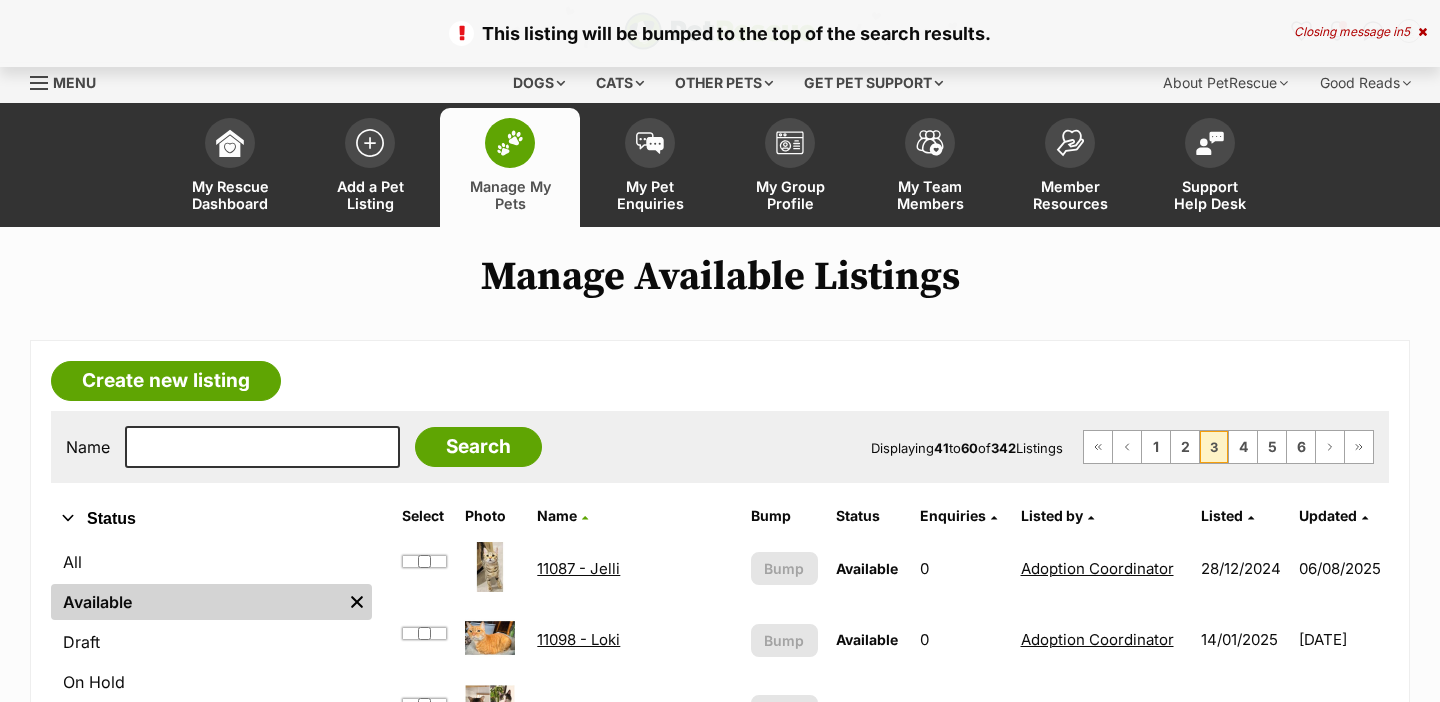 click on "Bump" at bounding box center (784, 853) 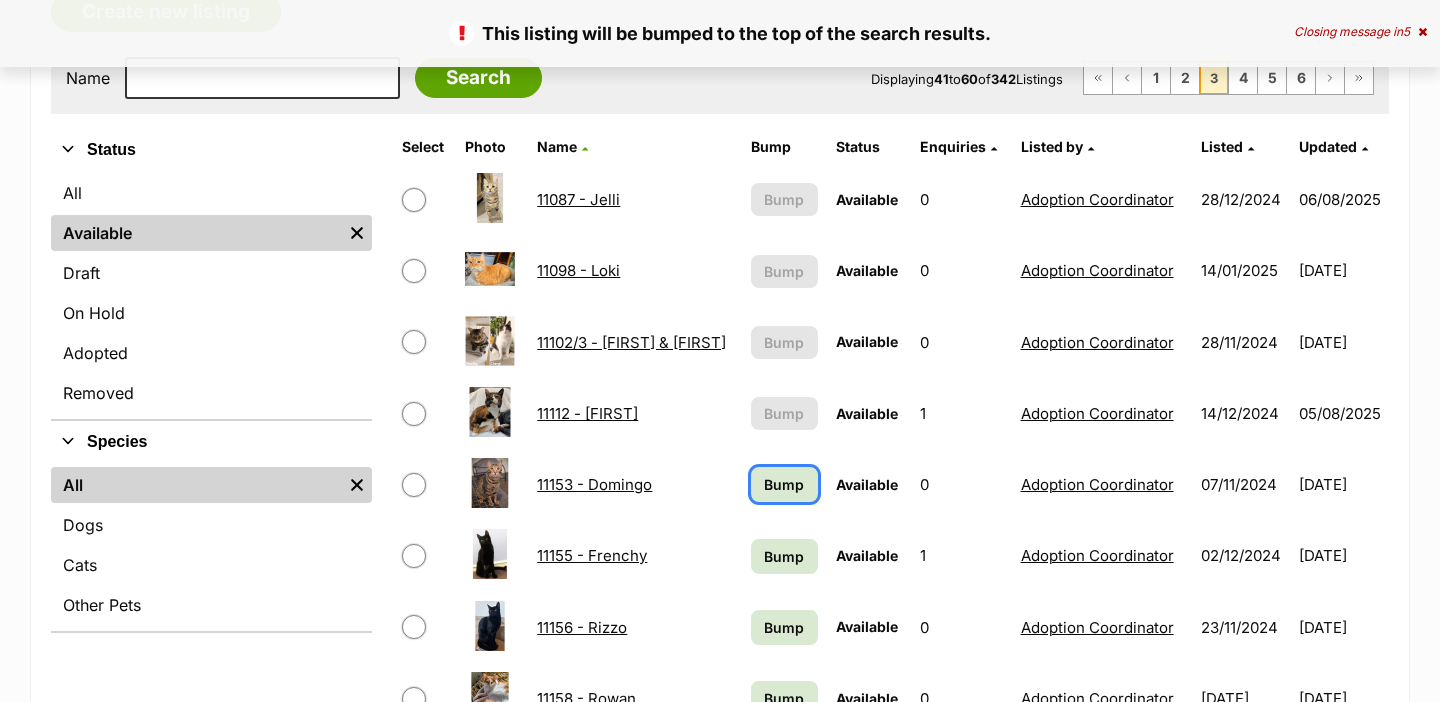 scroll, scrollTop: 369, scrollLeft: 0, axis: vertical 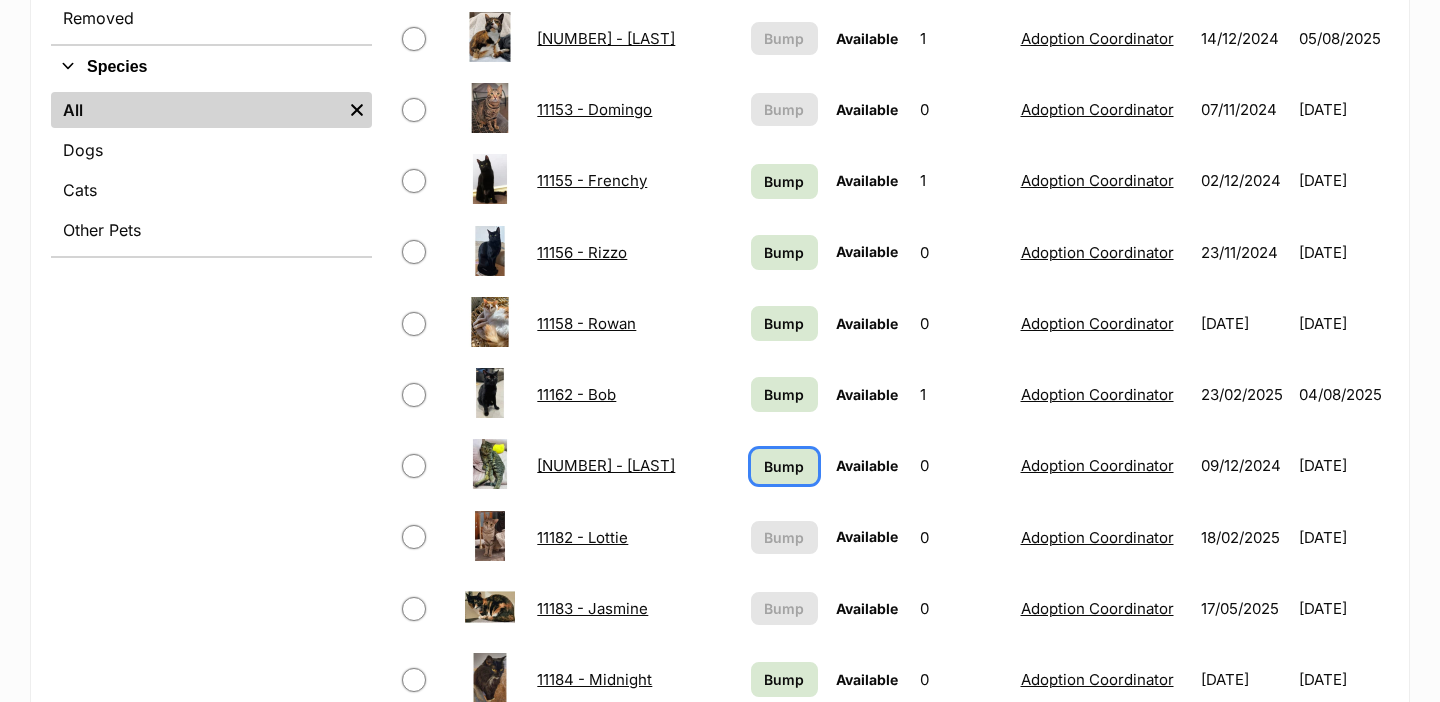 click on "Bump" at bounding box center [784, 466] 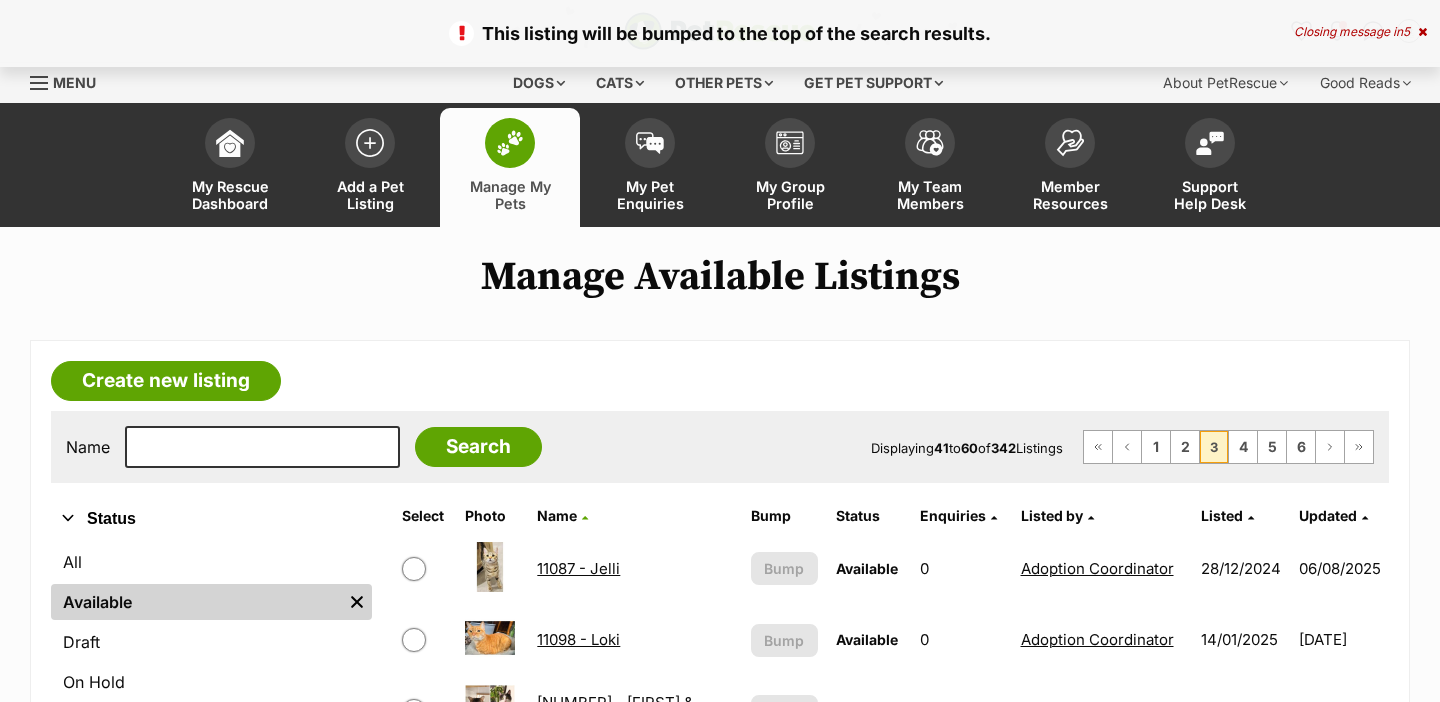 scroll, scrollTop: 0, scrollLeft: 0, axis: both 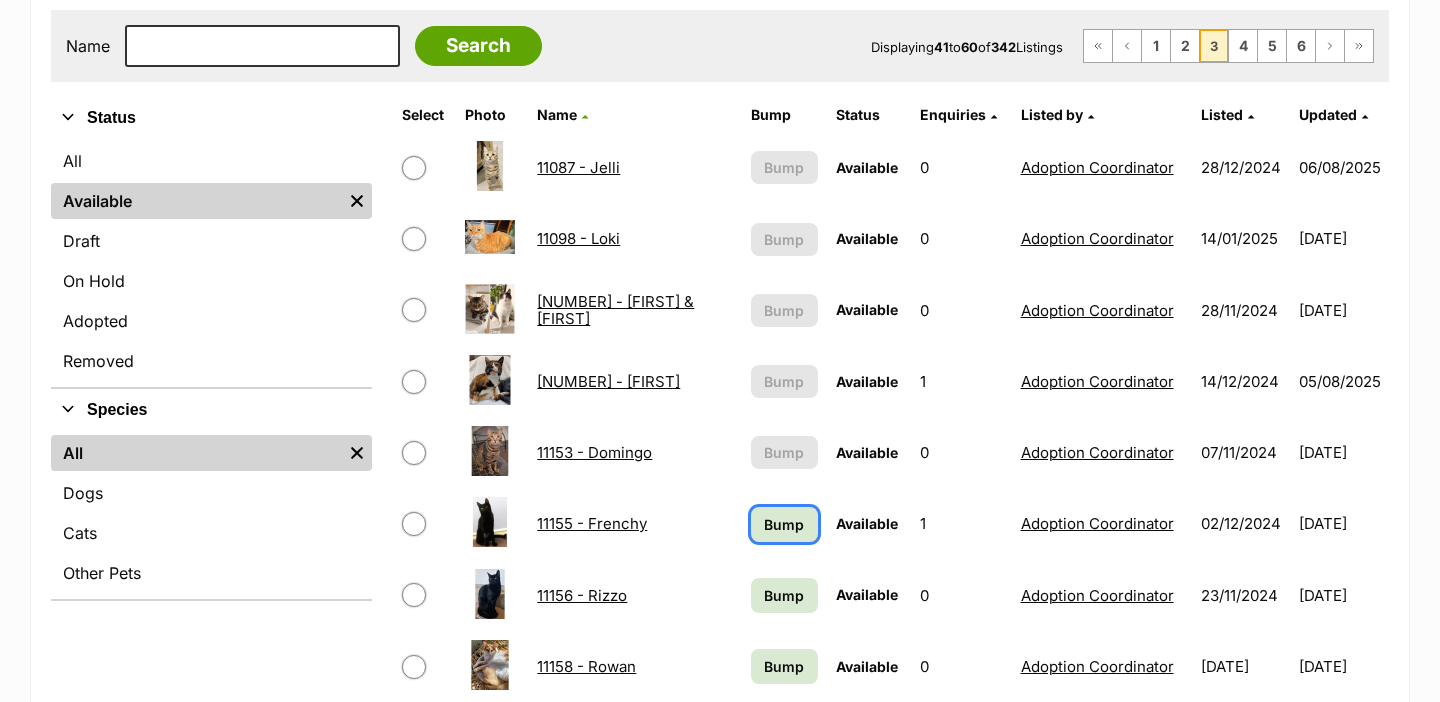 click on "Bump" at bounding box center (784, 524) 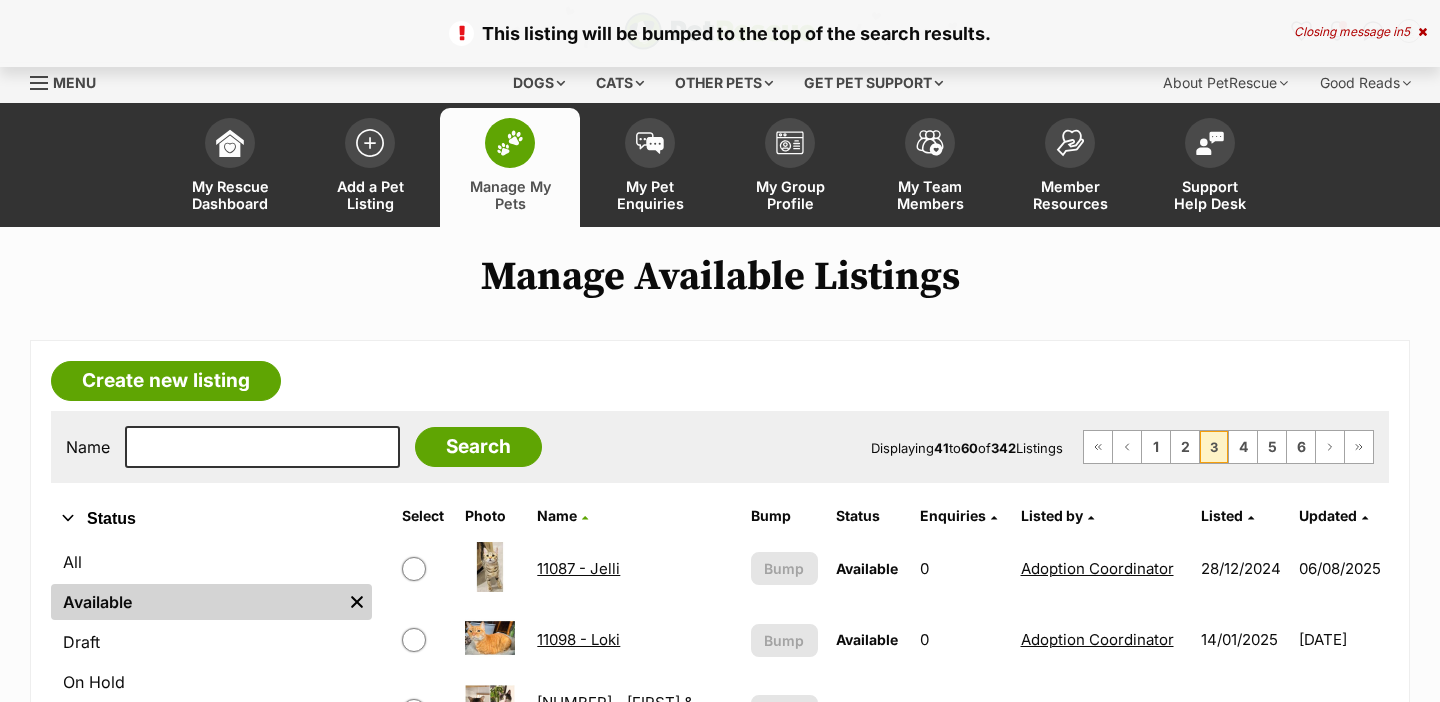scroll, scrollTop: 0, scrollLeft: 0, axis: both 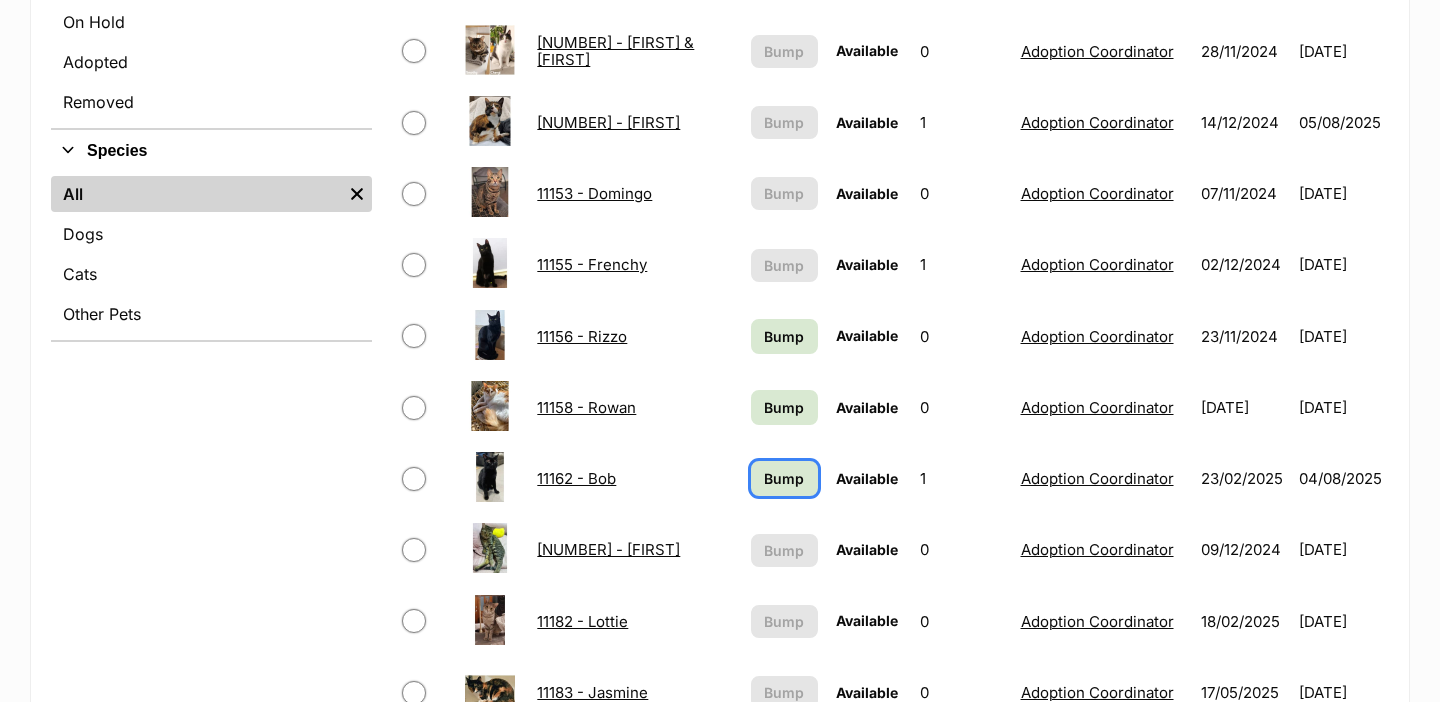 click on "Bump" at bounding box center (784, 478) 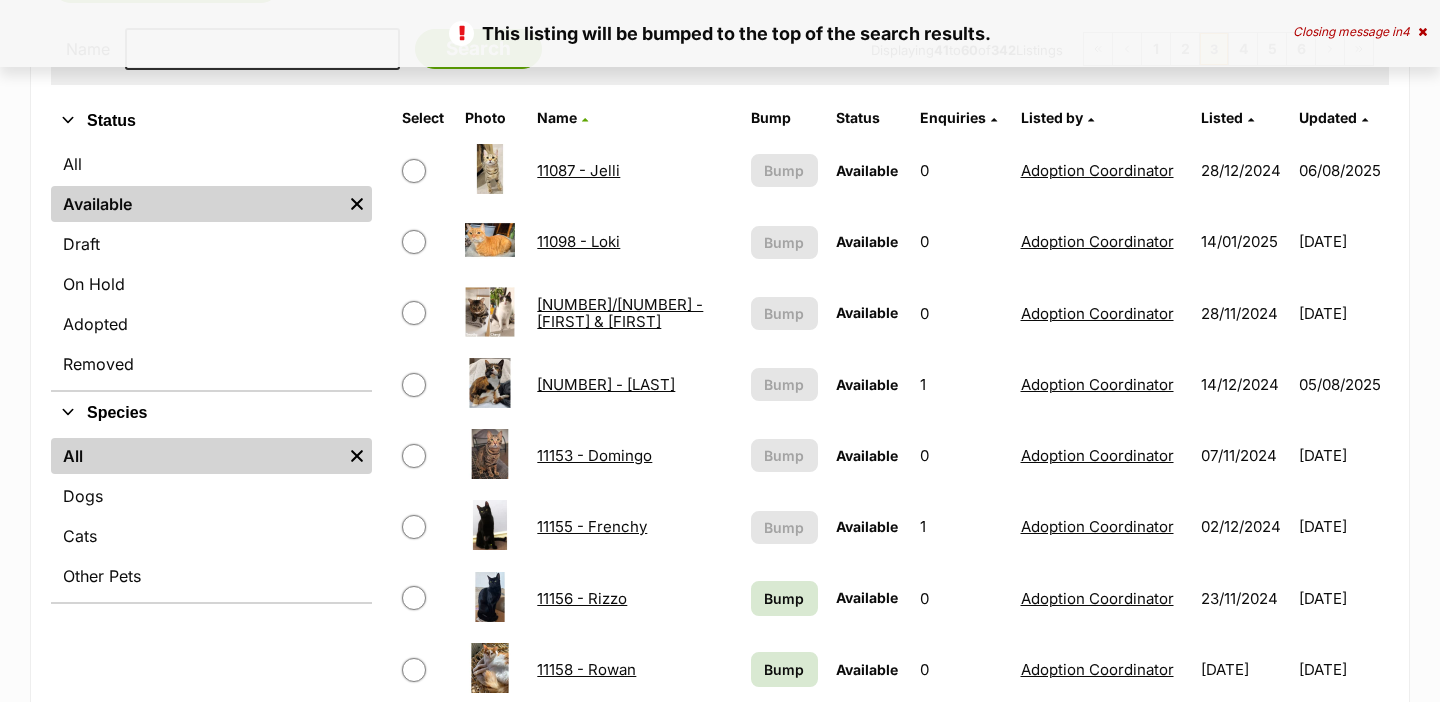 scroll, scrollTop: 525, scrollLeft: 0, axis: vertical 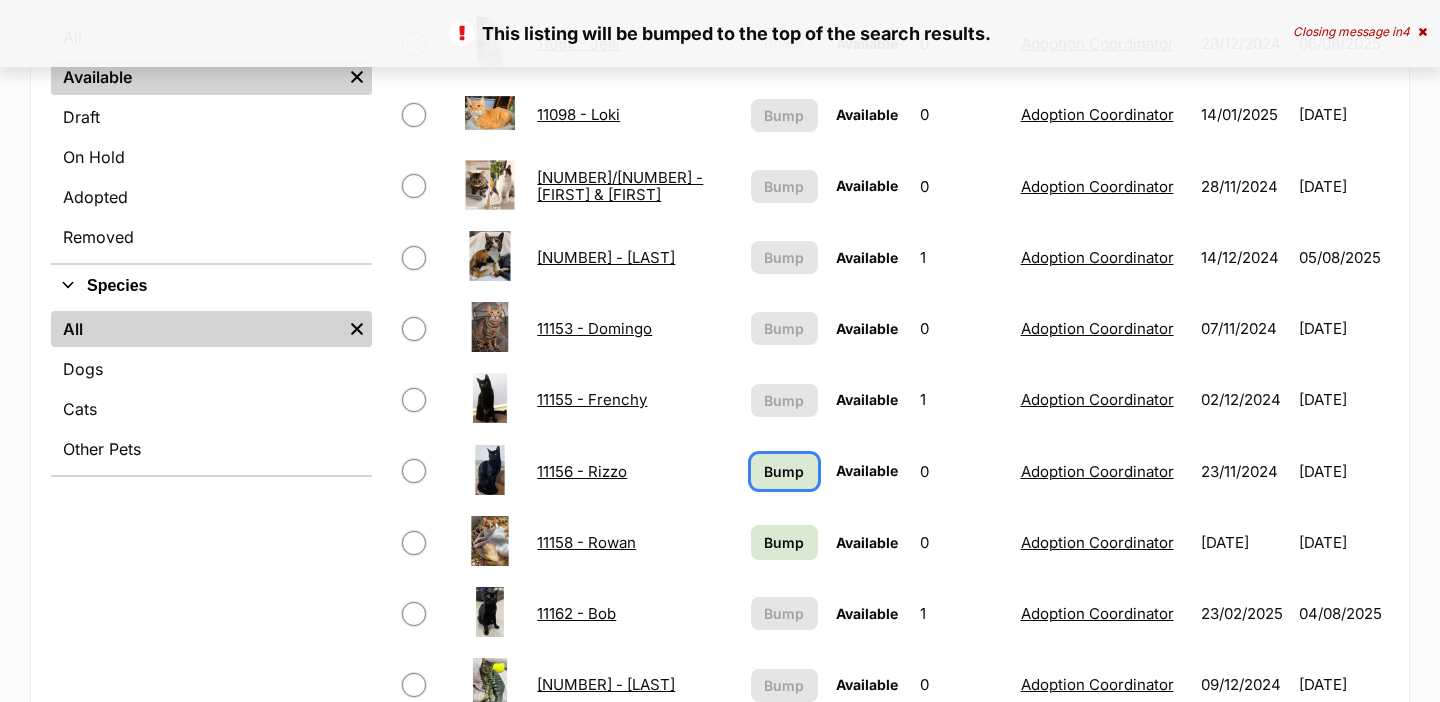 click on "Bump" at bounding box center [784, 471] 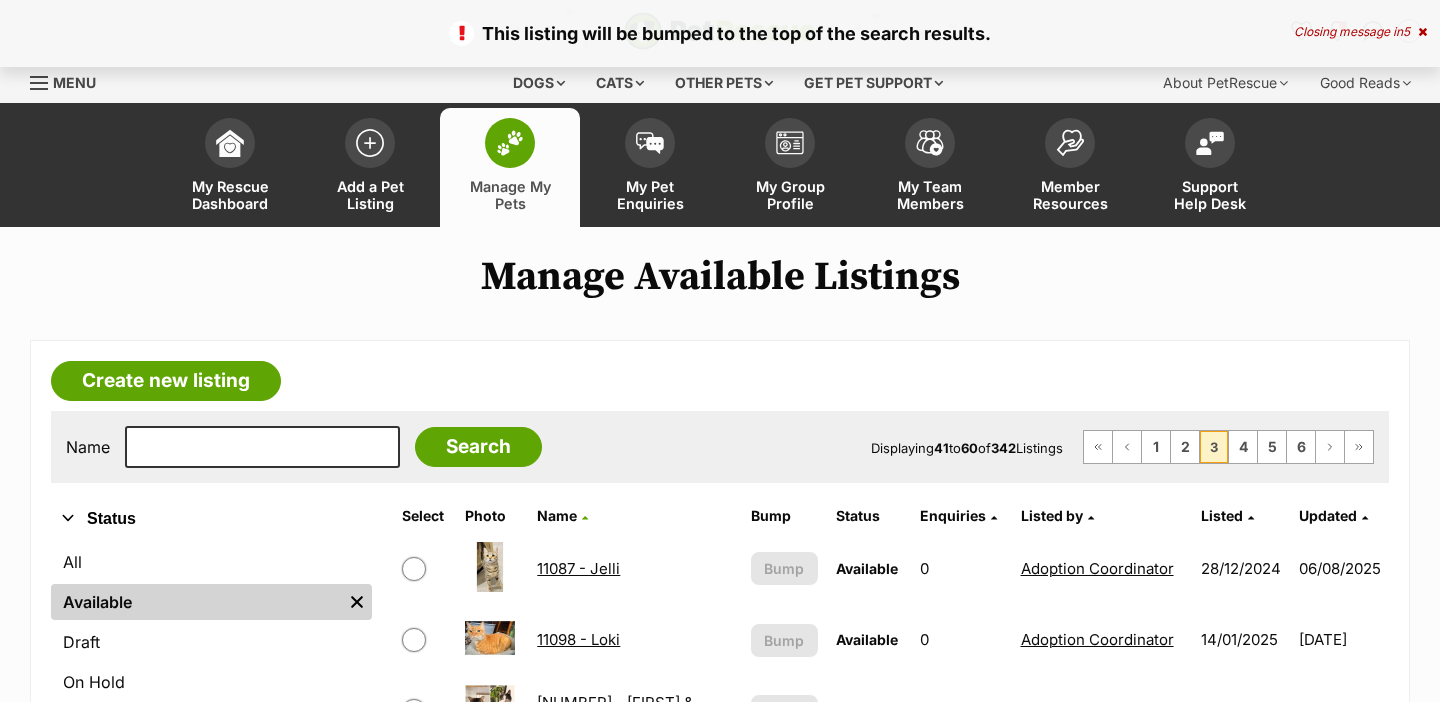 scroll, scrollTop: 4, scrollLeft: 0, axis: vertical 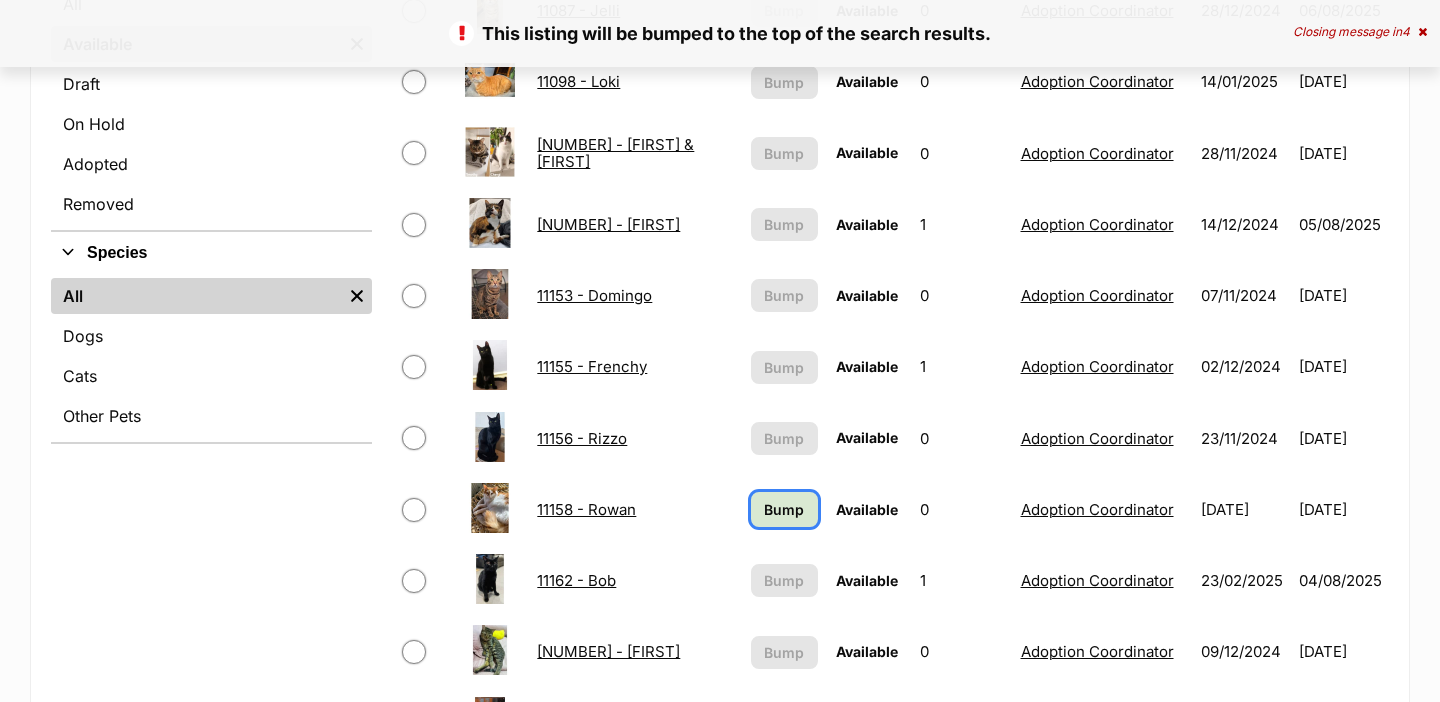 click on "Bump" at bounding box center (784, 509) 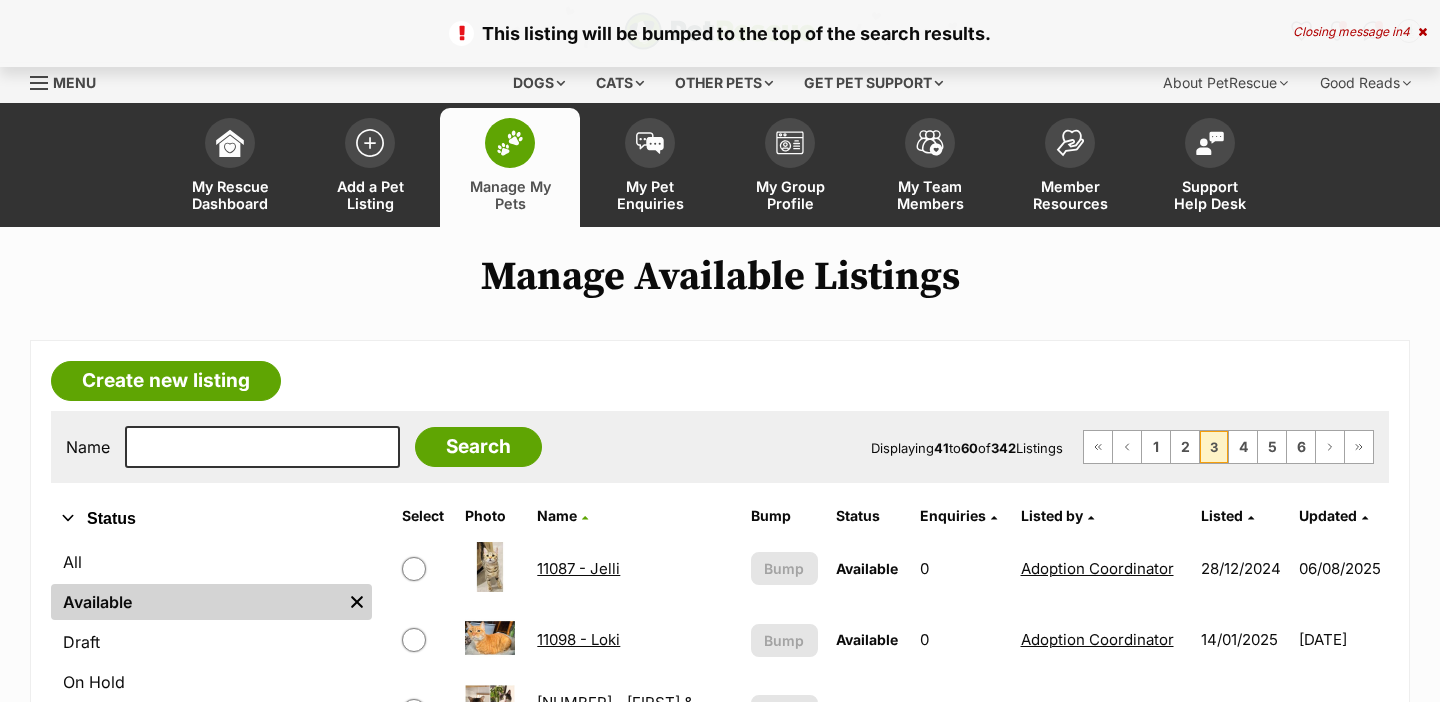 scroll, scrollTop: 1365, scrollLeft: 0, axis: vertical 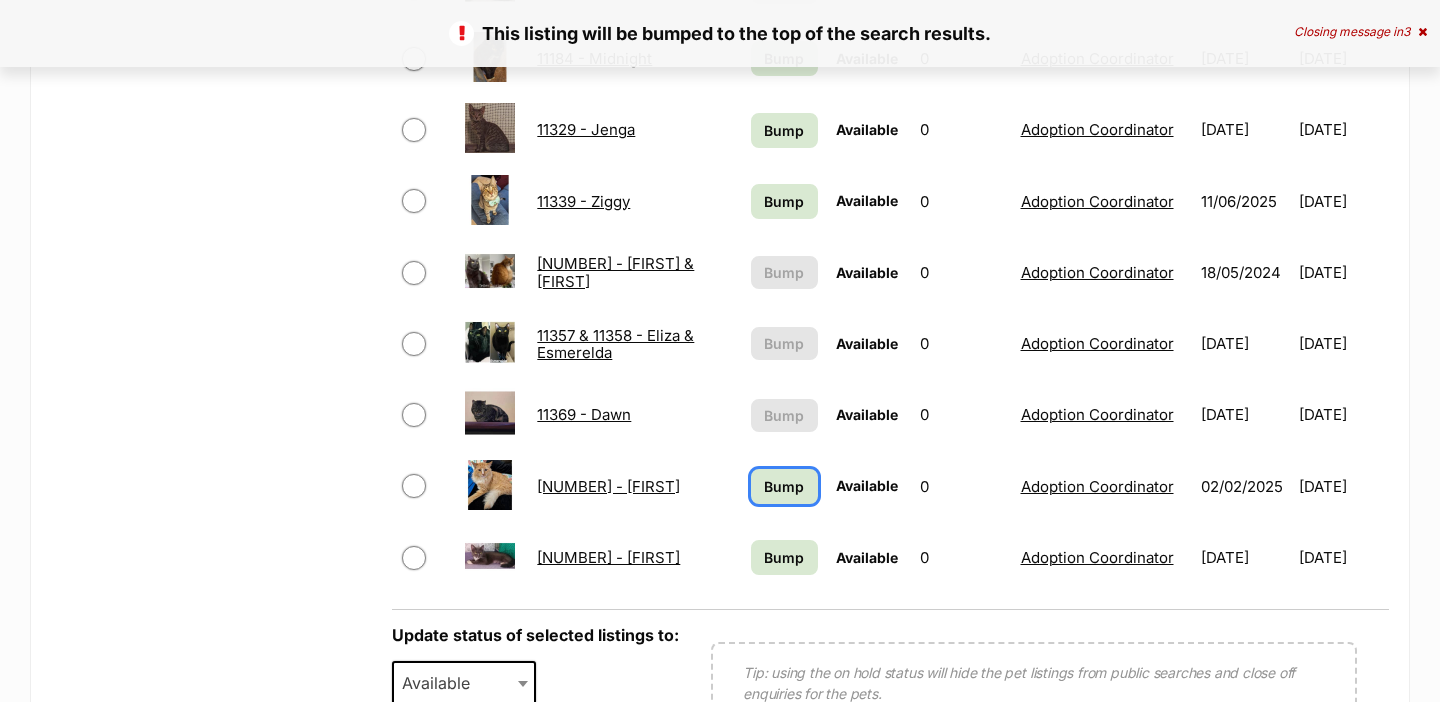 click on "Bump" at bounding box center [784, 486] 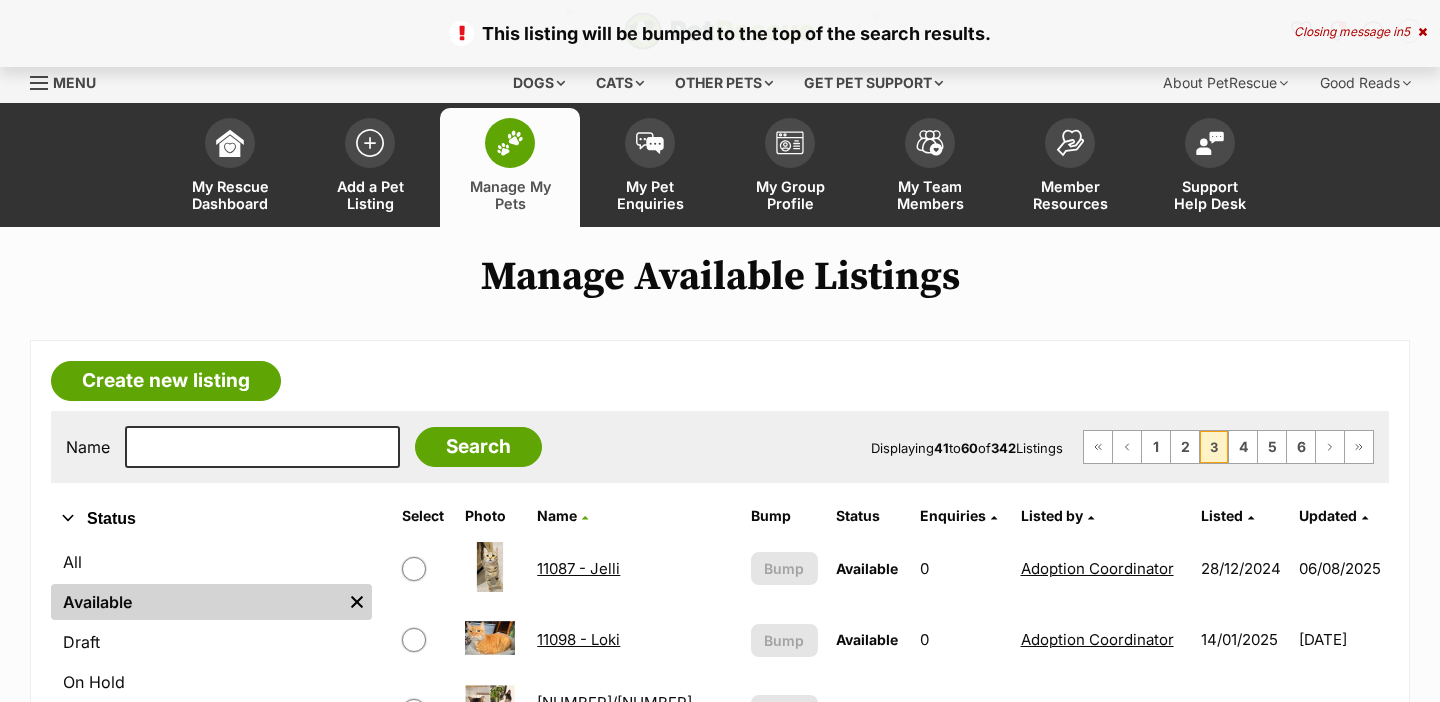 scroll, scrollTop: 0, scrollLeft: 0, axis: both 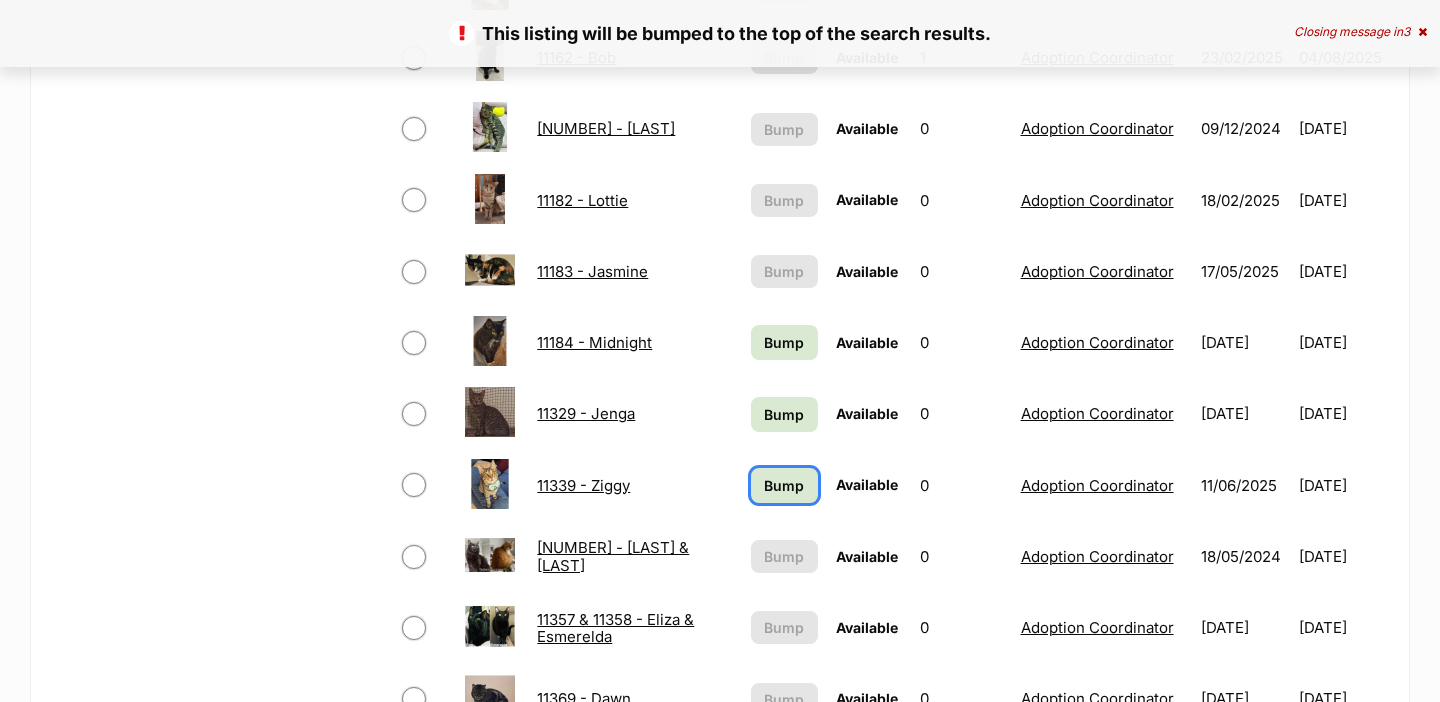 click on "Bump" at bounding box center (784, 485) 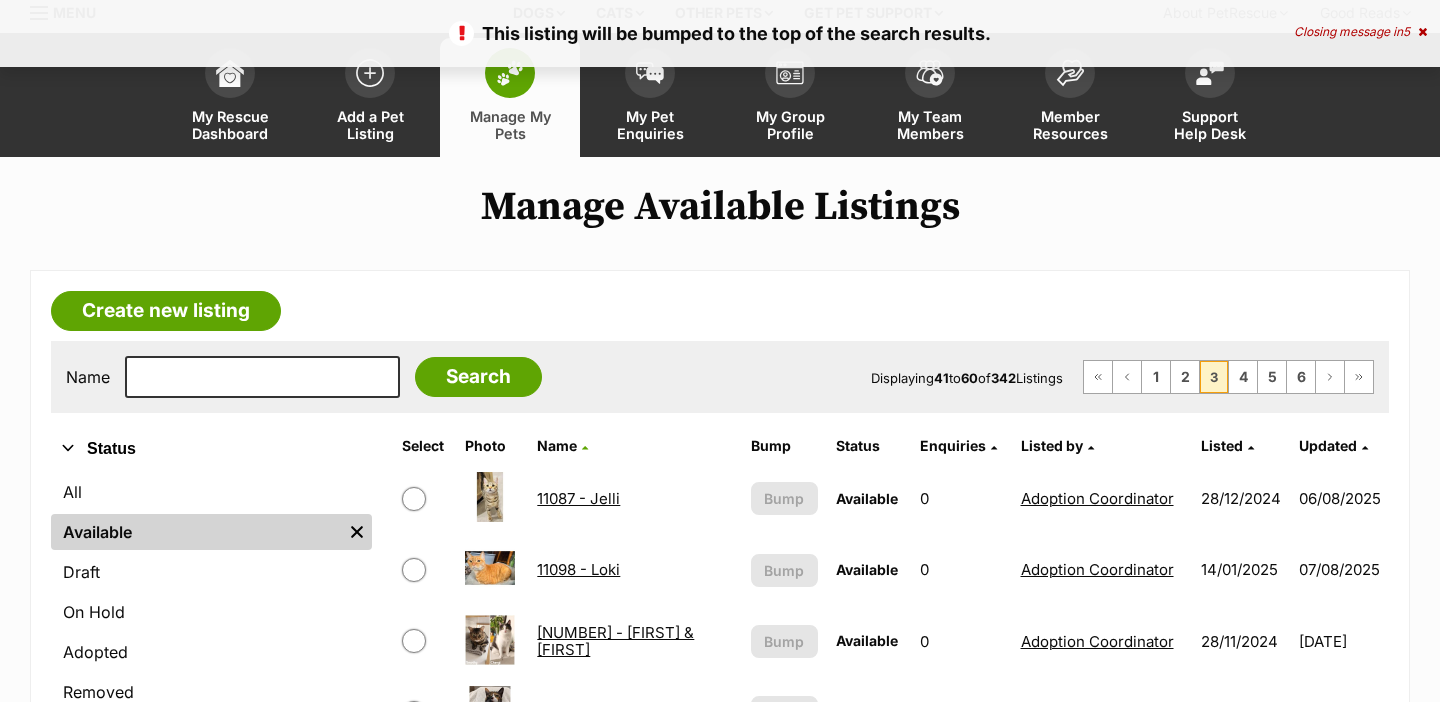 scroll, scrollTop: 1285, scrollLeft: 0, axis: vertical 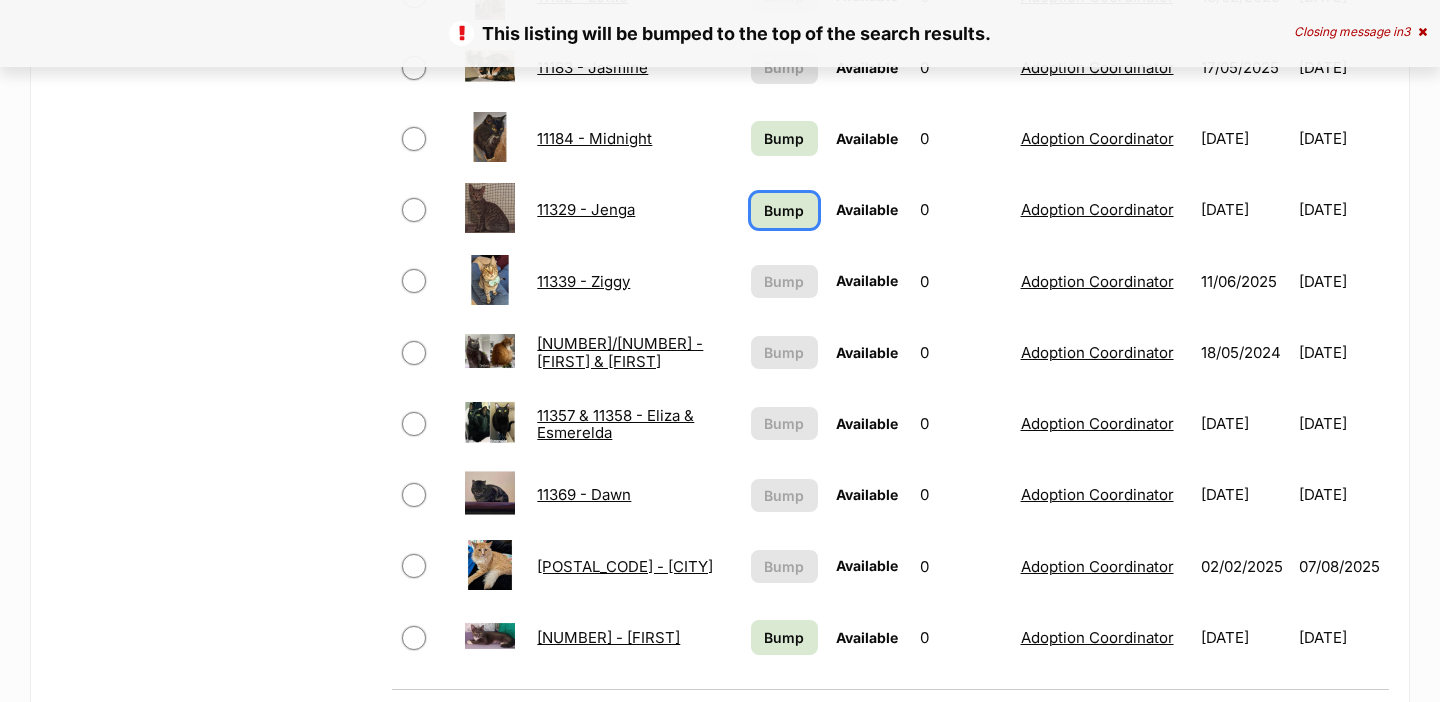 click on "Bump" at bounding box center (784, 210) 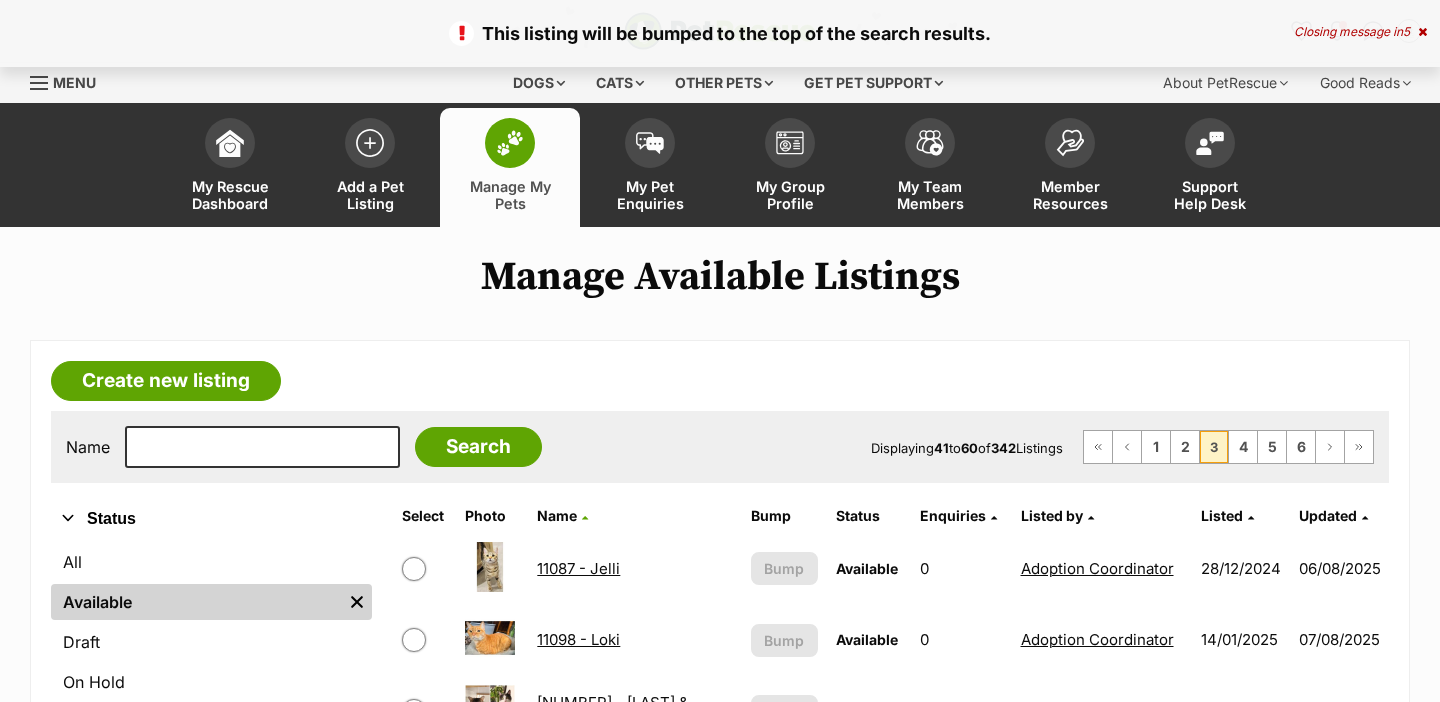 scroll, scrollTop: 0, scrollLeft: 0, axis: both 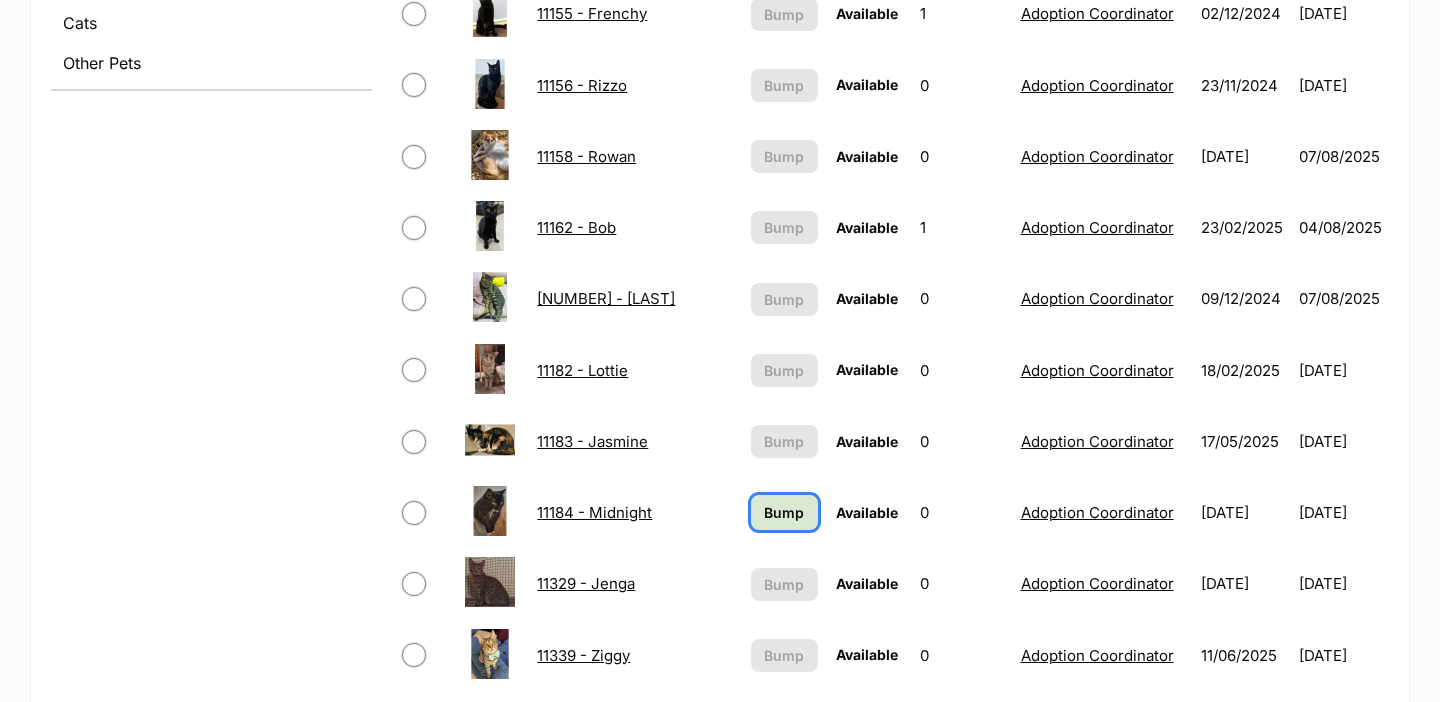click on "Bump" at bounding box center (784, 512) 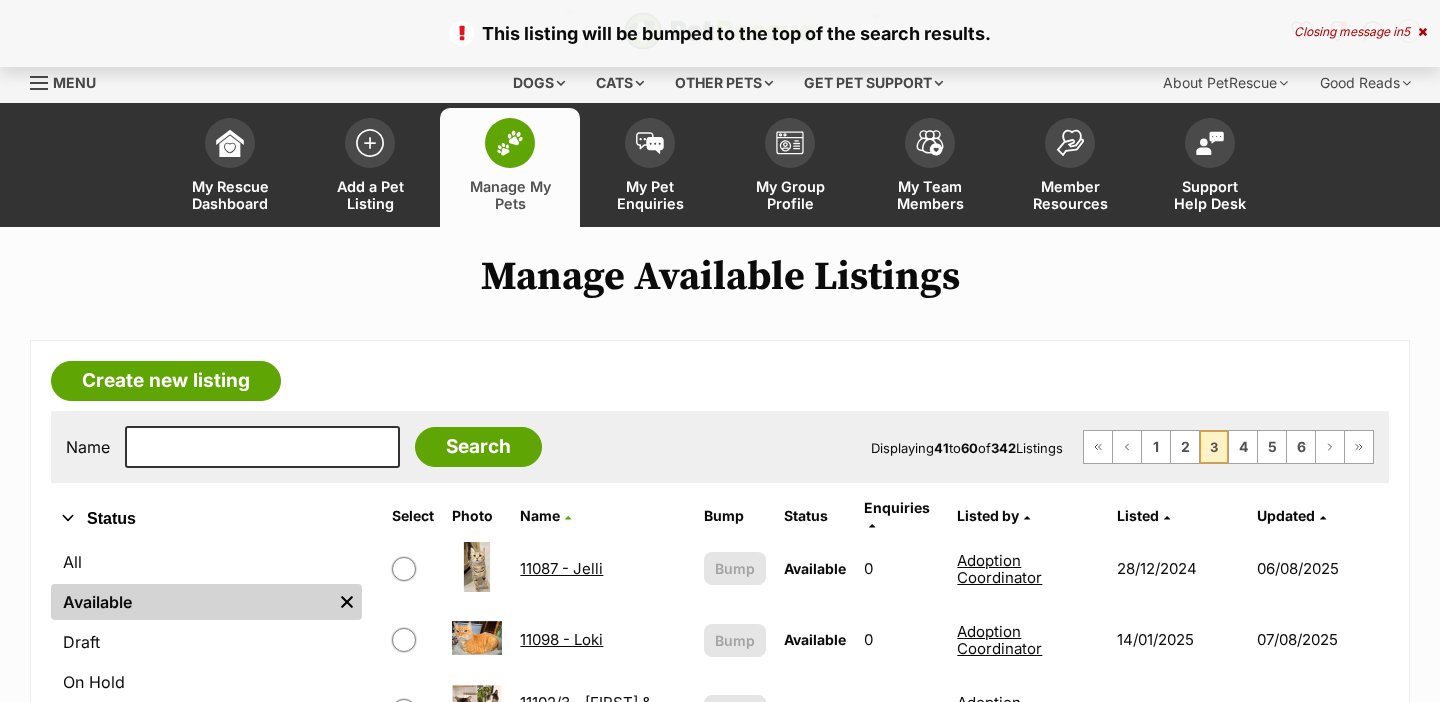 scroll, scrollTop: 0, scrollLeft: 0, axis: both 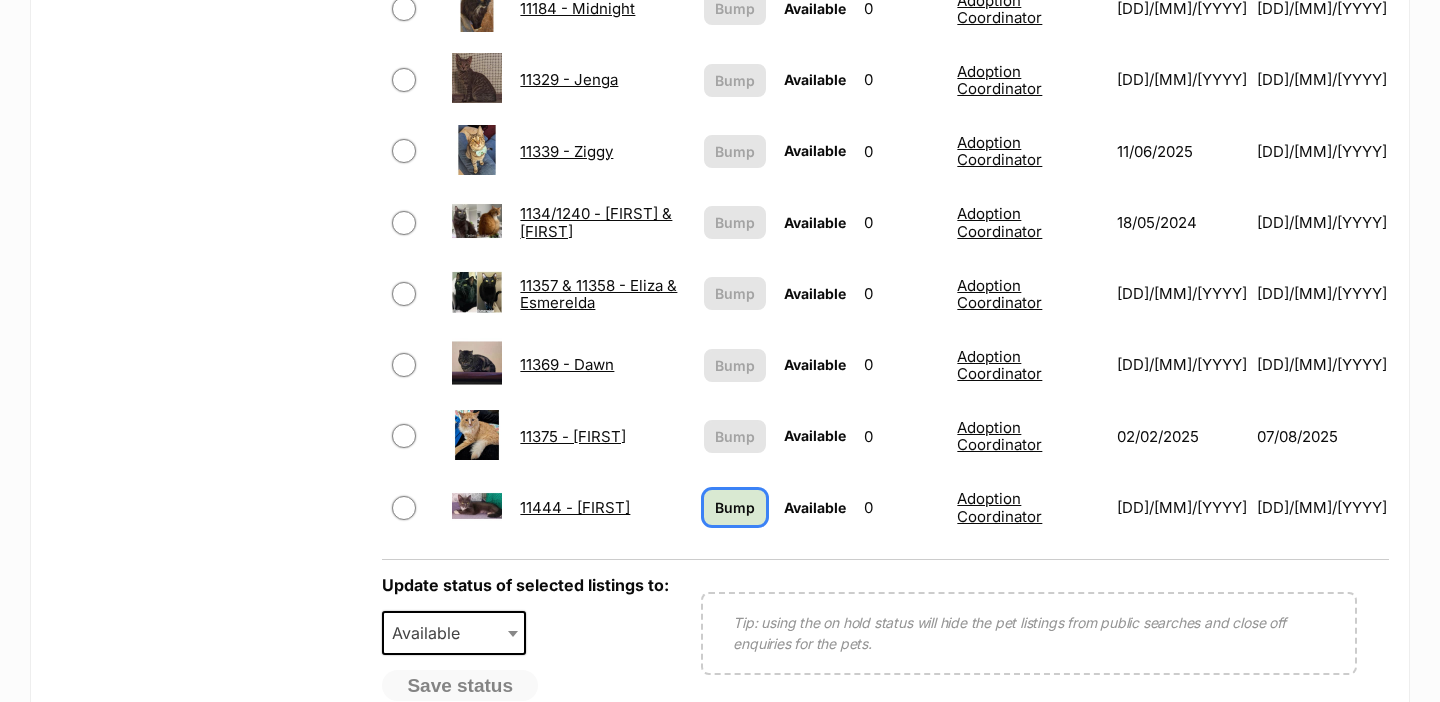 click on "Bump" at bounding box center [735, 507] 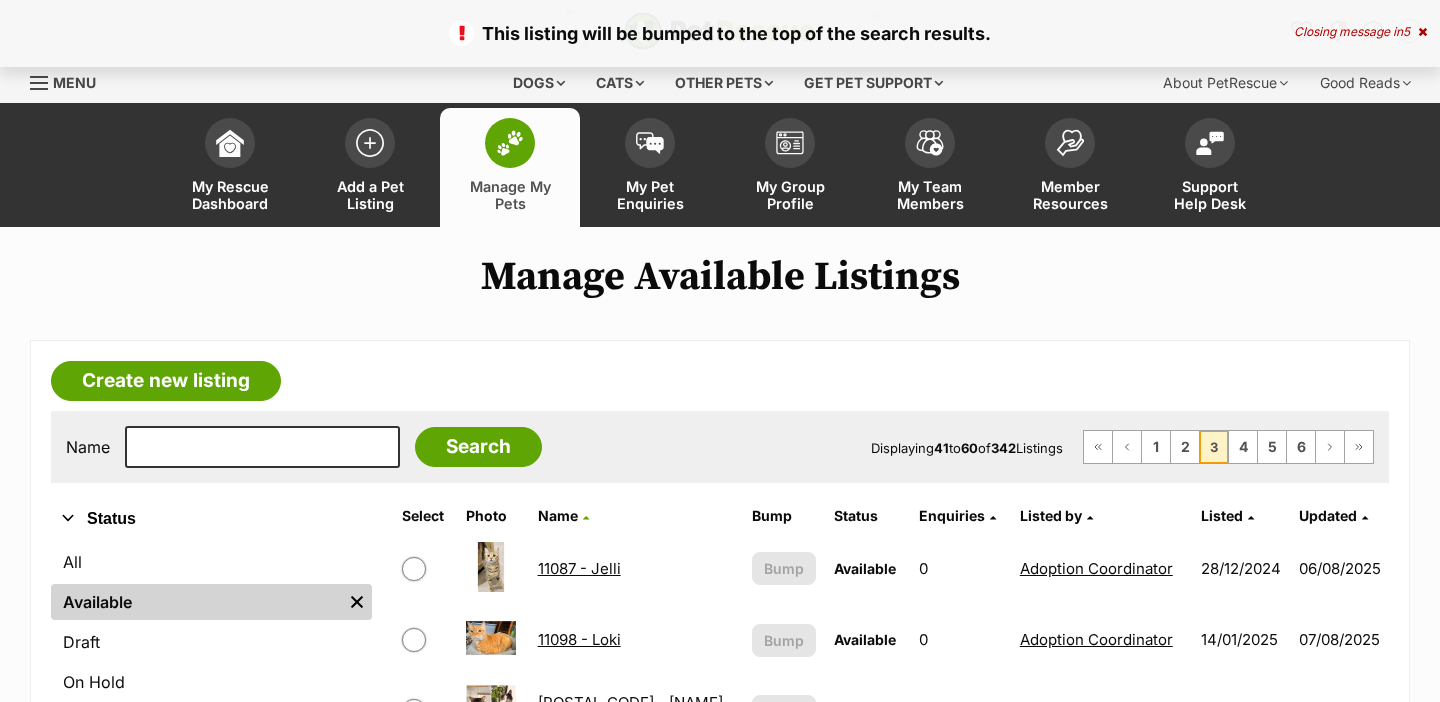 scroll, scrollTop: 0, scrollLeft: 0, axis: both 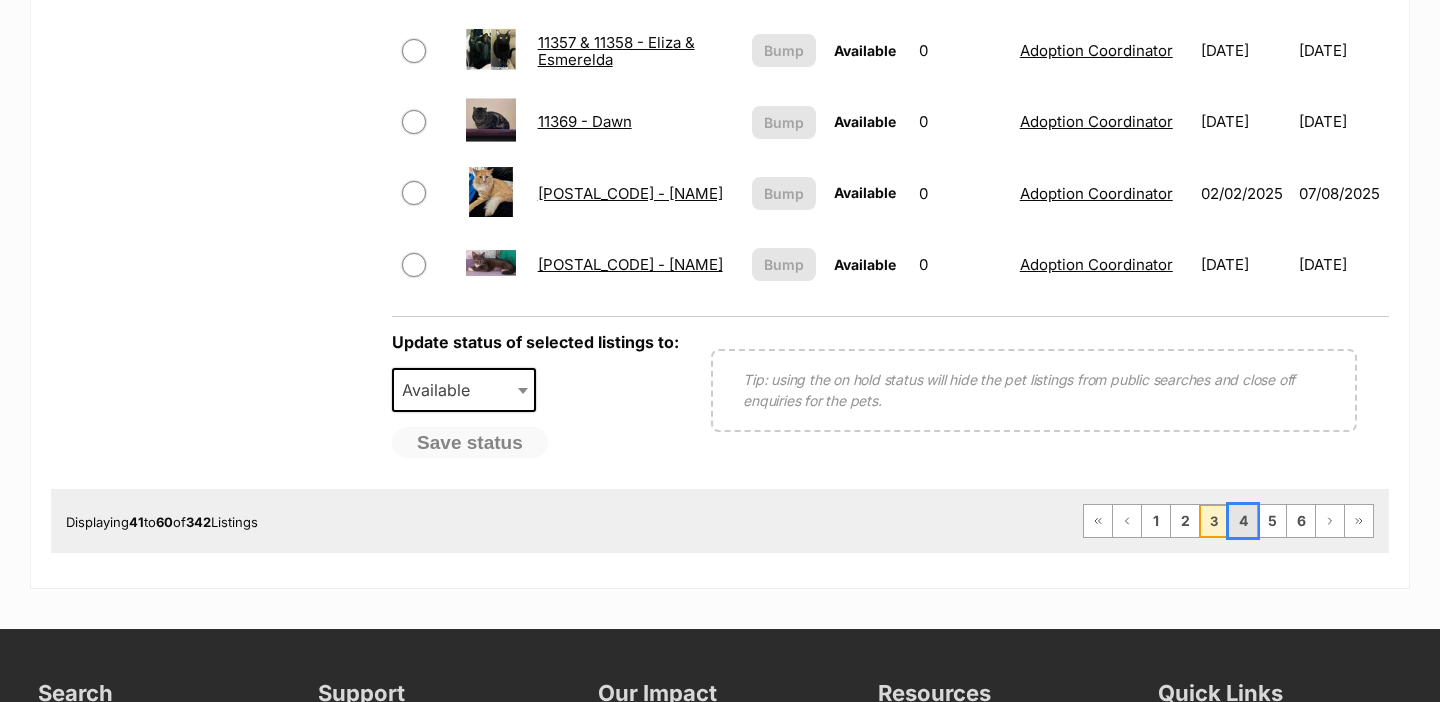 click on "4" at bounding box center [1243, 521] 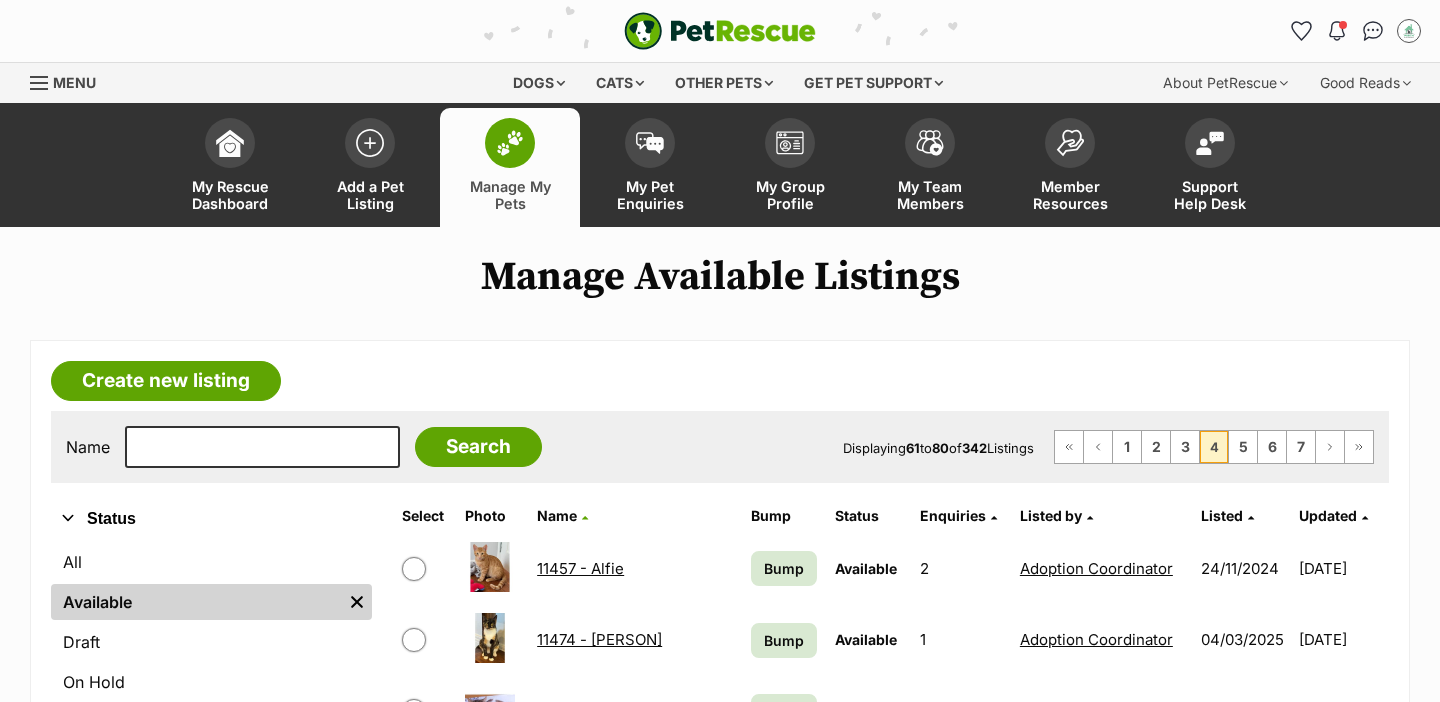 scroll, scrollTop: 0, scrollLeft: 0, axis: both 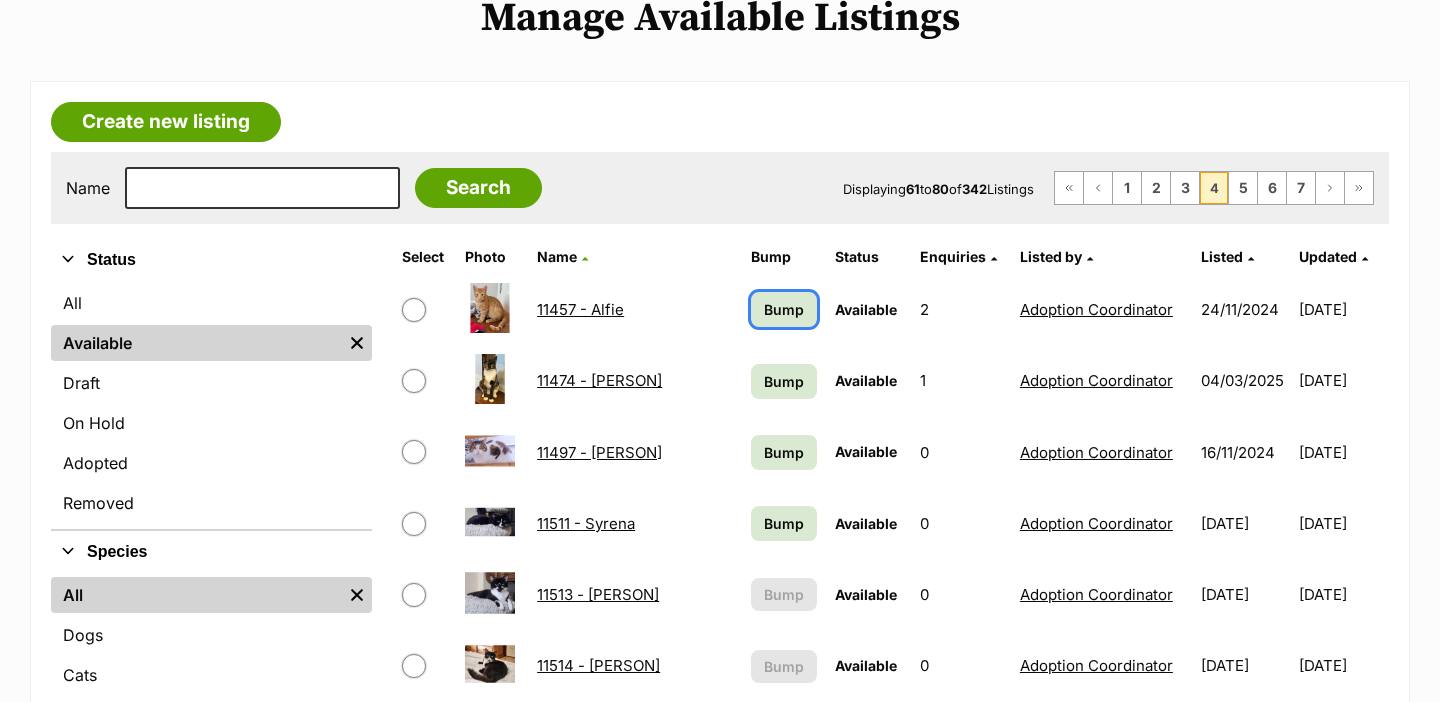 click on "Bump" at bounding box center (784, 309) 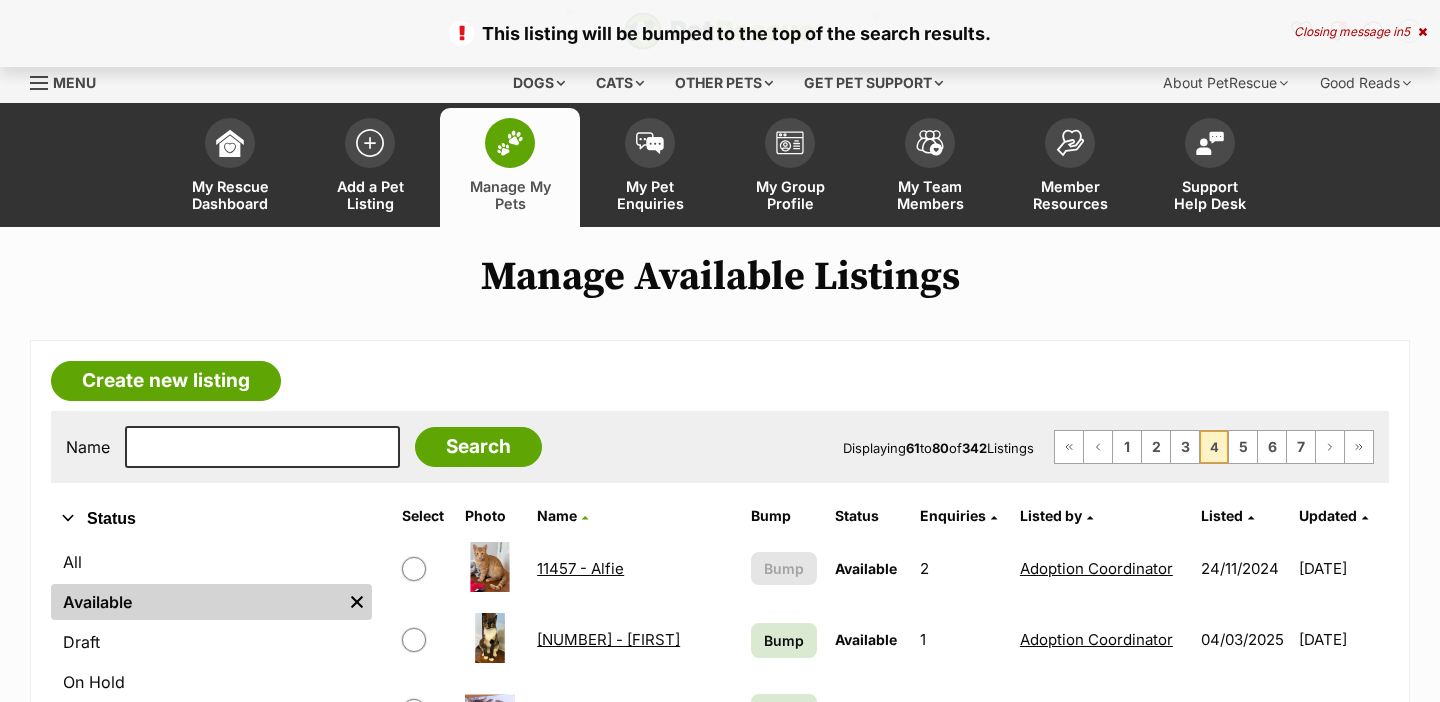 scroll, scrollTop: 0, scrollLeft: 0, axis: both 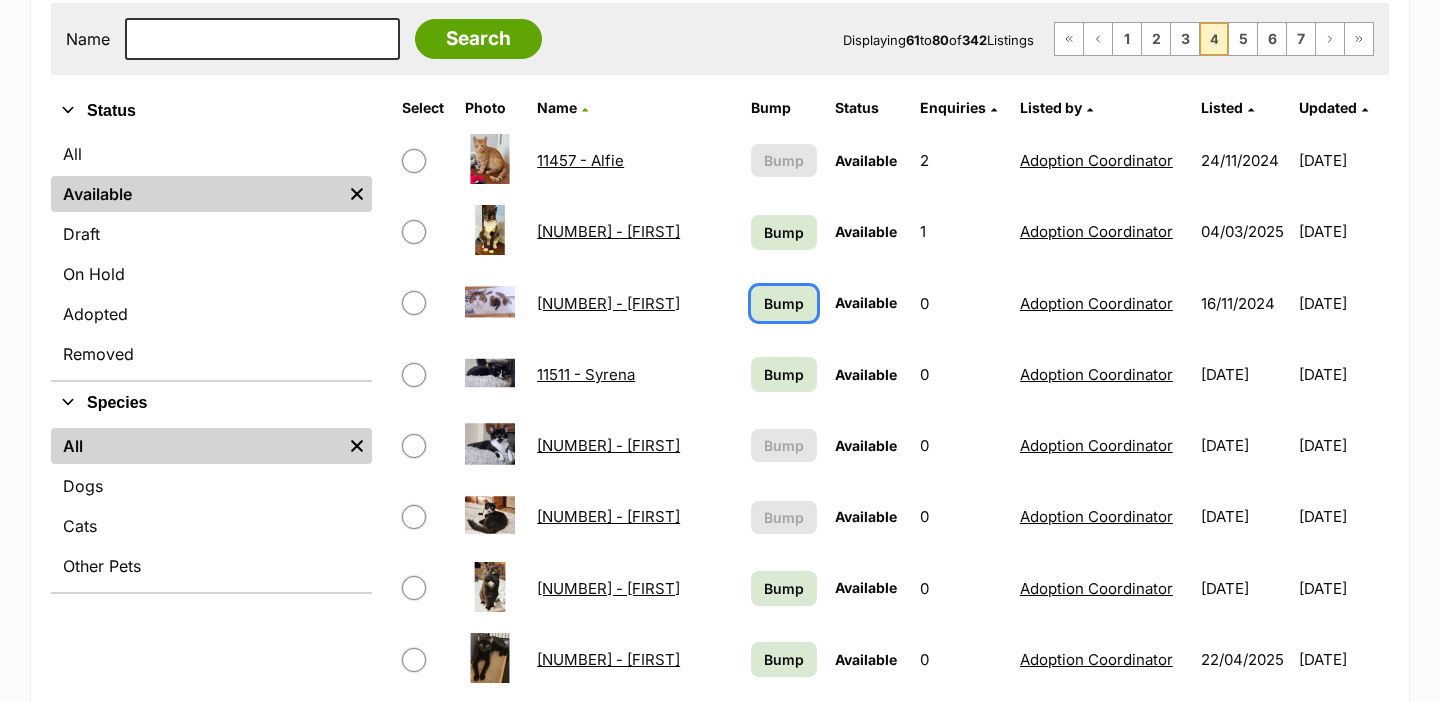 click on "Bump" at bounding box center [784, 303] 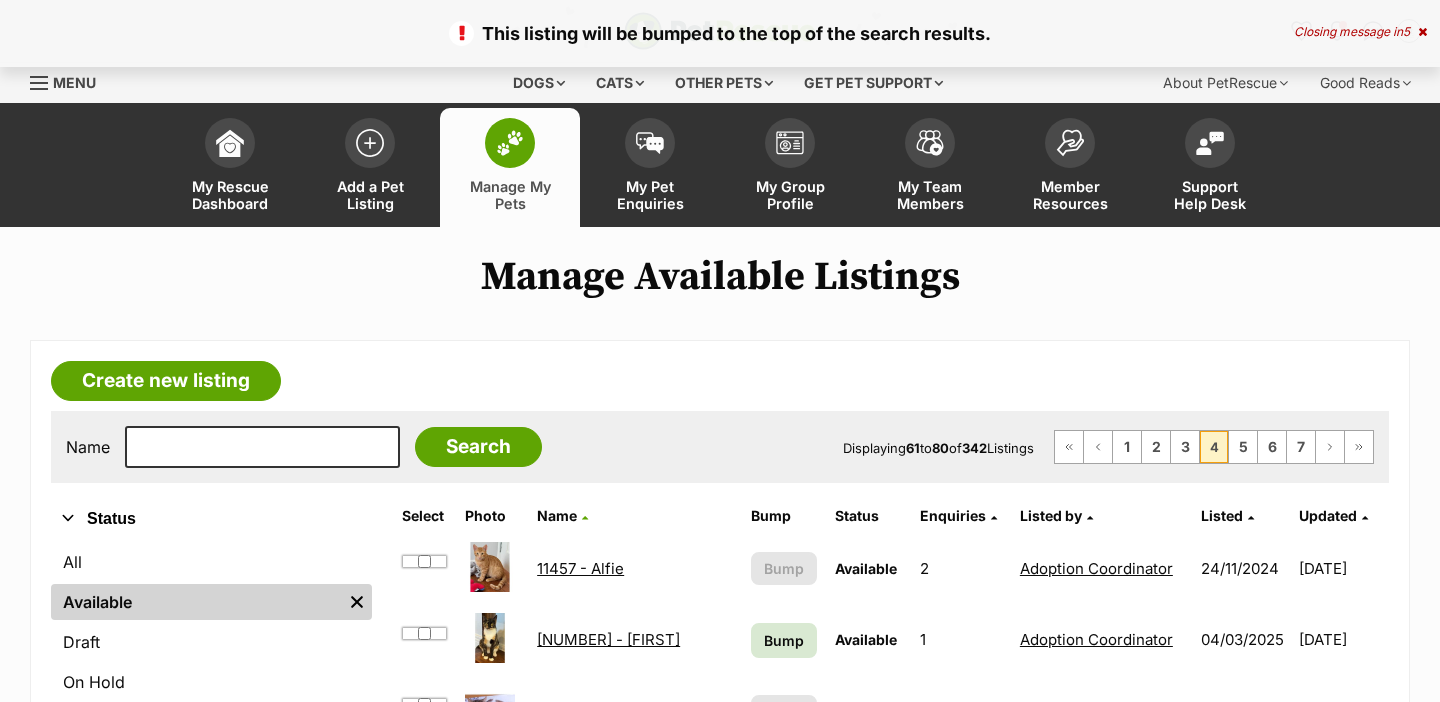 scroll, scrollTop: 0, scrollLeft: 0, axis: both 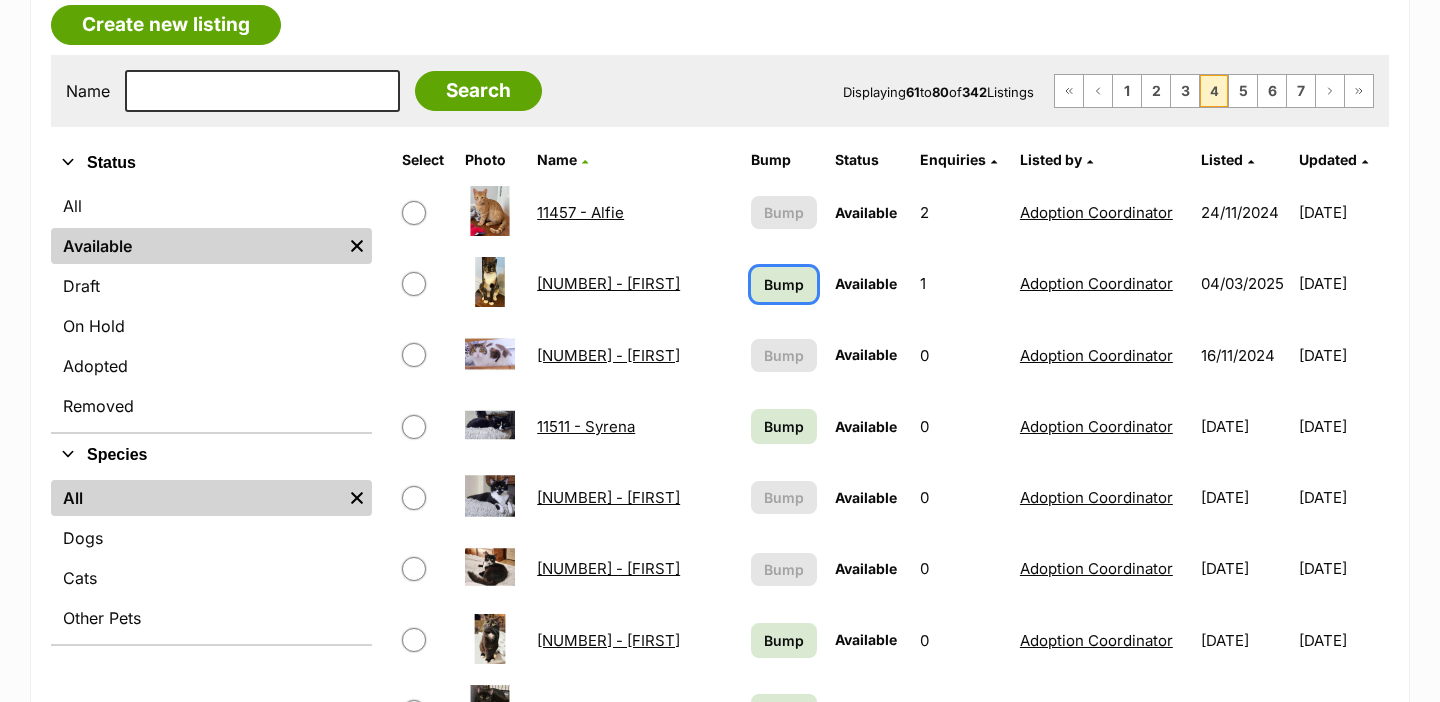 click on "Bump" at bounding box center (784, 284) 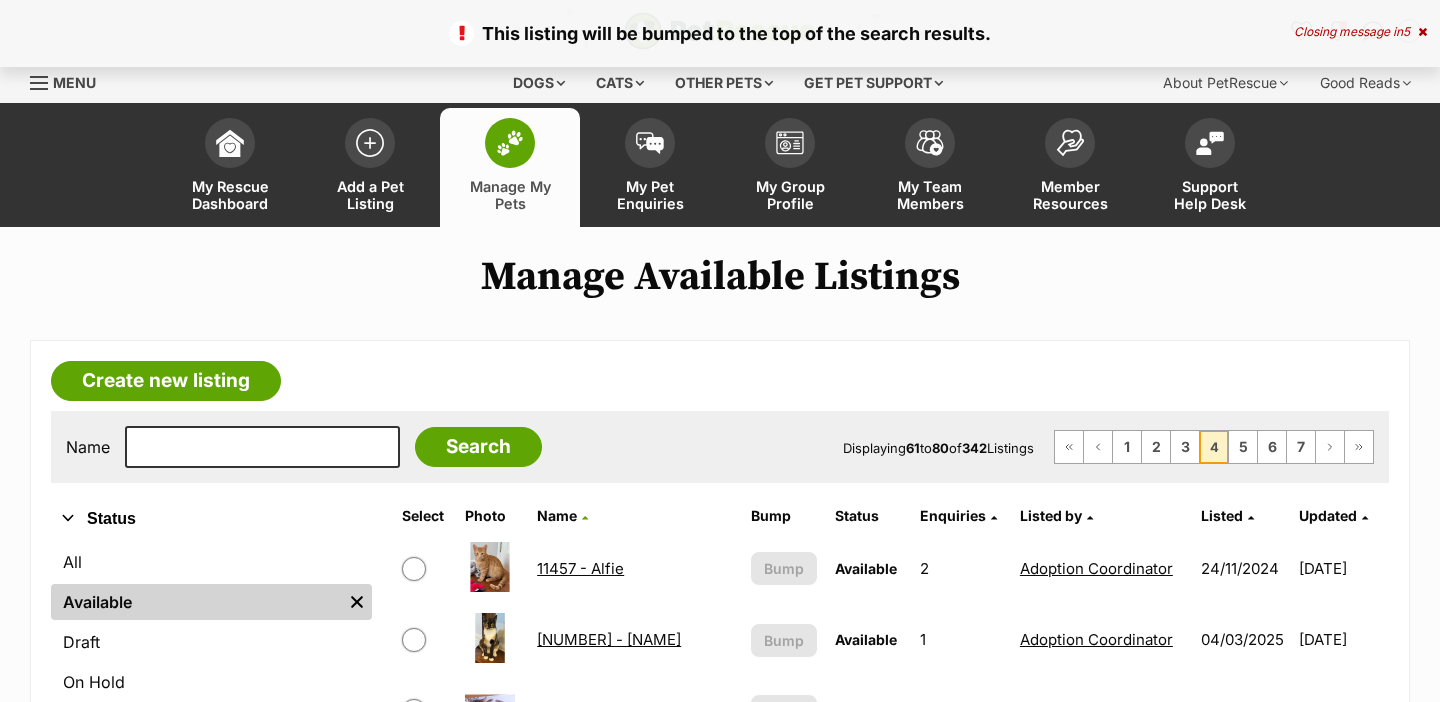 scroll, scrollTop: 0, scrollLeft: 0, axis: both 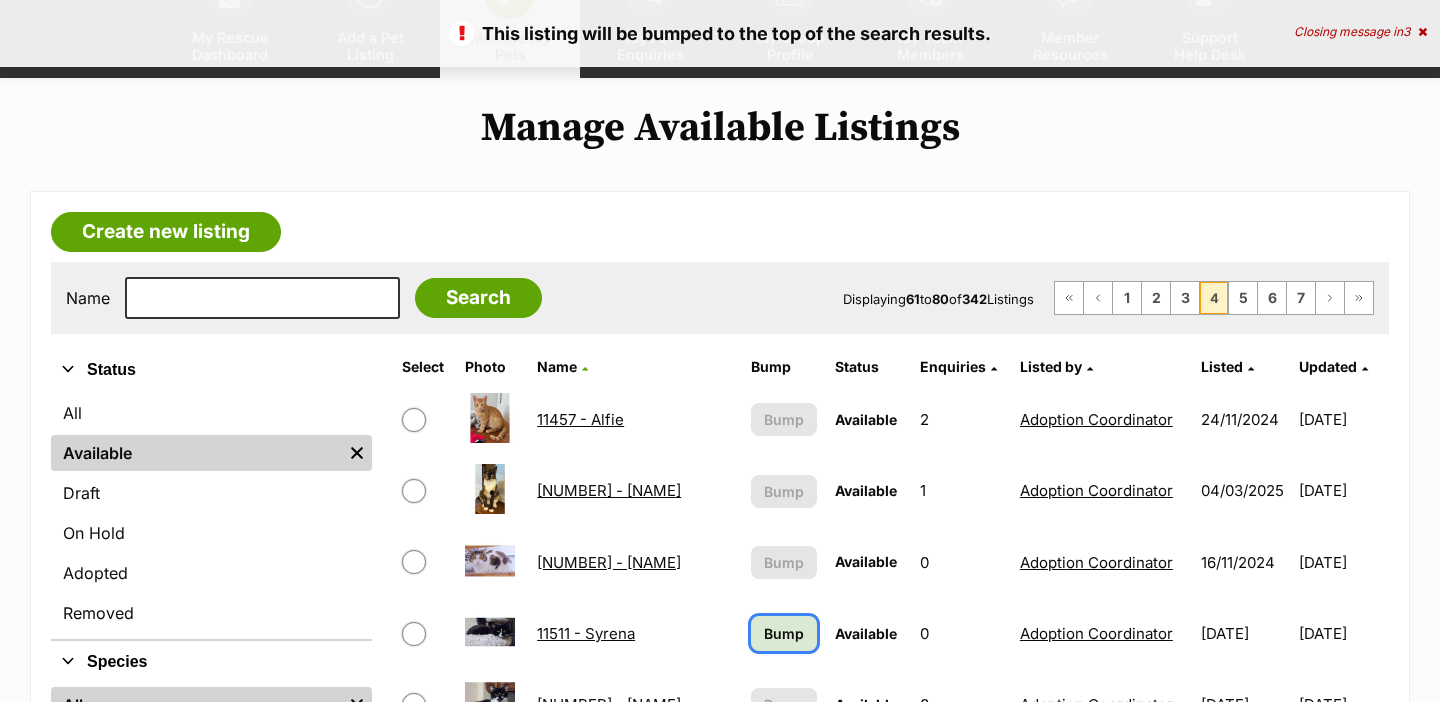 click on "Bump" at bounding box center (784, 633) 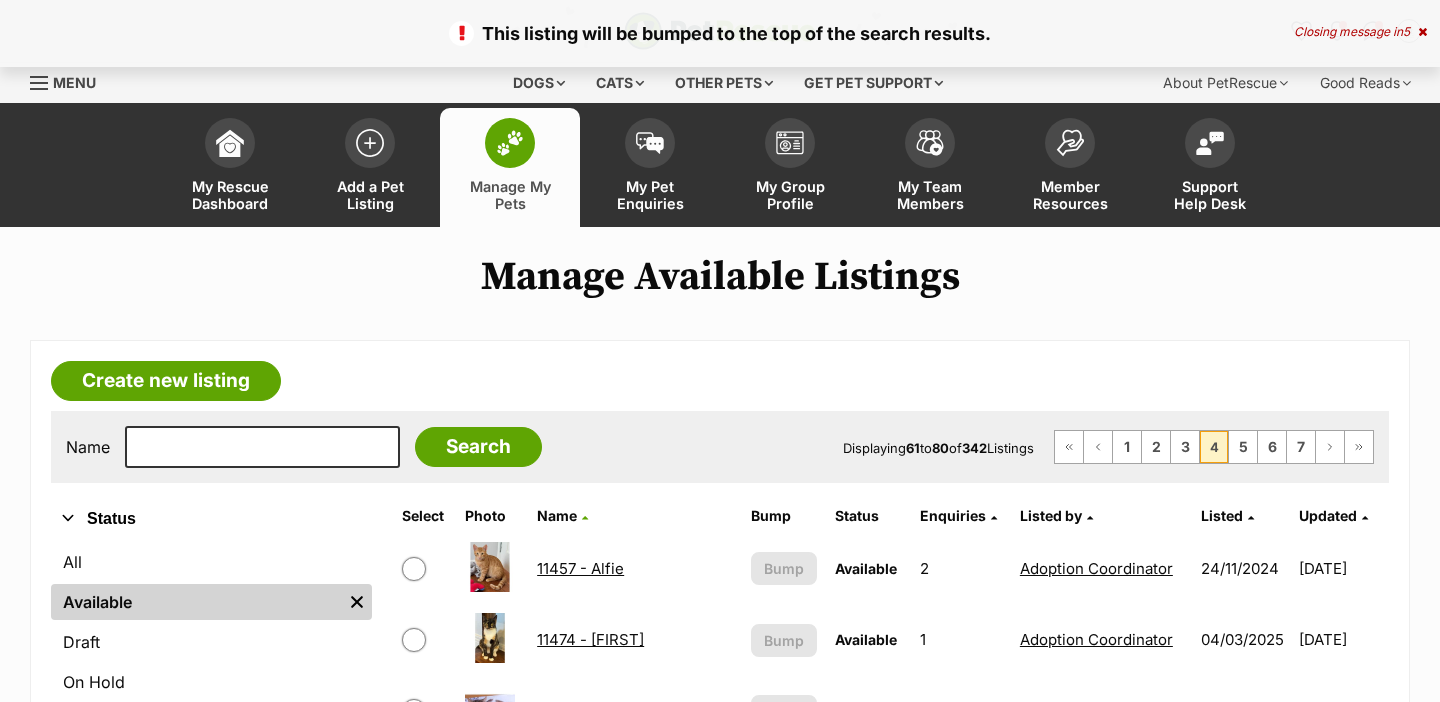scroll, scrollTop: 538, scrollLeft: 0, axis: vertical 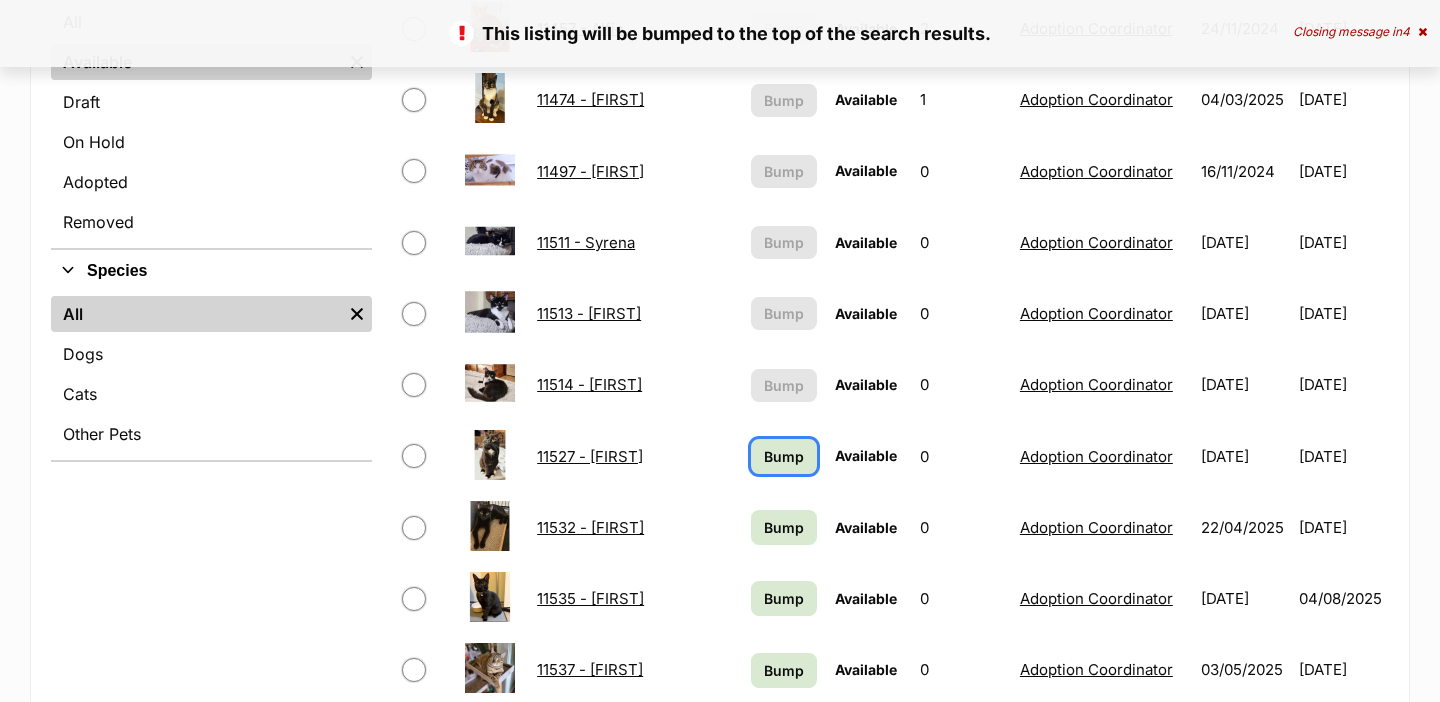 click on "Bump" at bounding box center [784, 456] 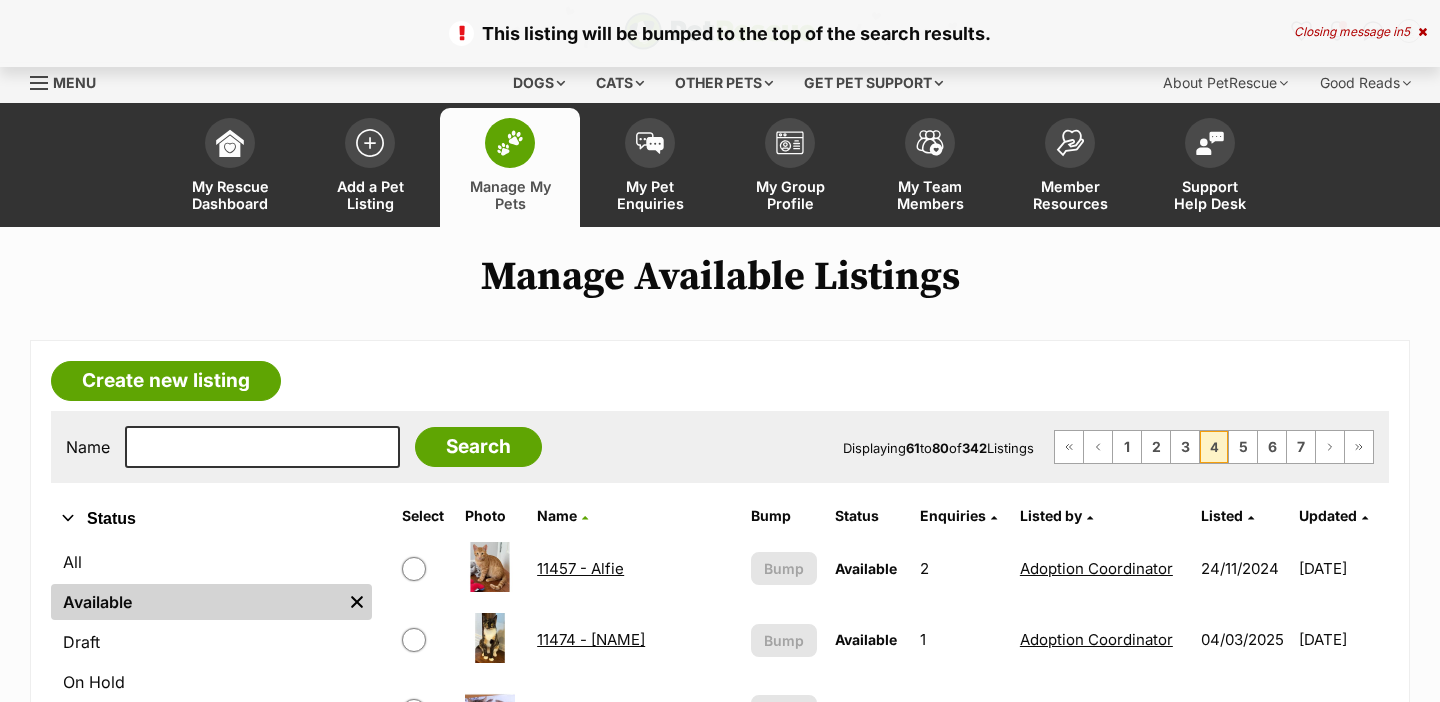 scroll, scrollTop: 0, scrollLeft: 0, axis: both 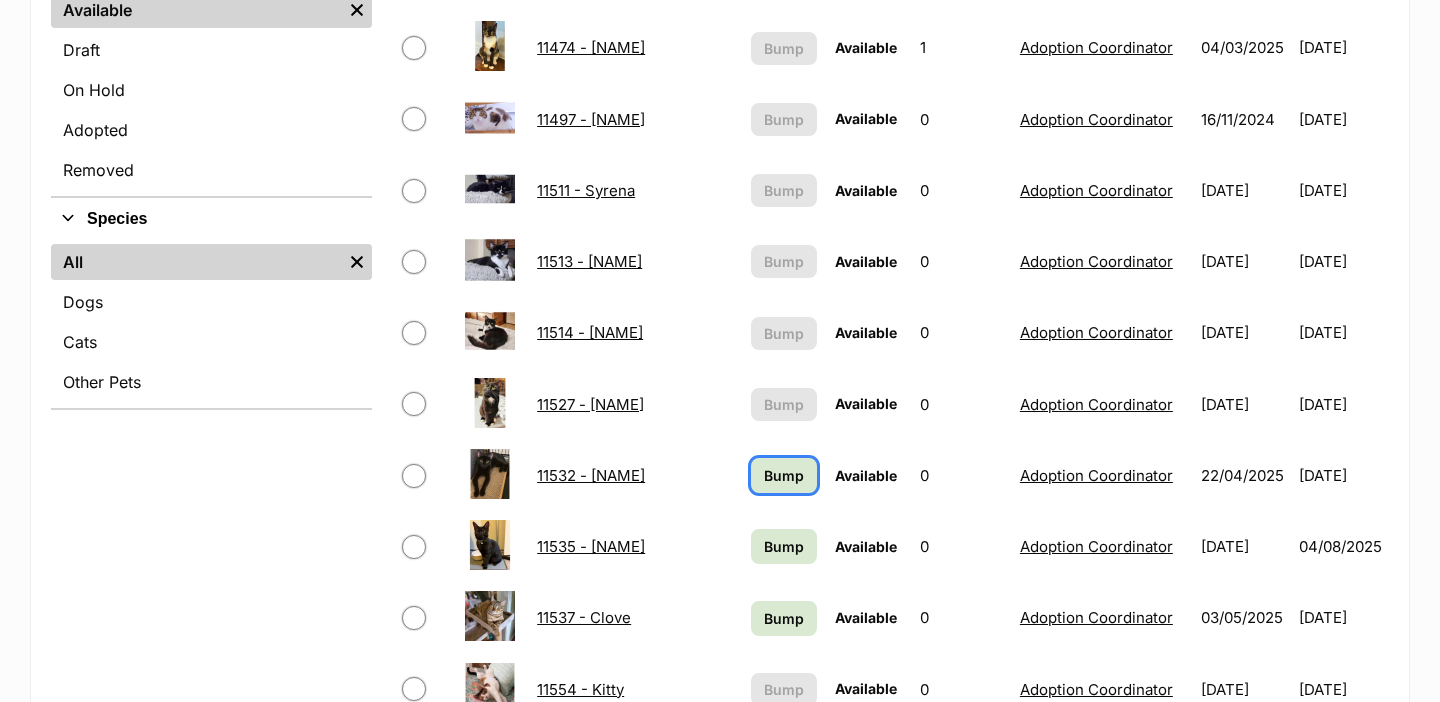 click on "Bump" at bounding box center [784, 475] 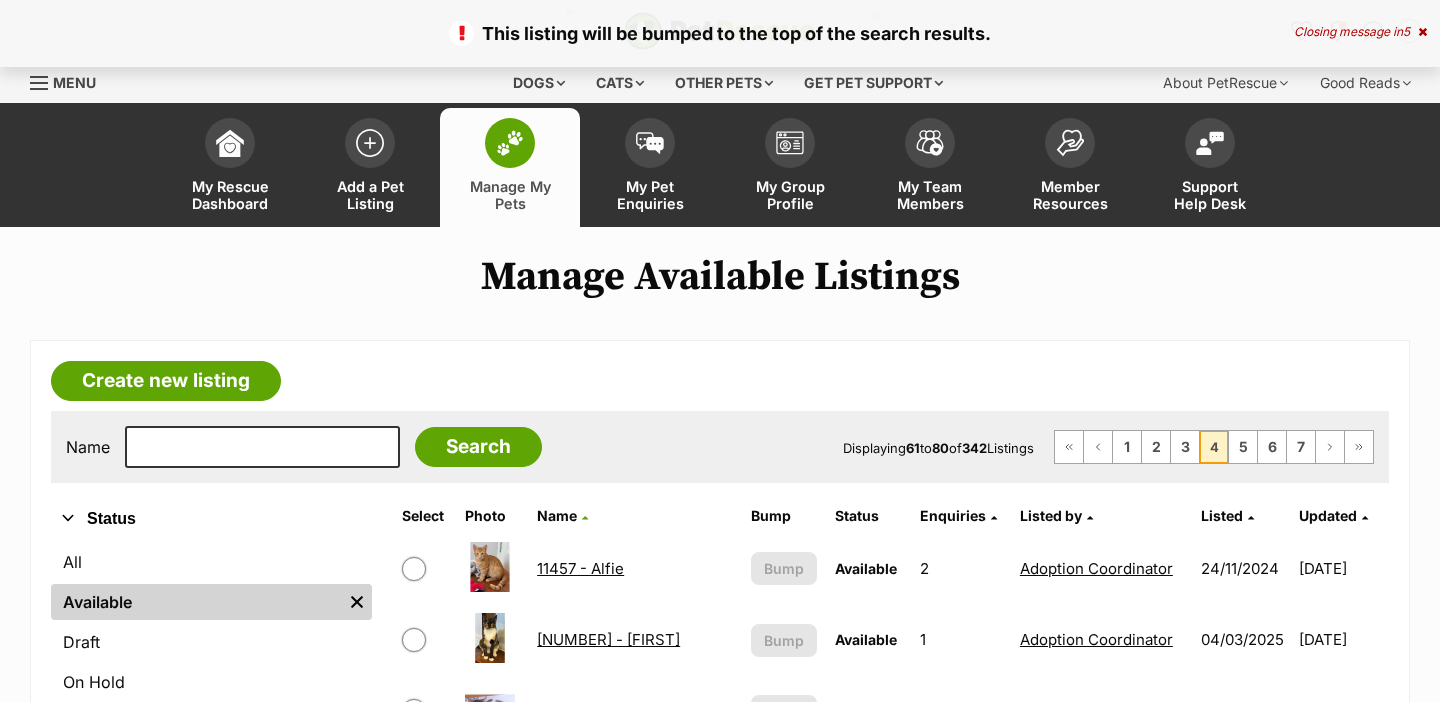 scroll, scrollTop: 0, scrollLeft: 0, axis: both 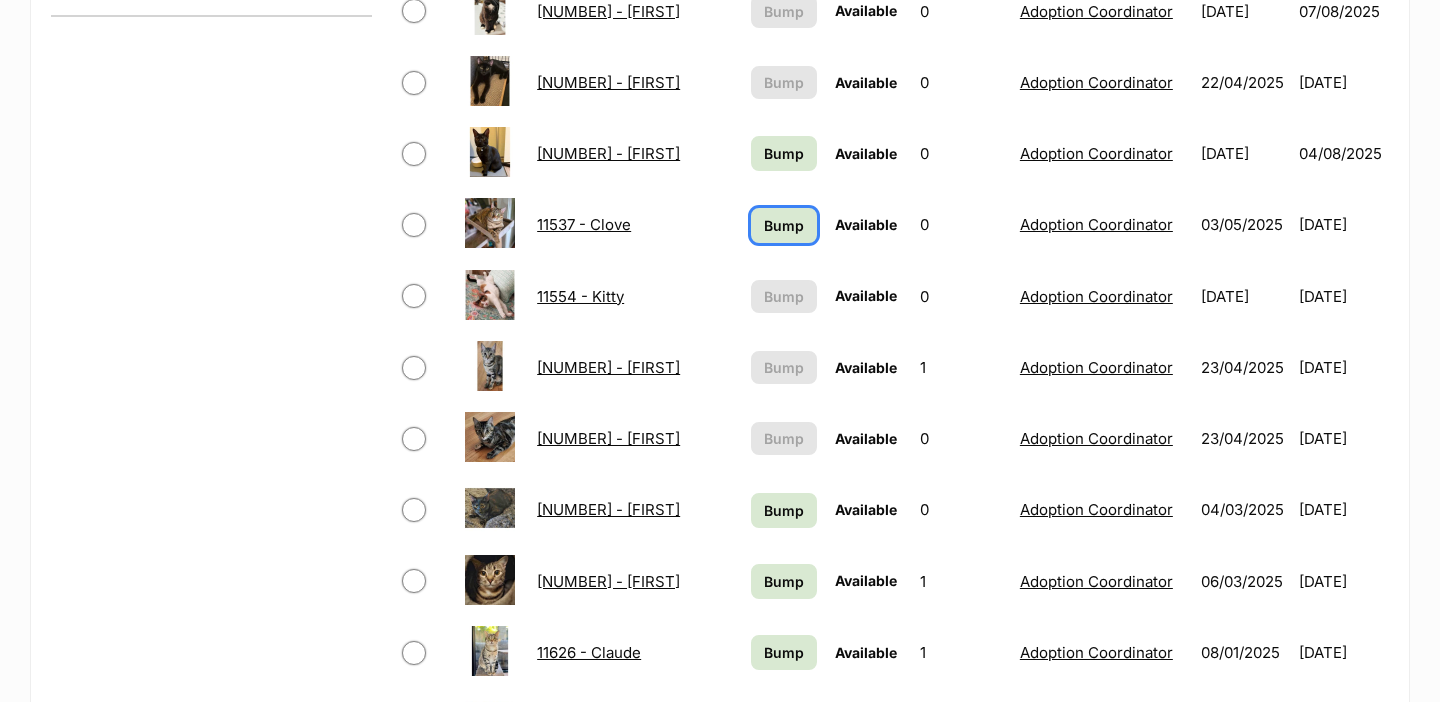 click on "Bump" at bounding box center (784, 225) 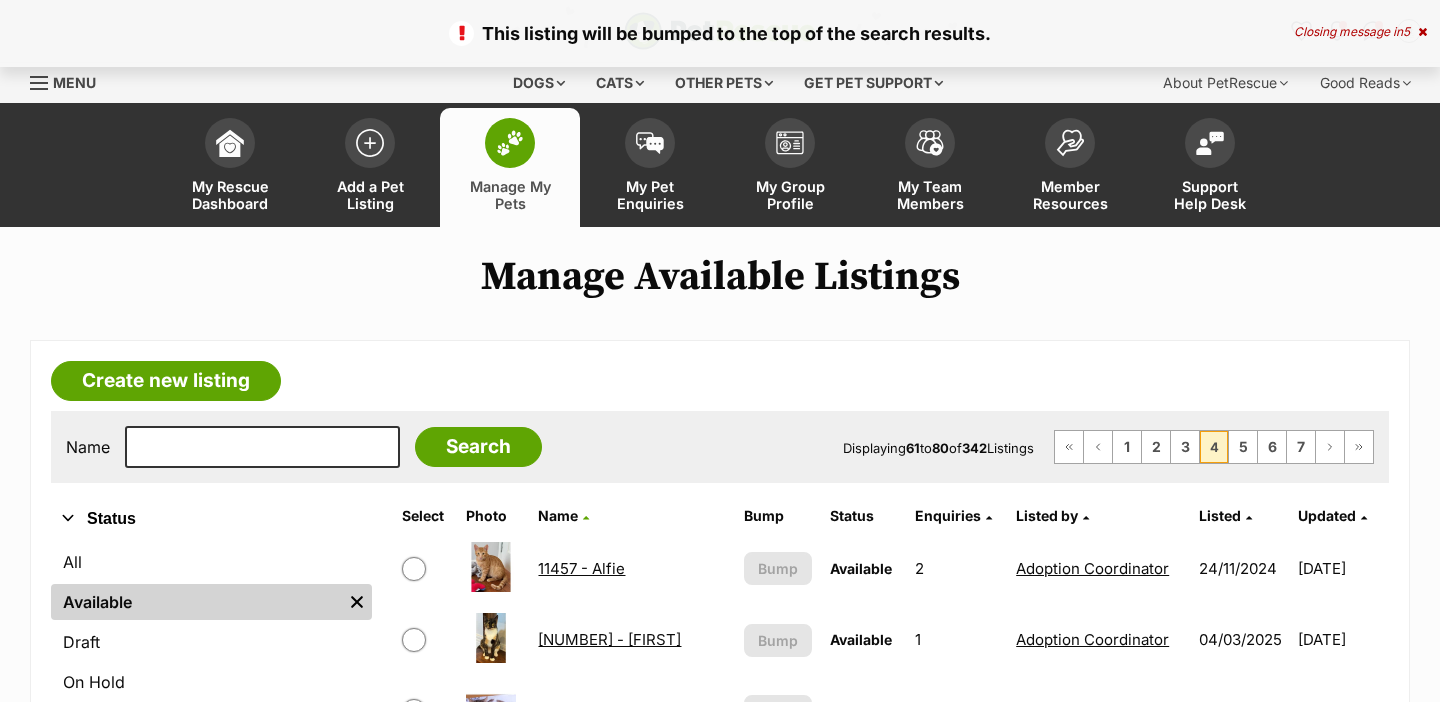 scroll, scrollTop: 555, scrollLeft: 0, axis: vertical 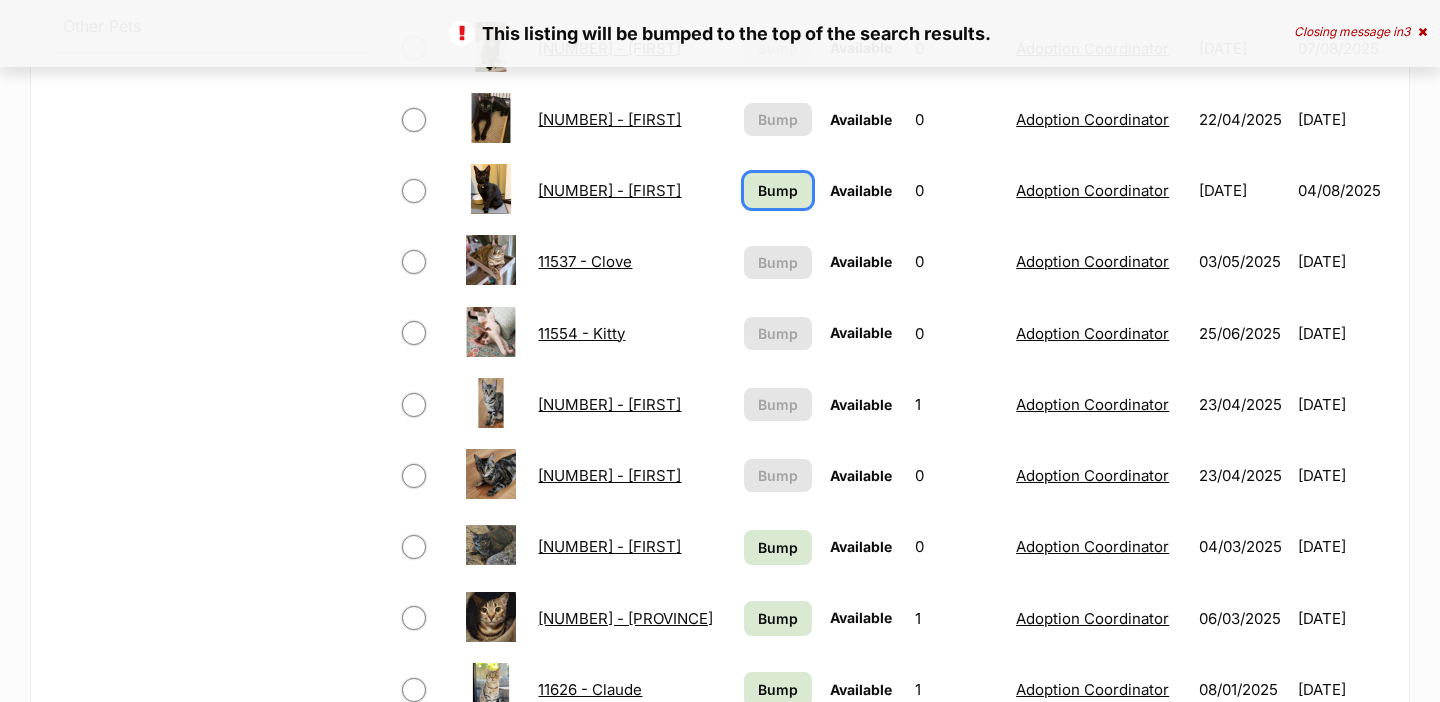 click on "Bump" at bounding box center [777, 190] 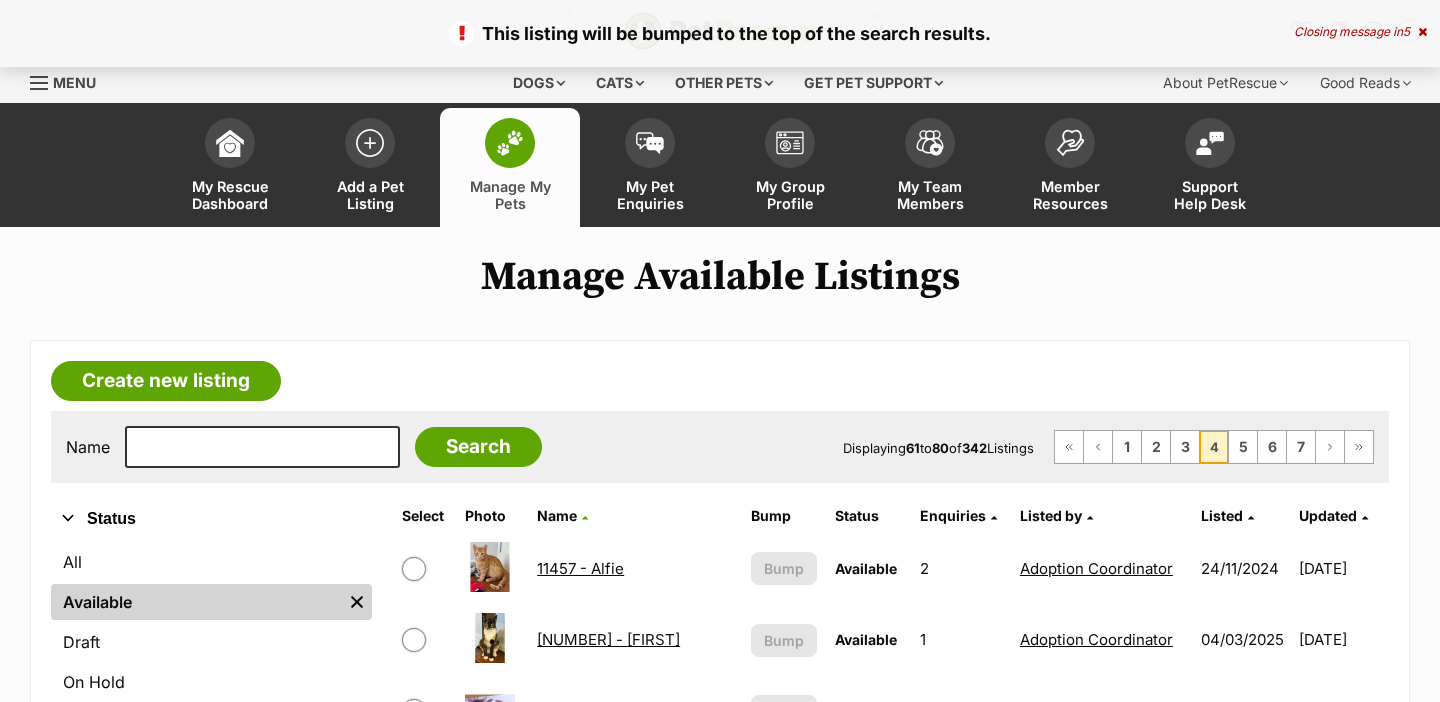 scroll, scrollTop: 0, scrollLeft: 0, axis: both 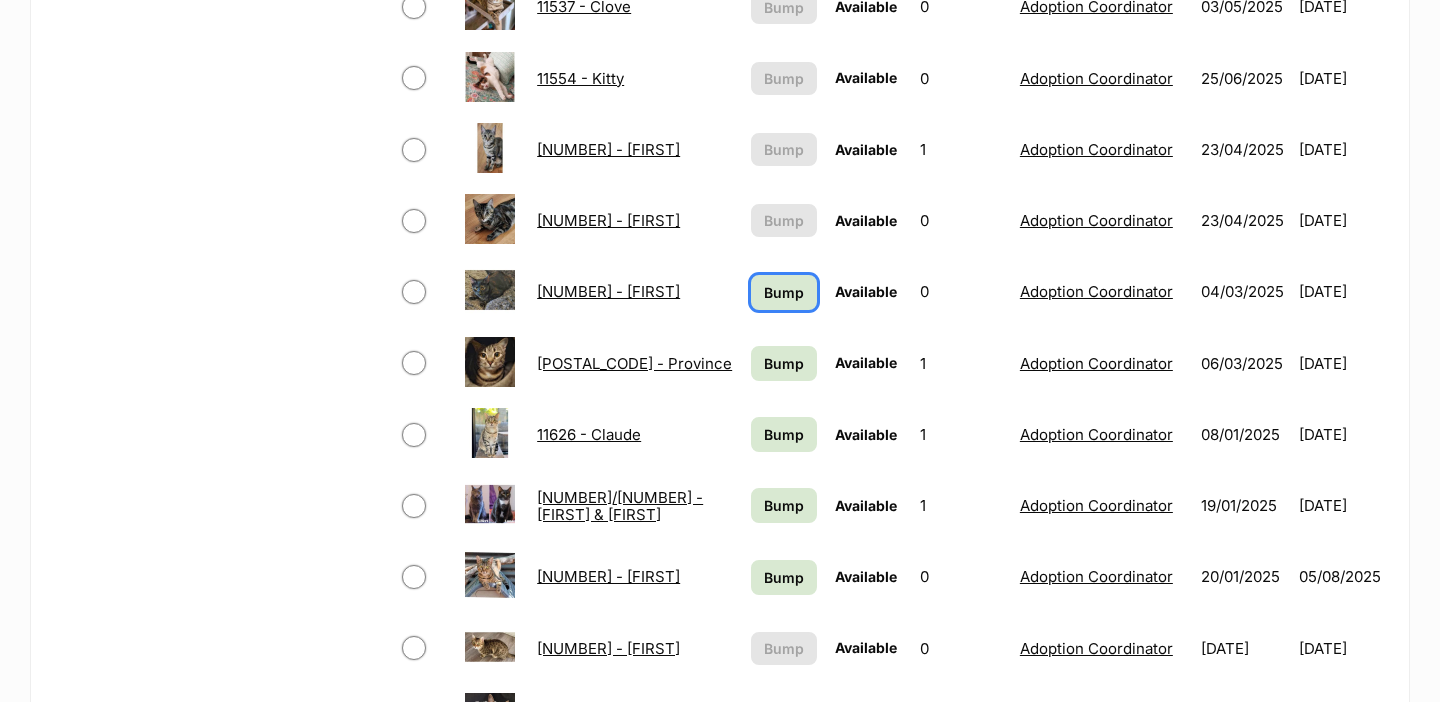 click on "Bump" at bounding box center [784, 292] 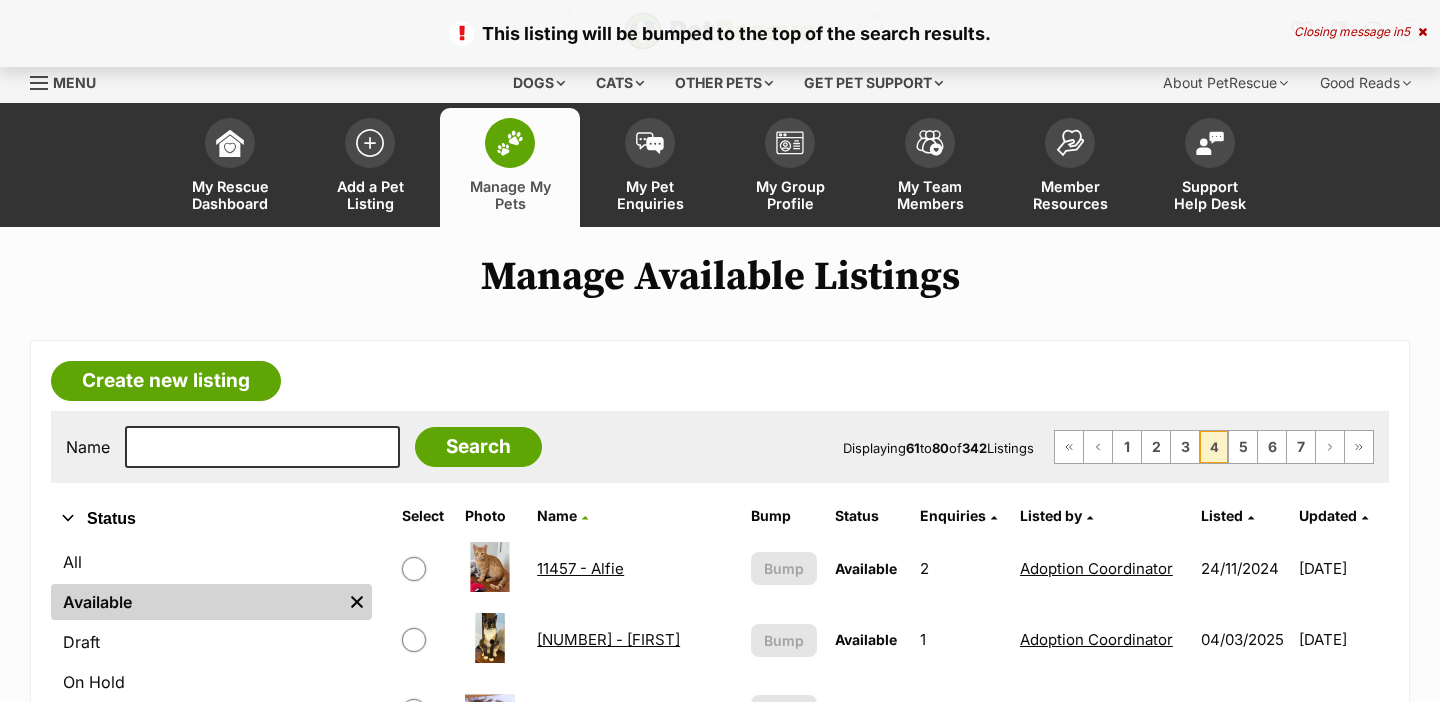 scroll, scrollTop: 0, scrollLeft: 0, axis: both 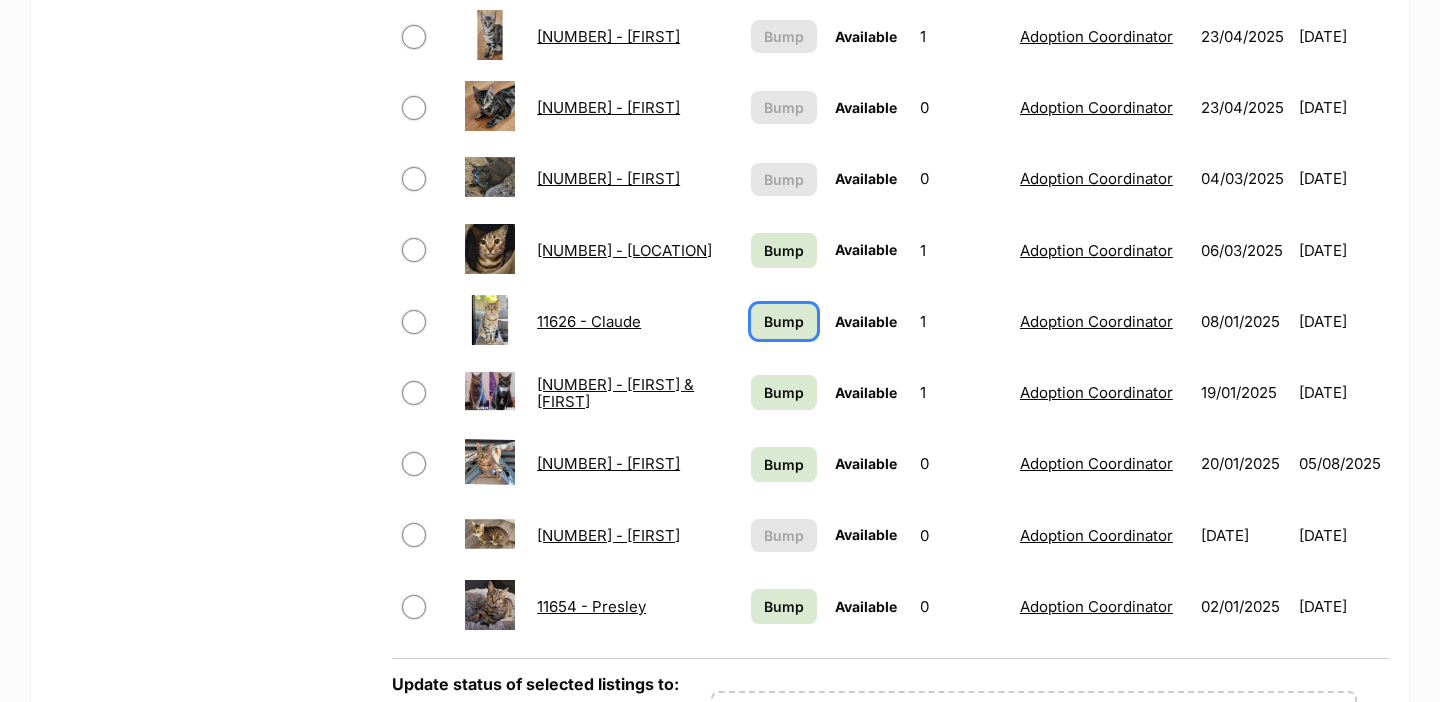 click on "Bump" at bounding box center (784, 321) 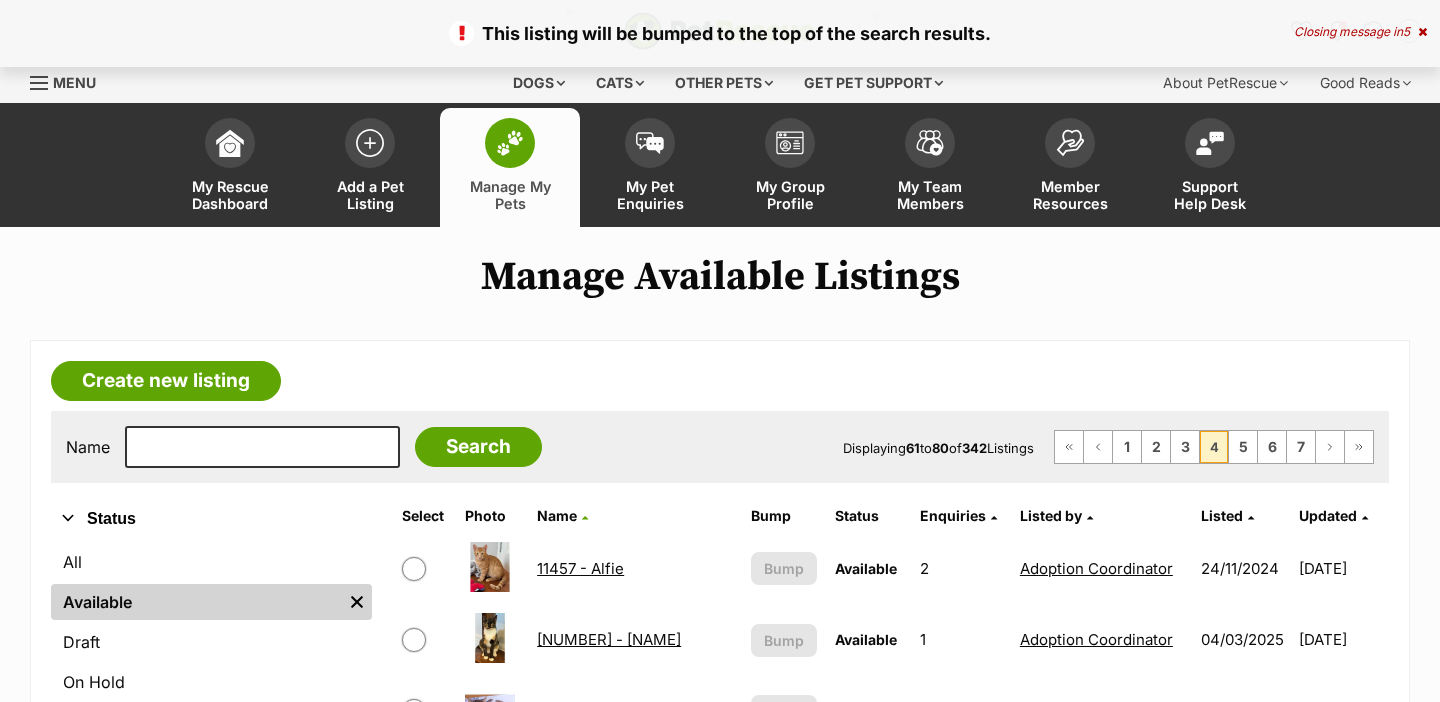 scroll, scrollTop: 0, scrollLeft: 0, axis: both 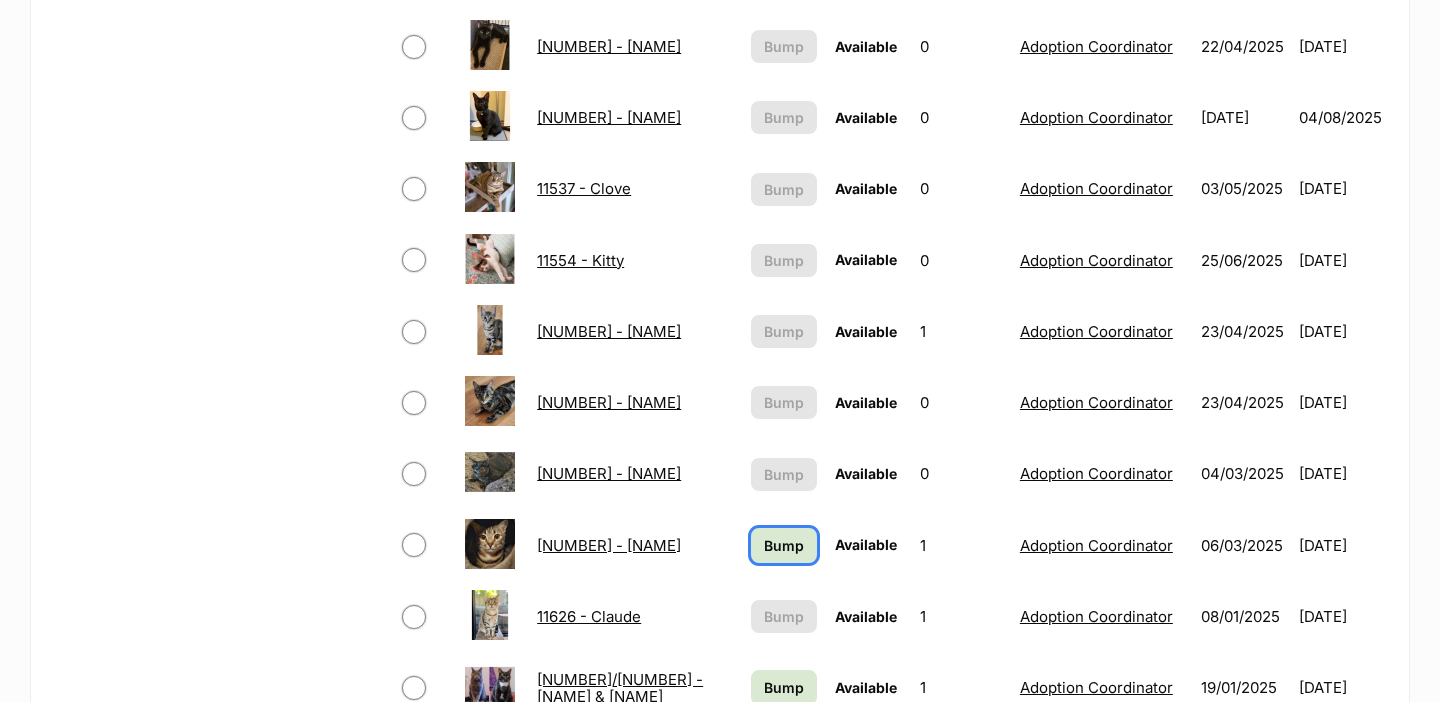 click on "Bump" at bounding box center [784, 545] 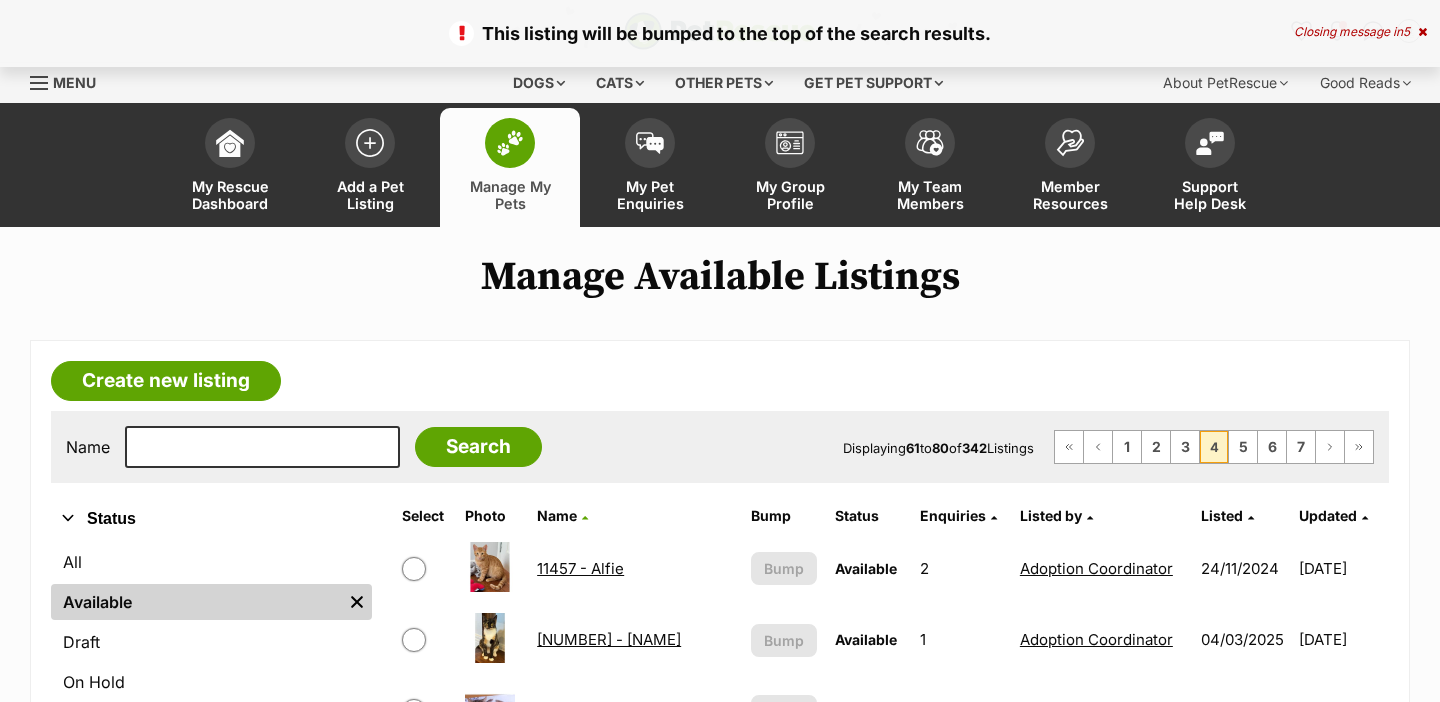 scroll, scrollTop: 0, scrollLeft: 0, axis: both 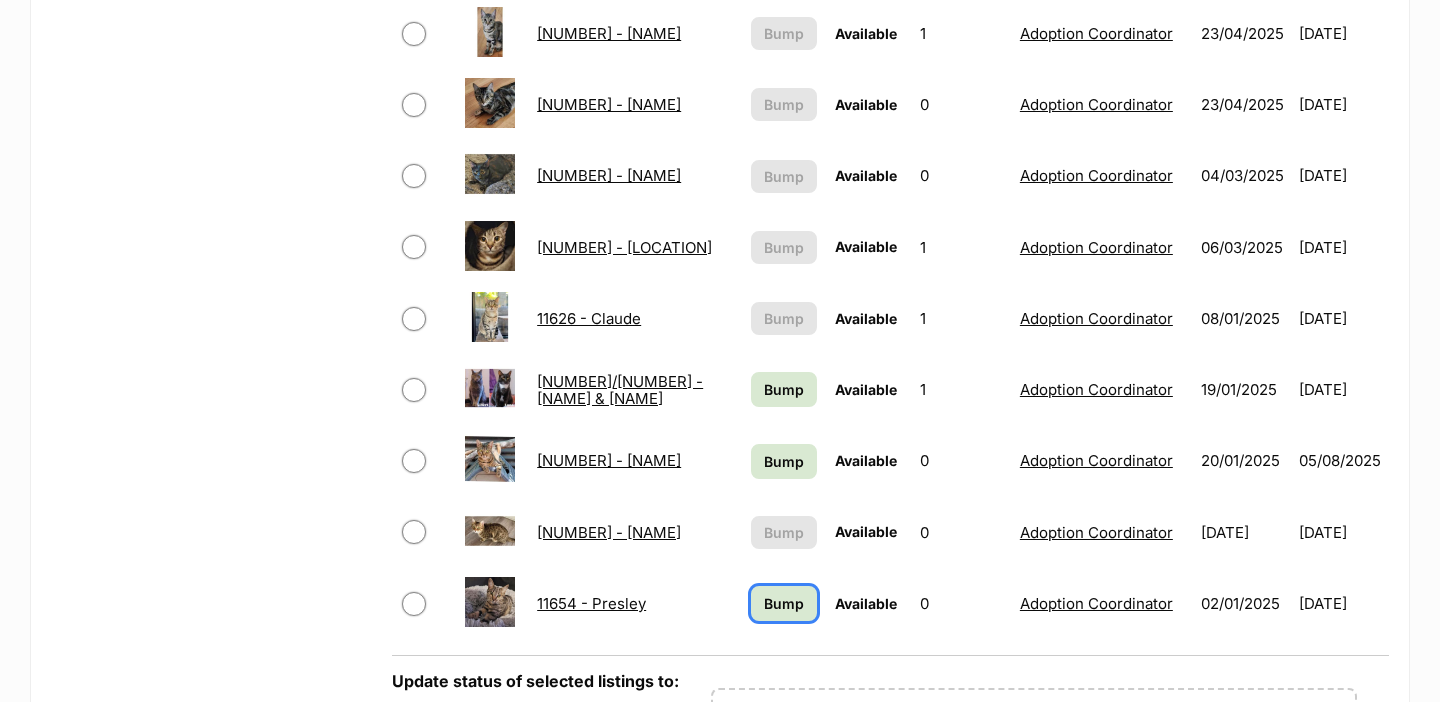 click on "Bump" at bounding box center (784, 603) 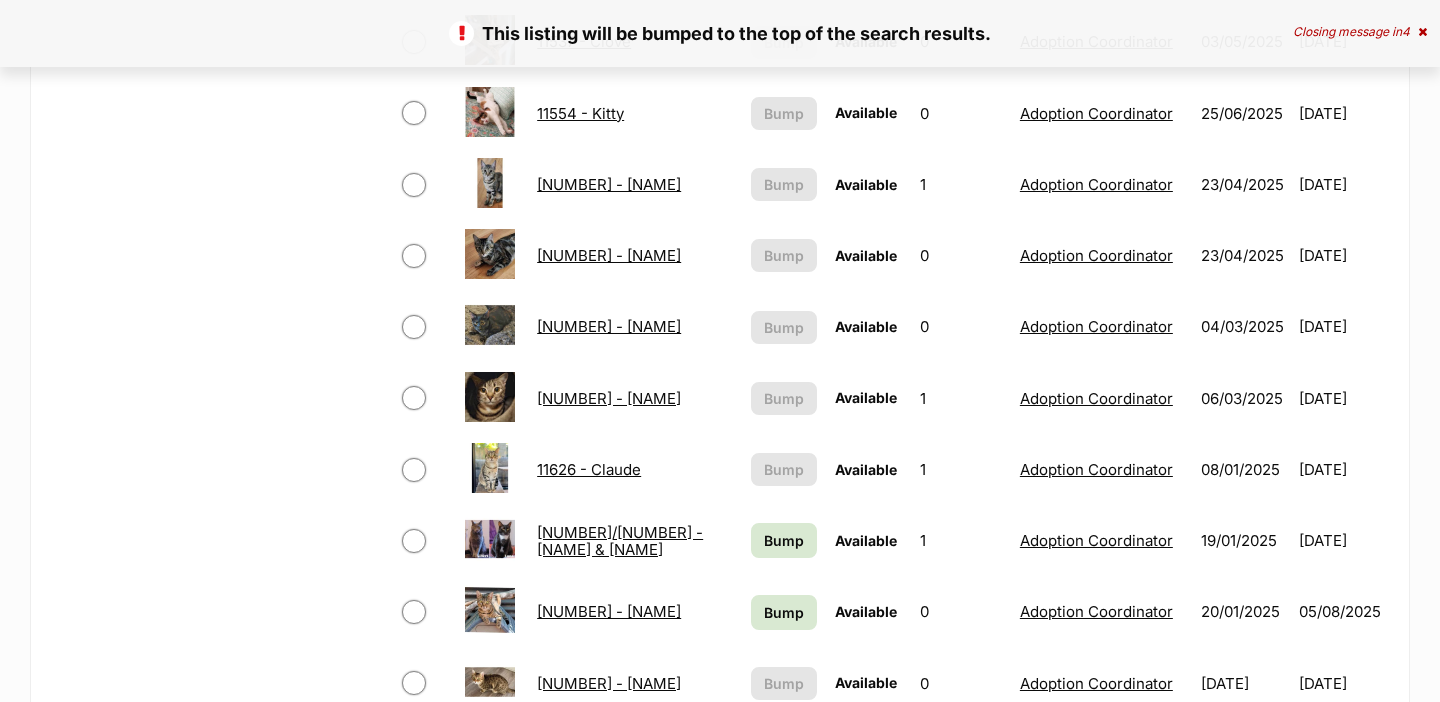 scroll, scrollTop: 1168, scrollLeft: 0, axis: vertical 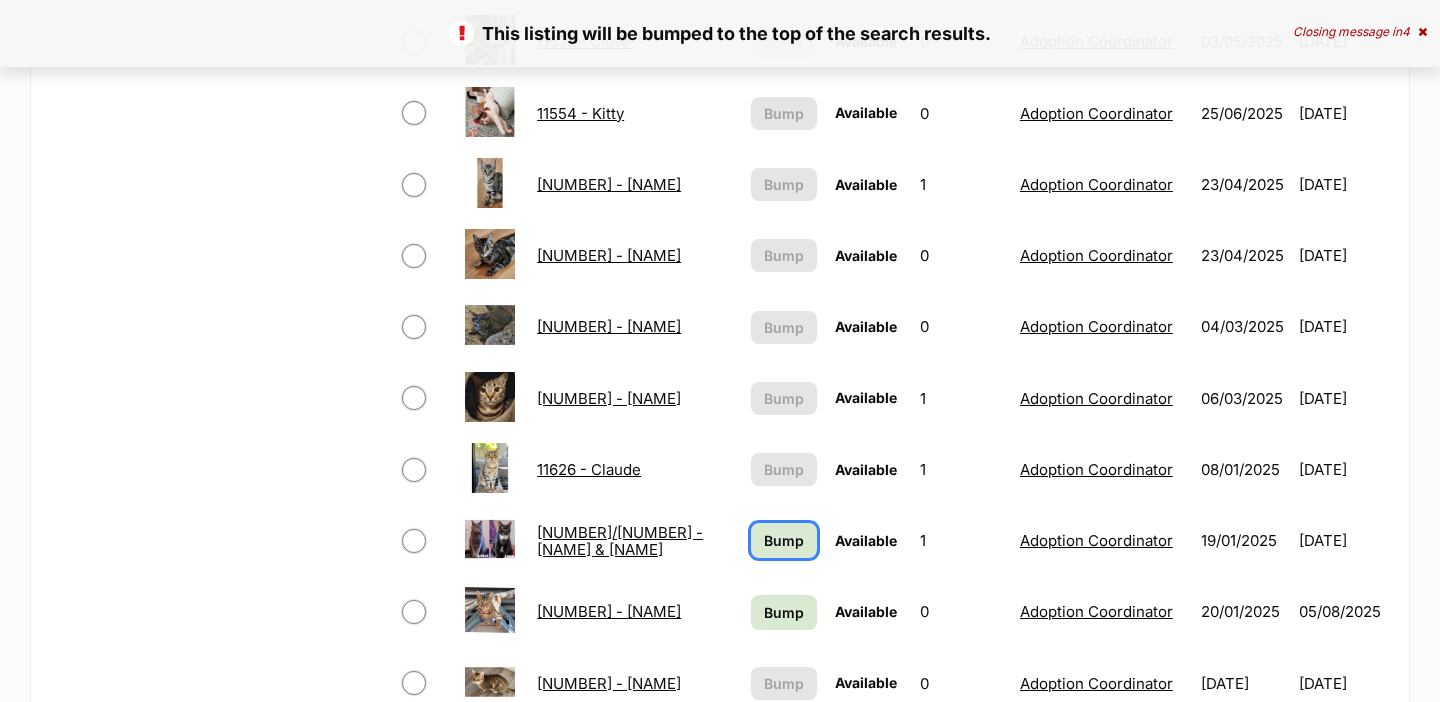 click on "Bump" at bounding box center [784, 540] 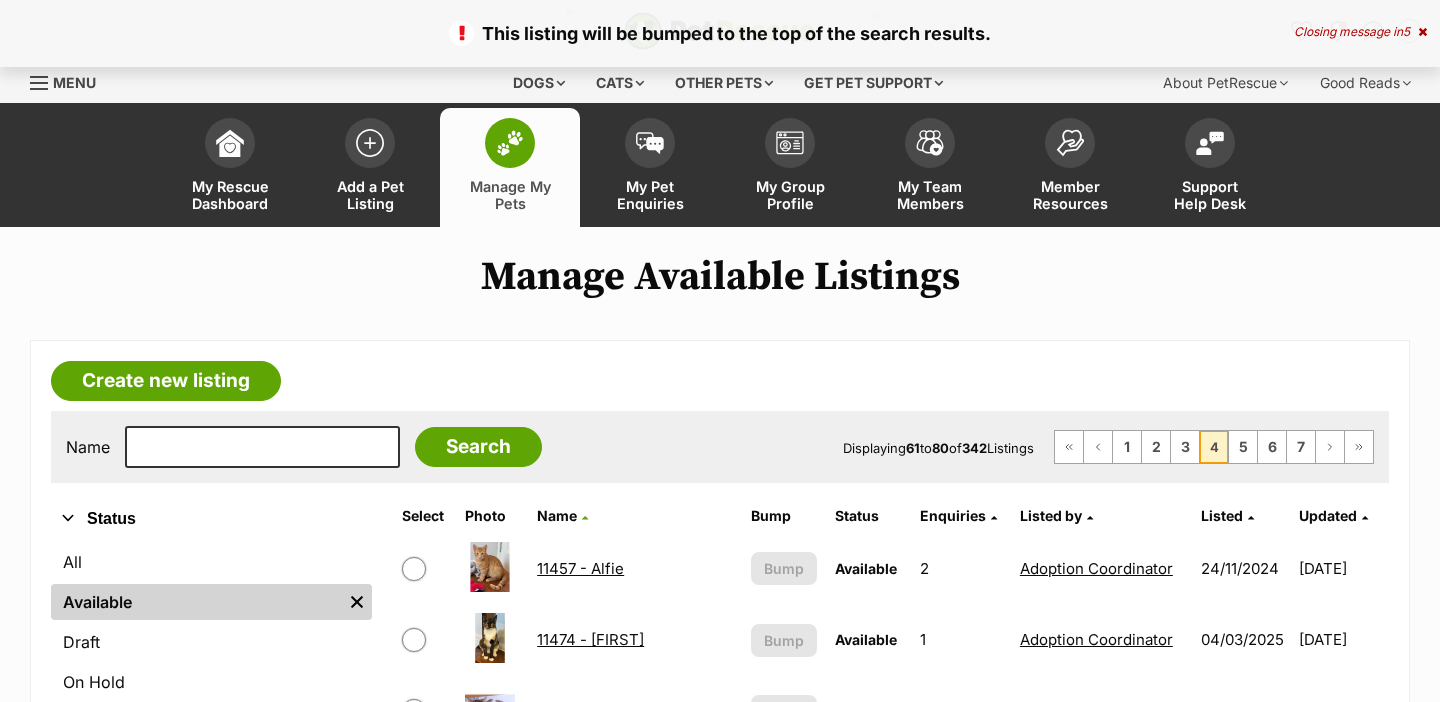 scroll, scrollTop: 0, scrollLeft: 0, axis: both 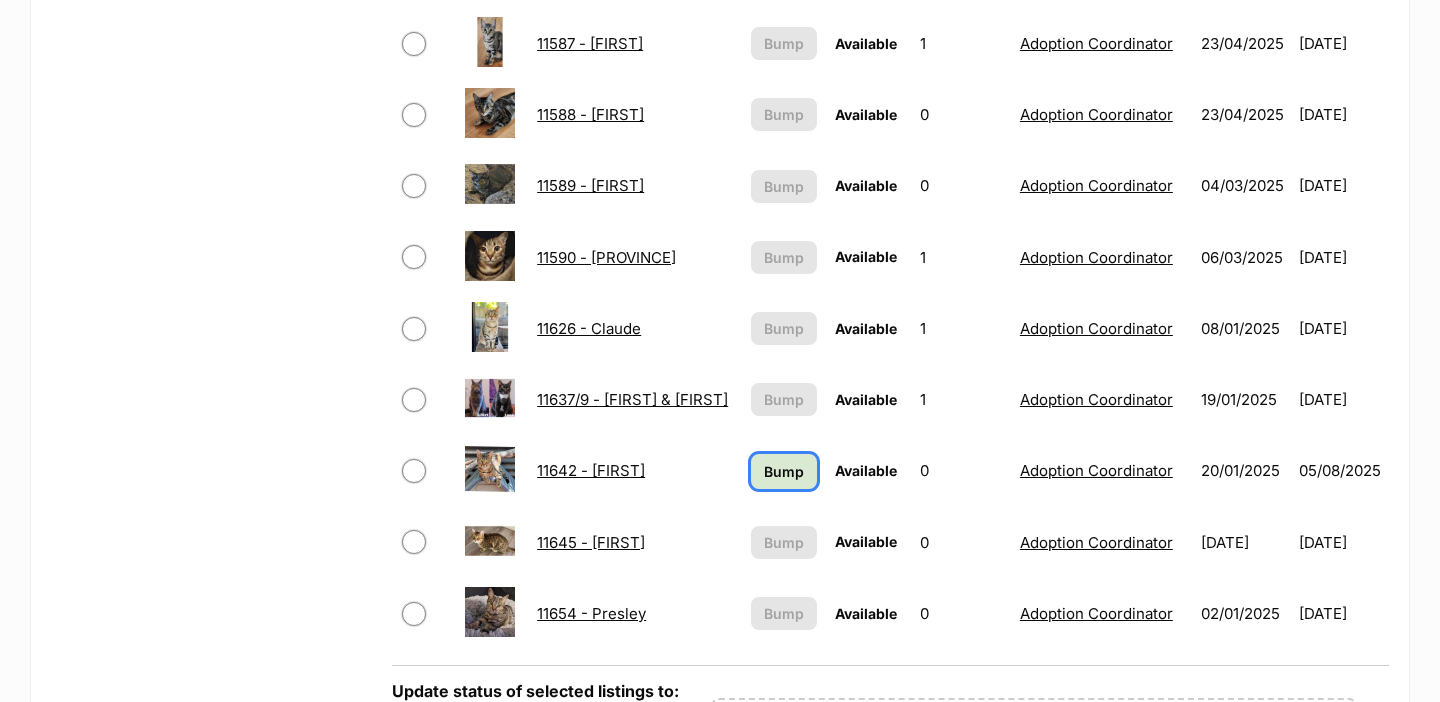 click on "Bump" at bounding box center (784, 471) 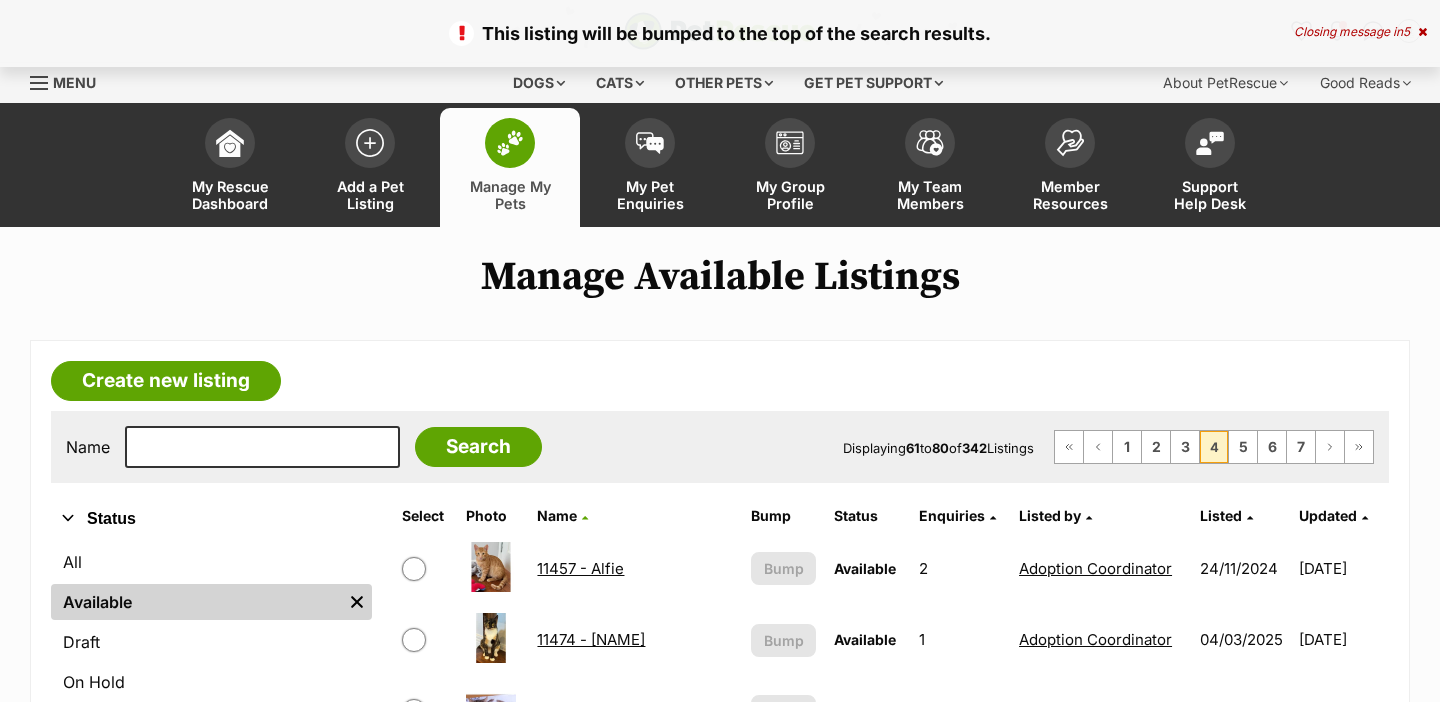 scroll, scrollTop: 0, scrollLeft: 0, axis: both 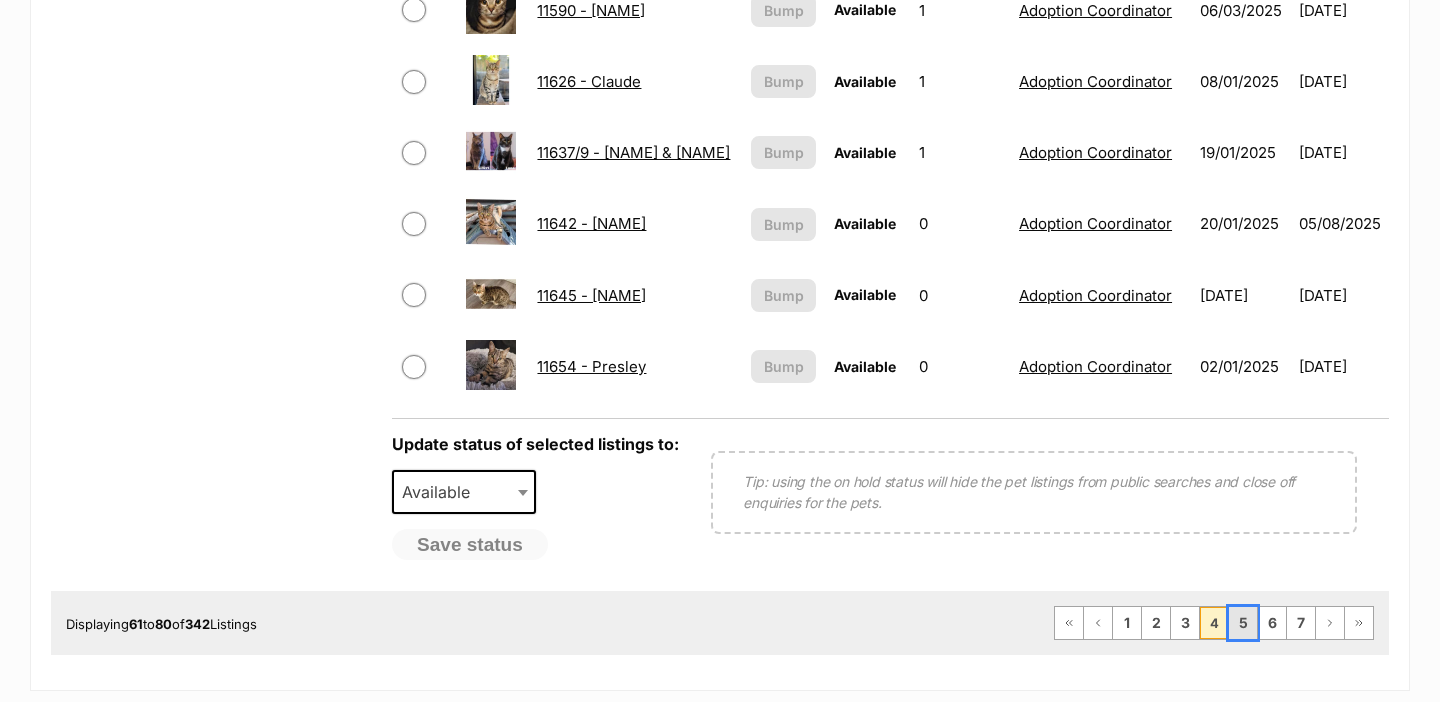 click on "5" at bounding box center (1243, 623) 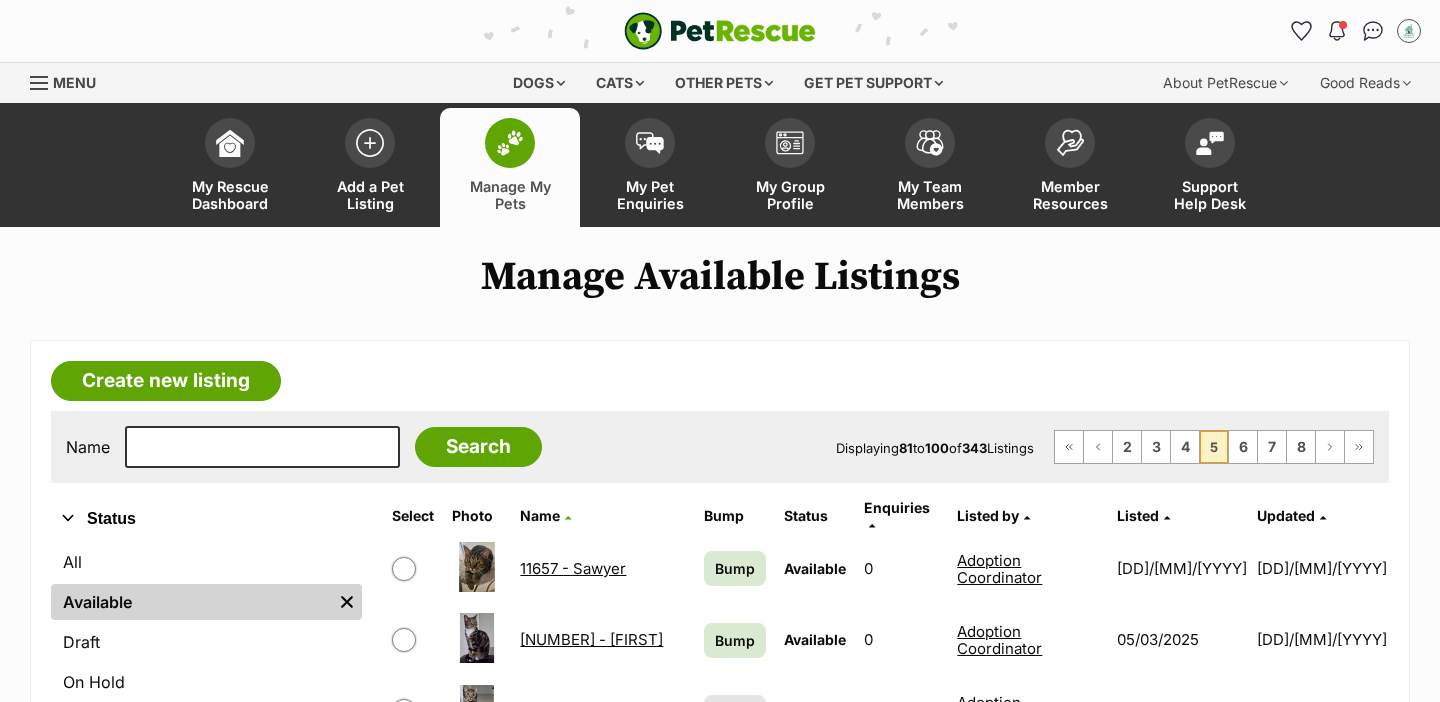 scroll, scrollTop: 0, scrollLeft: 0, axis: both 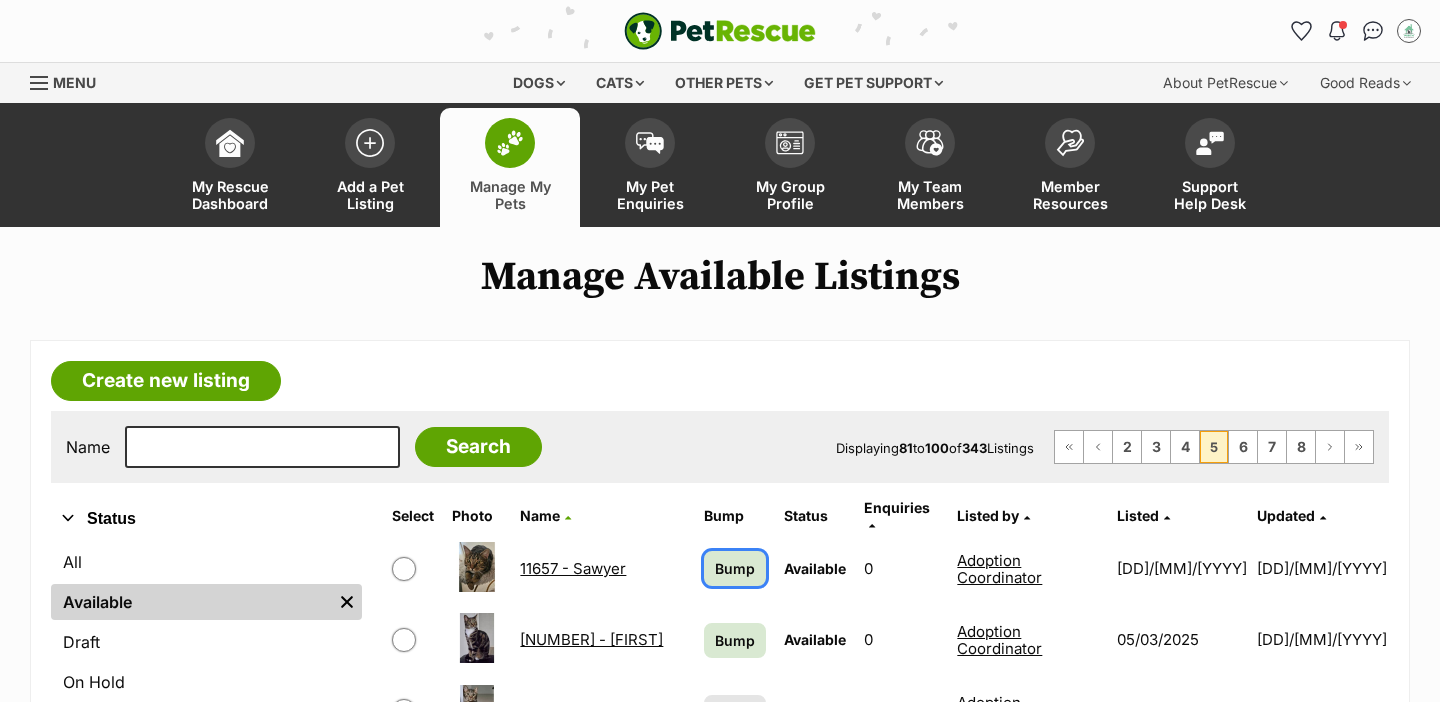 click on "Bump" at bounding box center (735, 568) 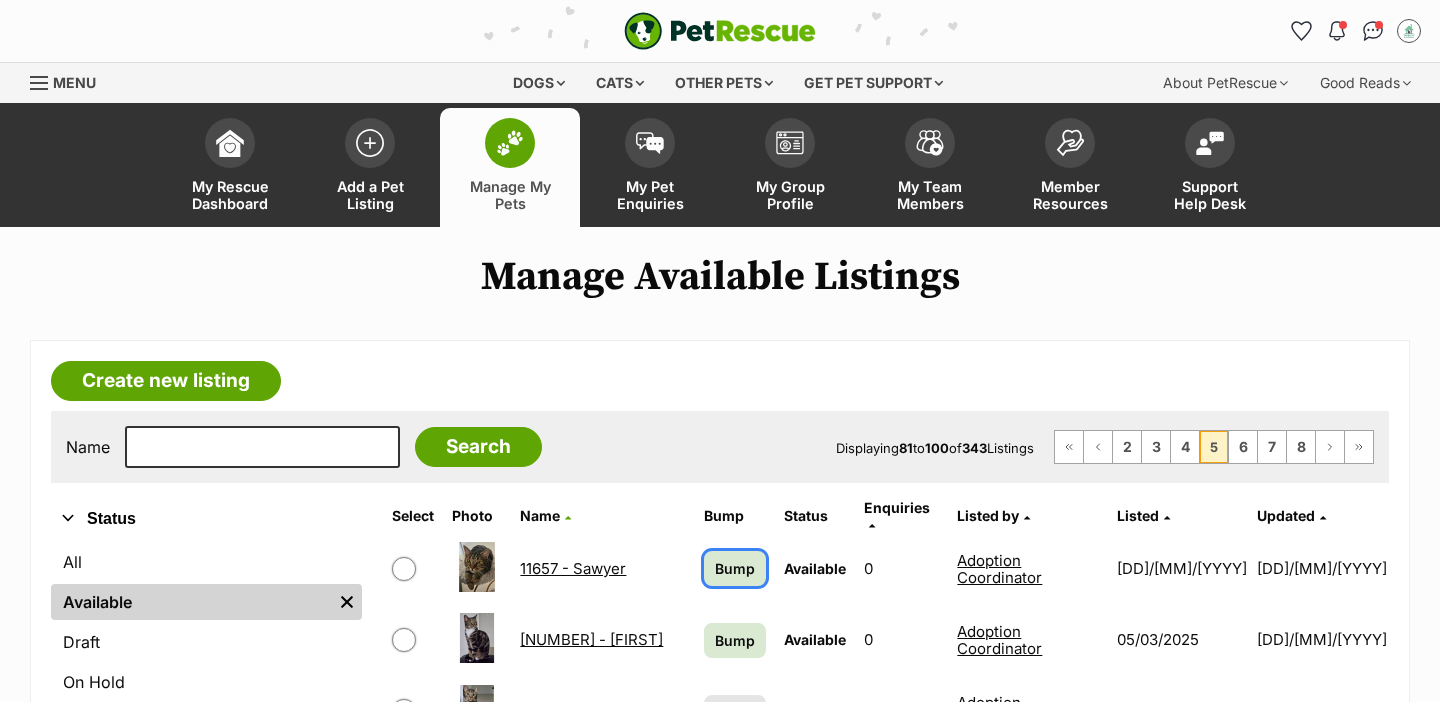 scroll, scrollTop: 0, scrollLeft: 0, axis: both 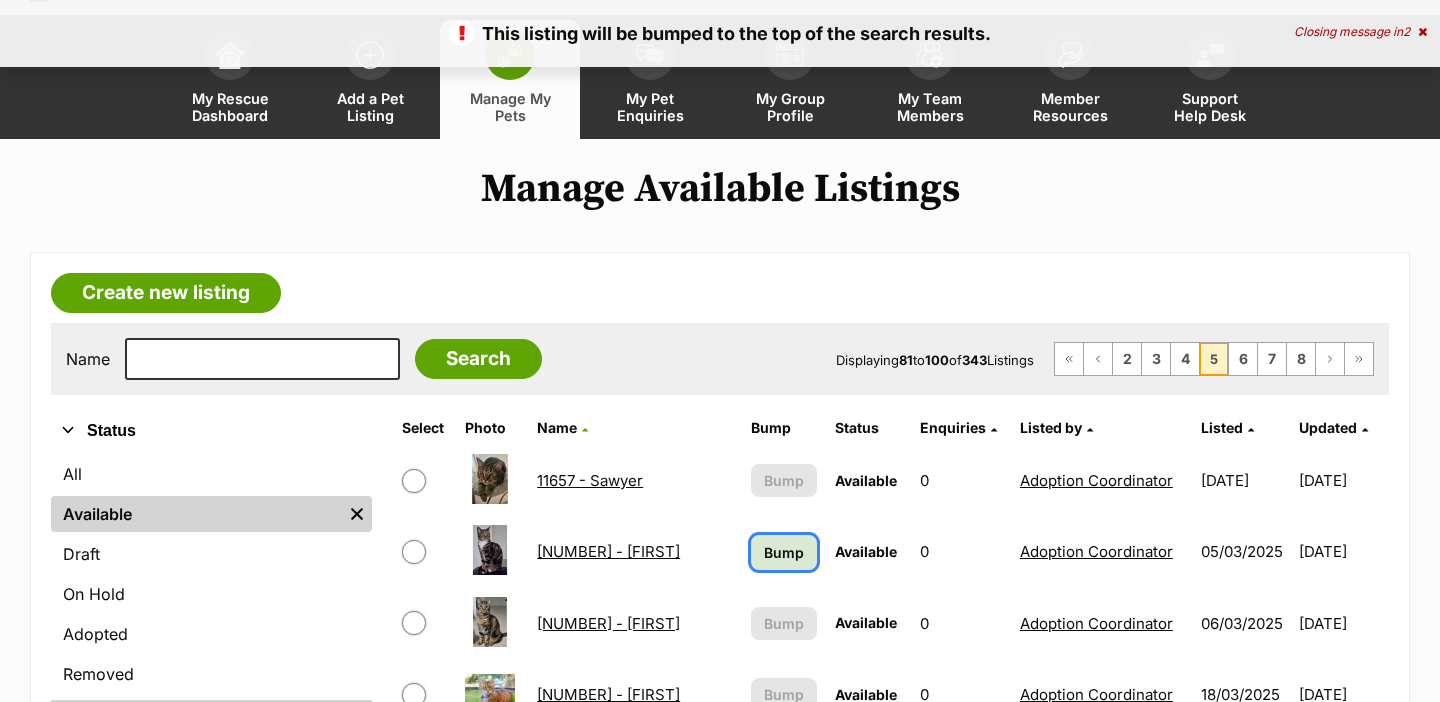 click on "Bump" at bounding box center (784, 552) 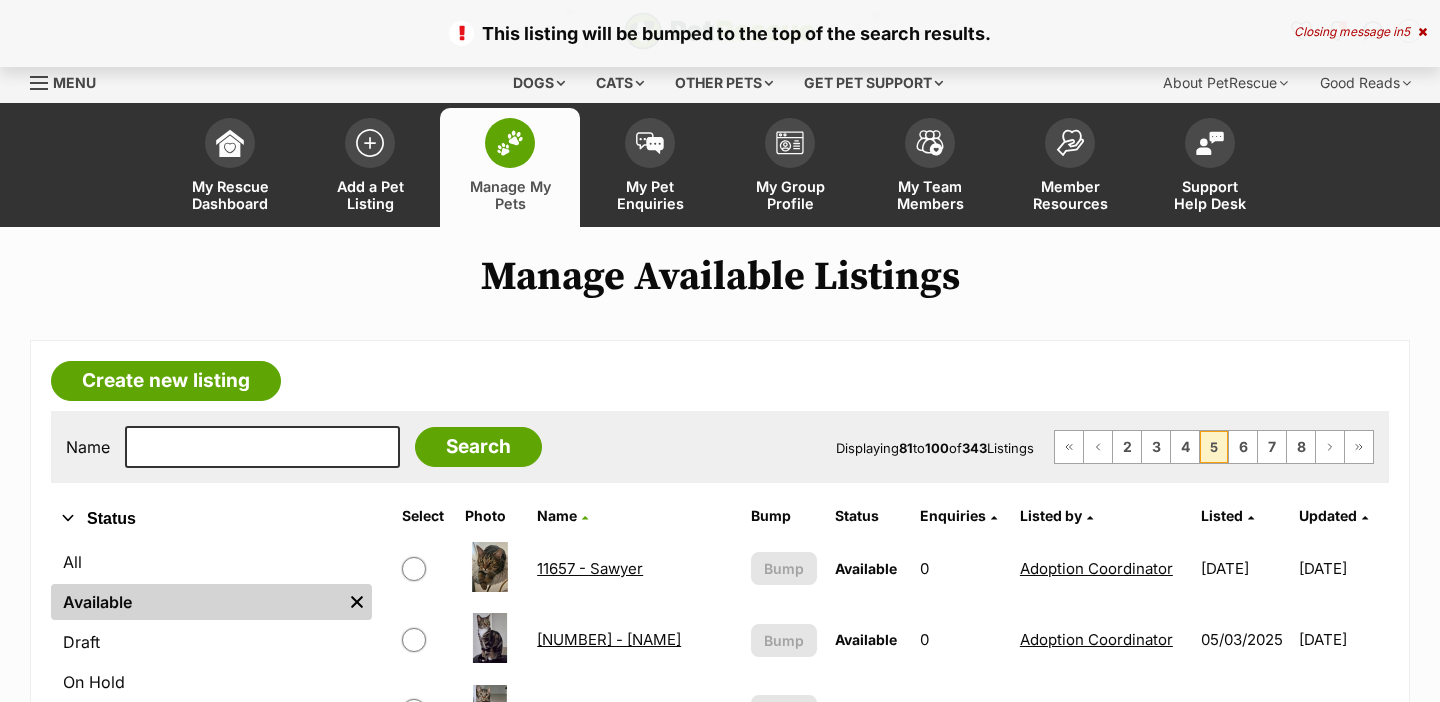 scroll, scrollTop: 0, scrollLeft: 0, axis: both 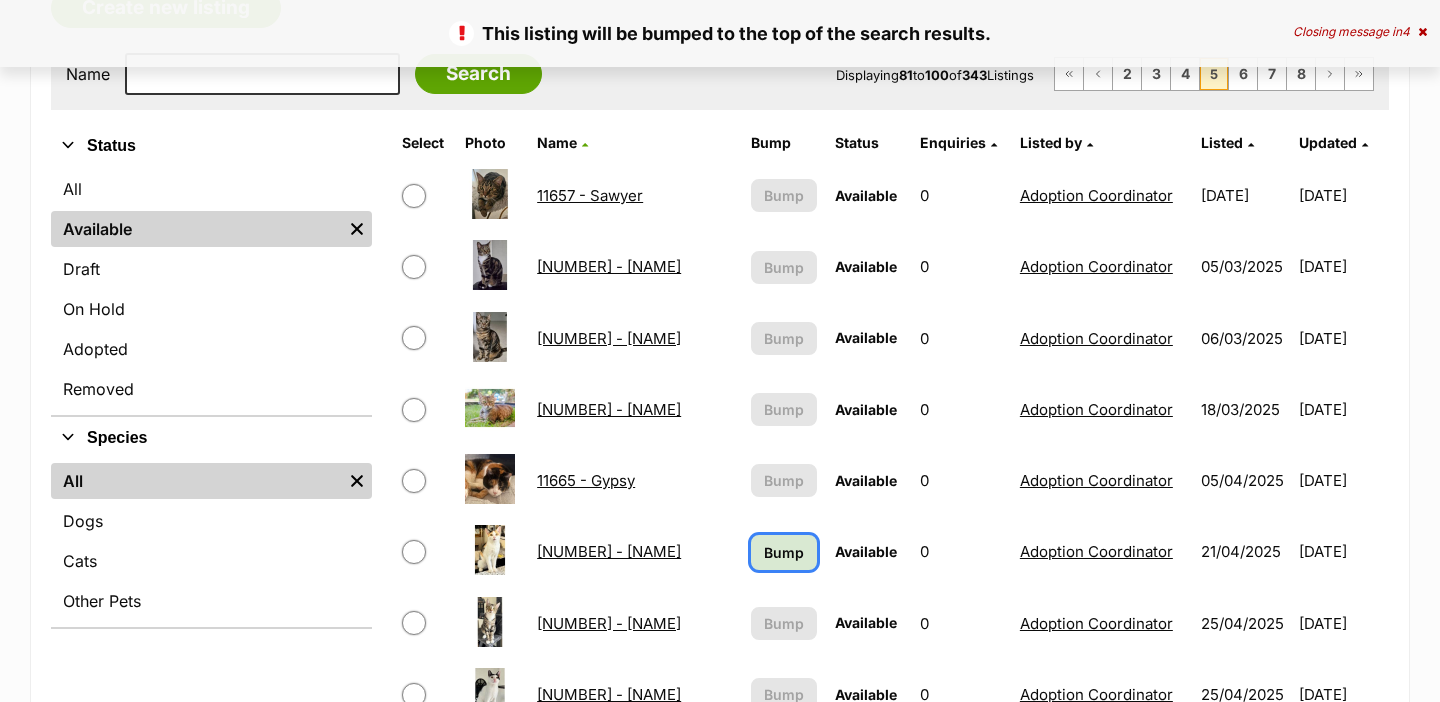 click on "Bump" at bounding box center [784, 552] 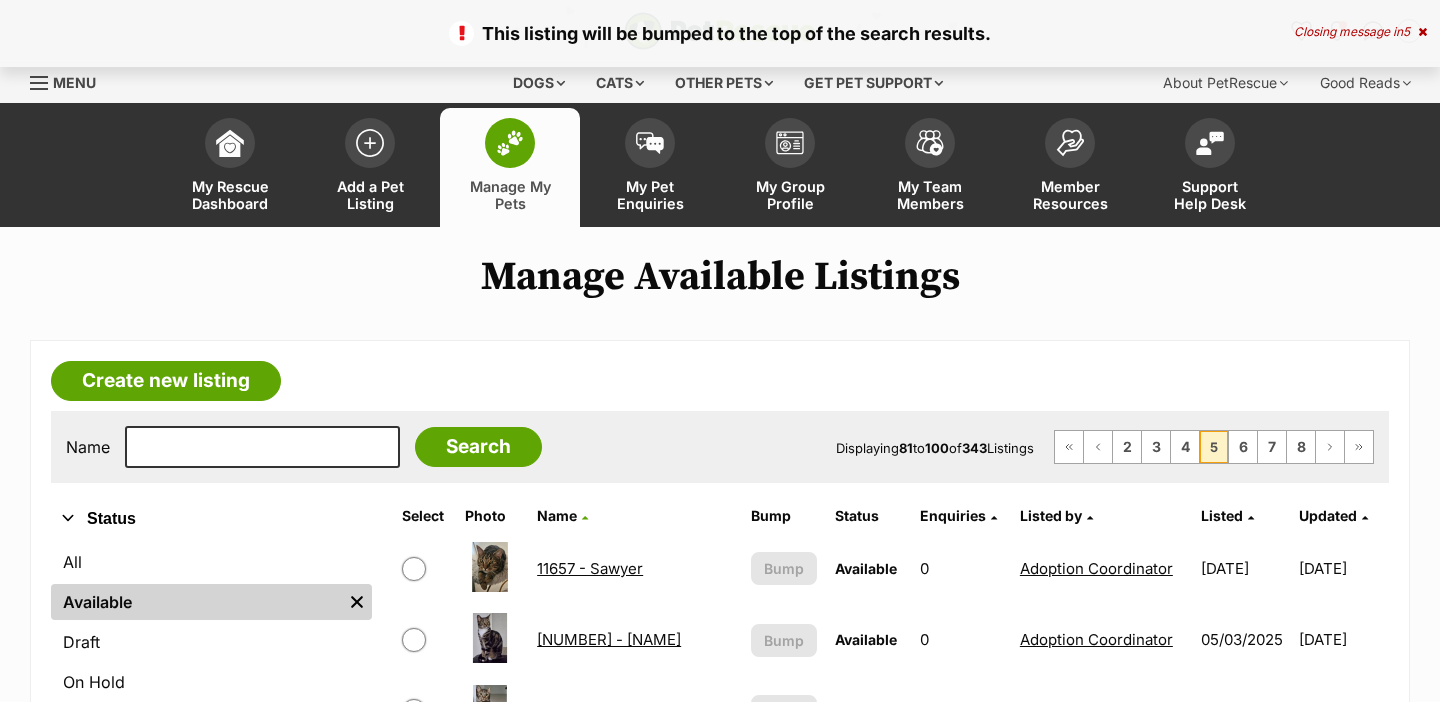 scroll, scrollTop: 0, scrollLeft: 0, axis: both 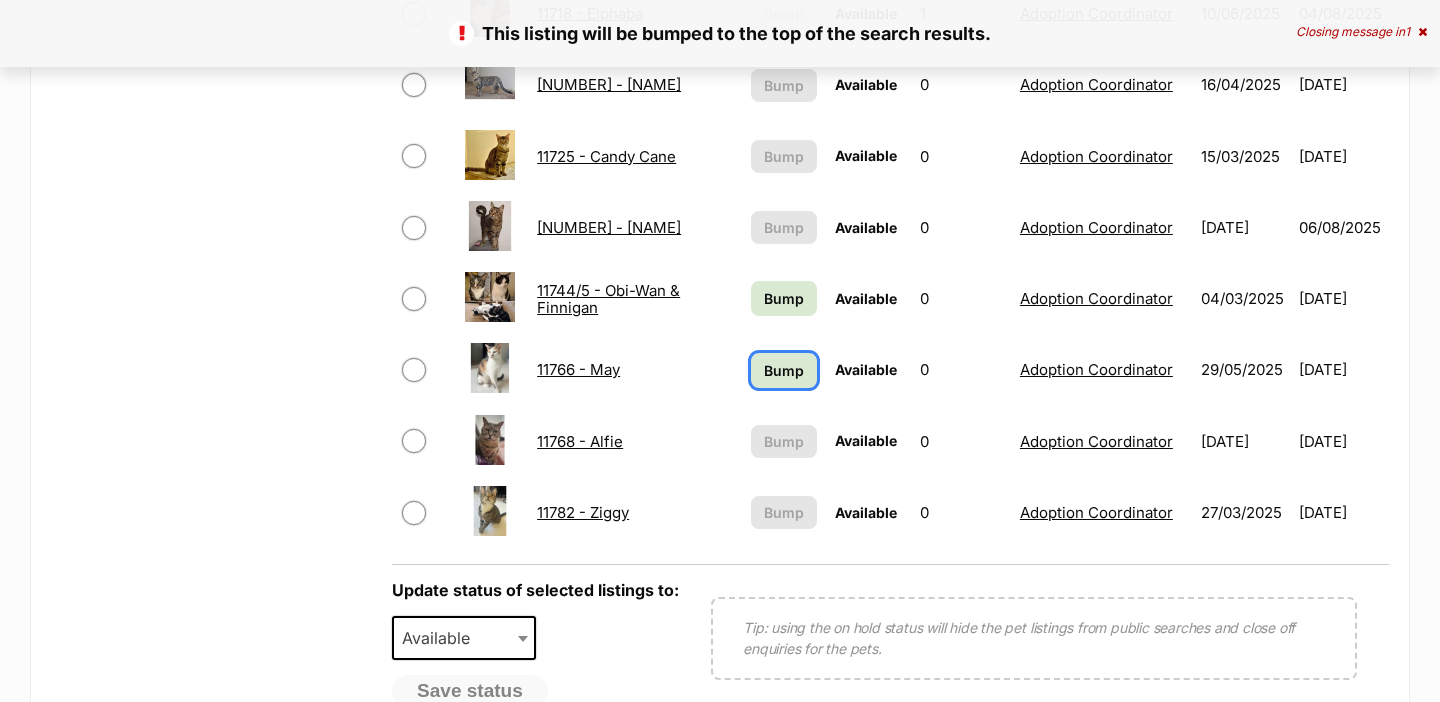 click on "Bump" at bounding box center [784, 370] 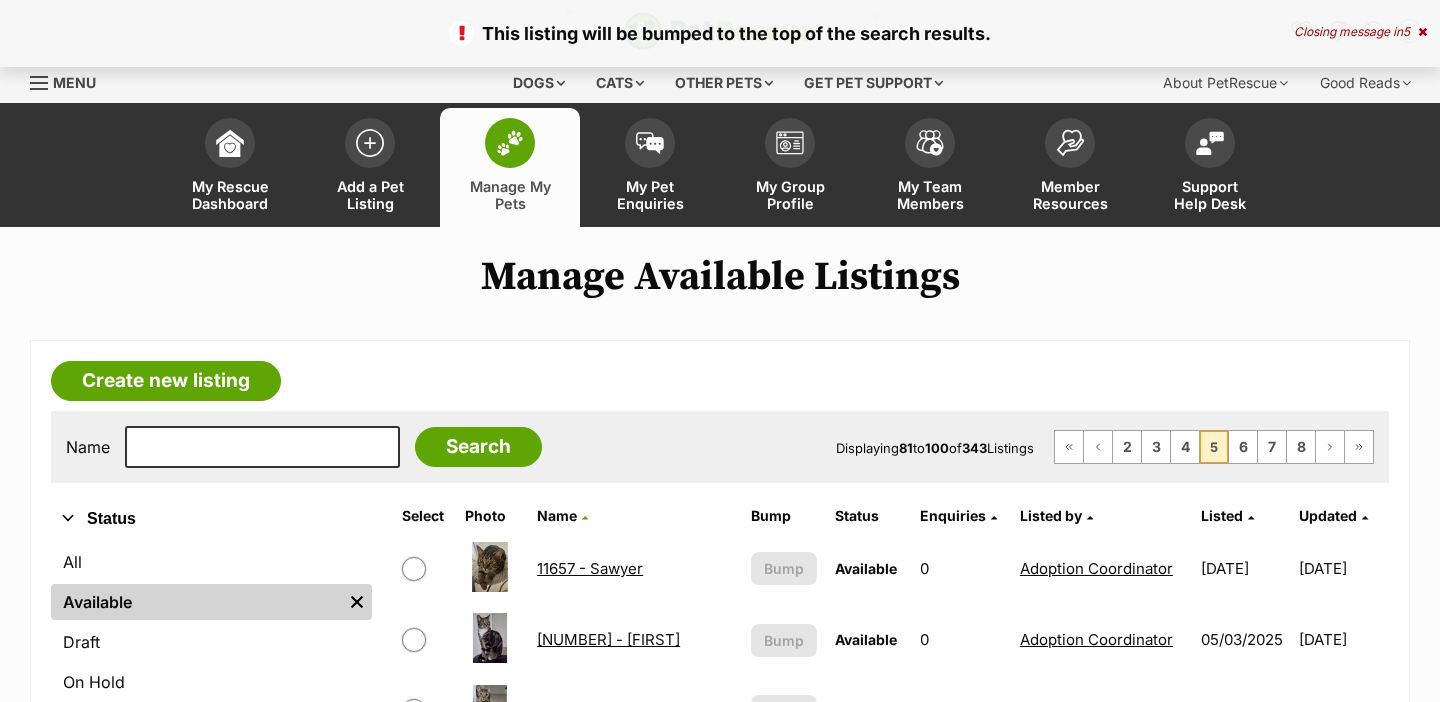 scroll, scrollTop: 0, scrollLeft: 0, axis: both 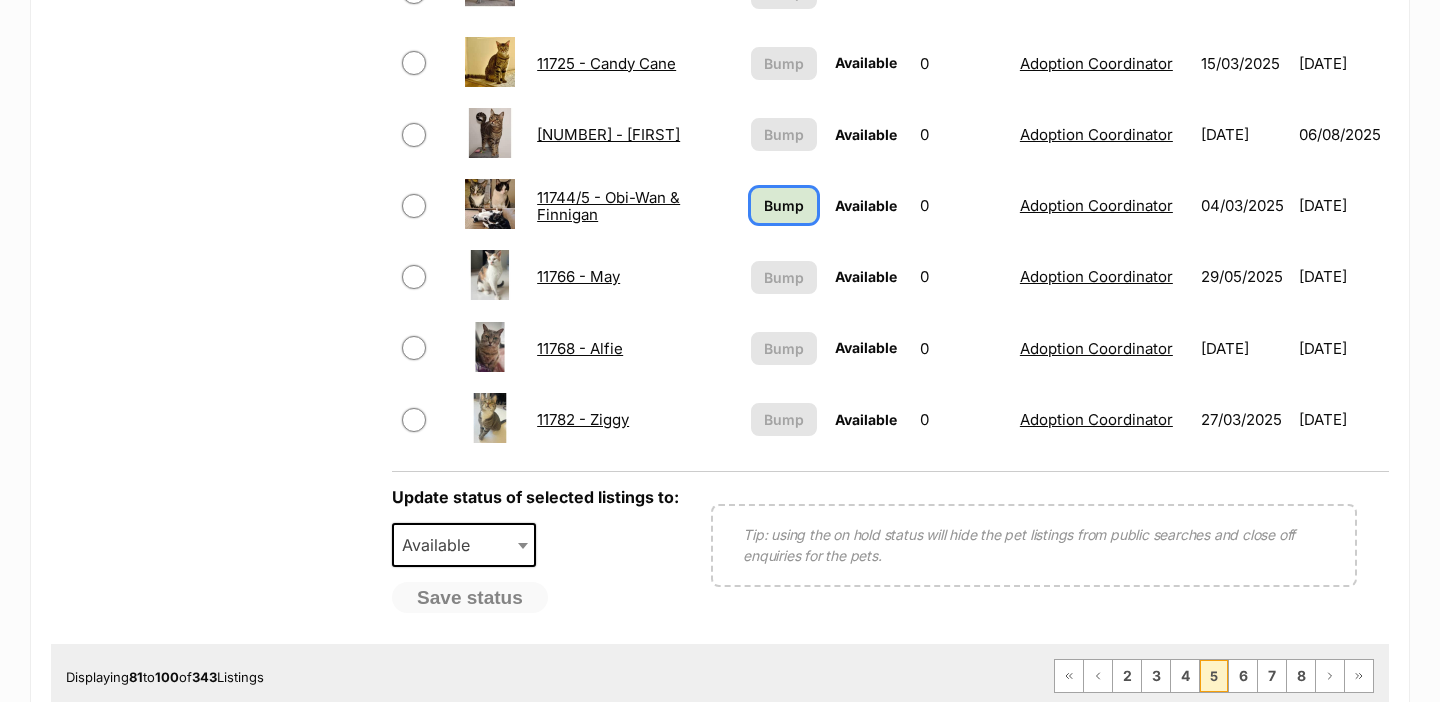 click on "Bump" at bounding box center (784, 205) 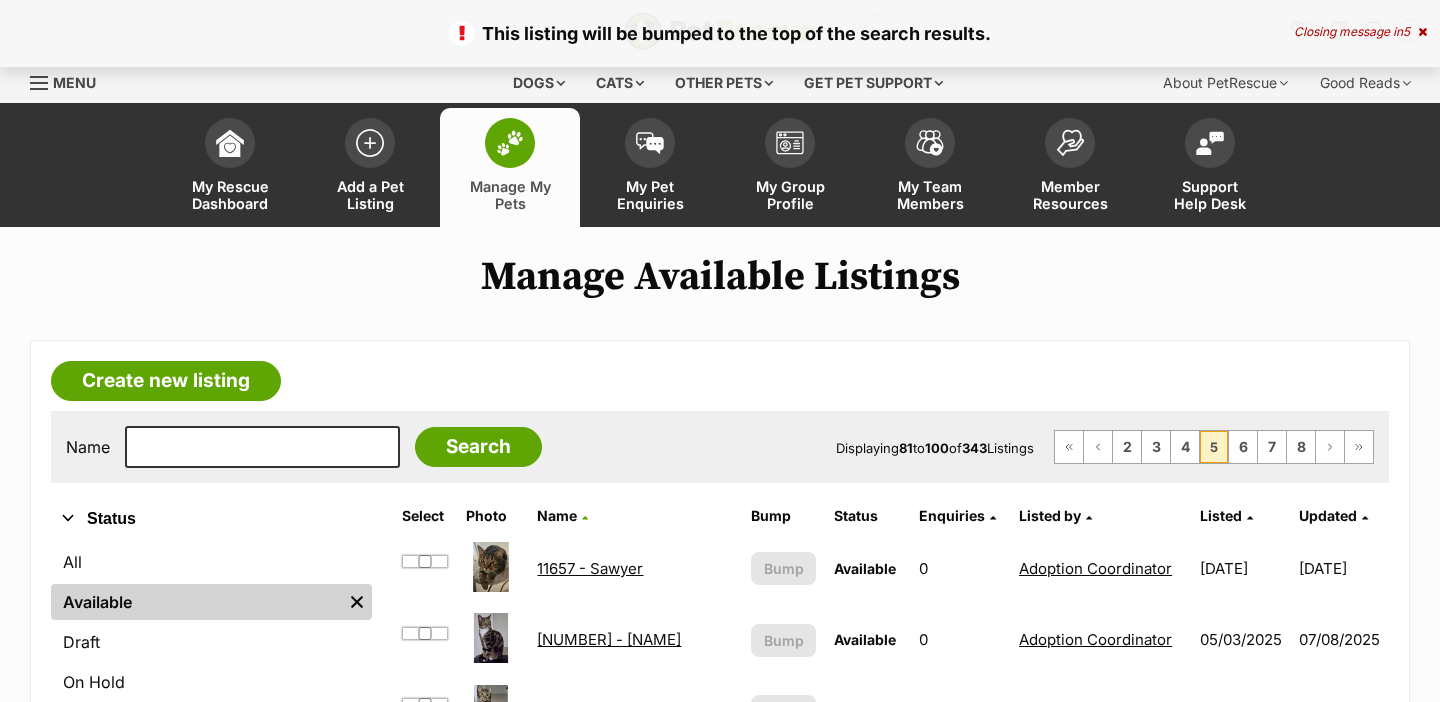 scroll, scrollTop: 0, scrollLeft: 0, axis: both 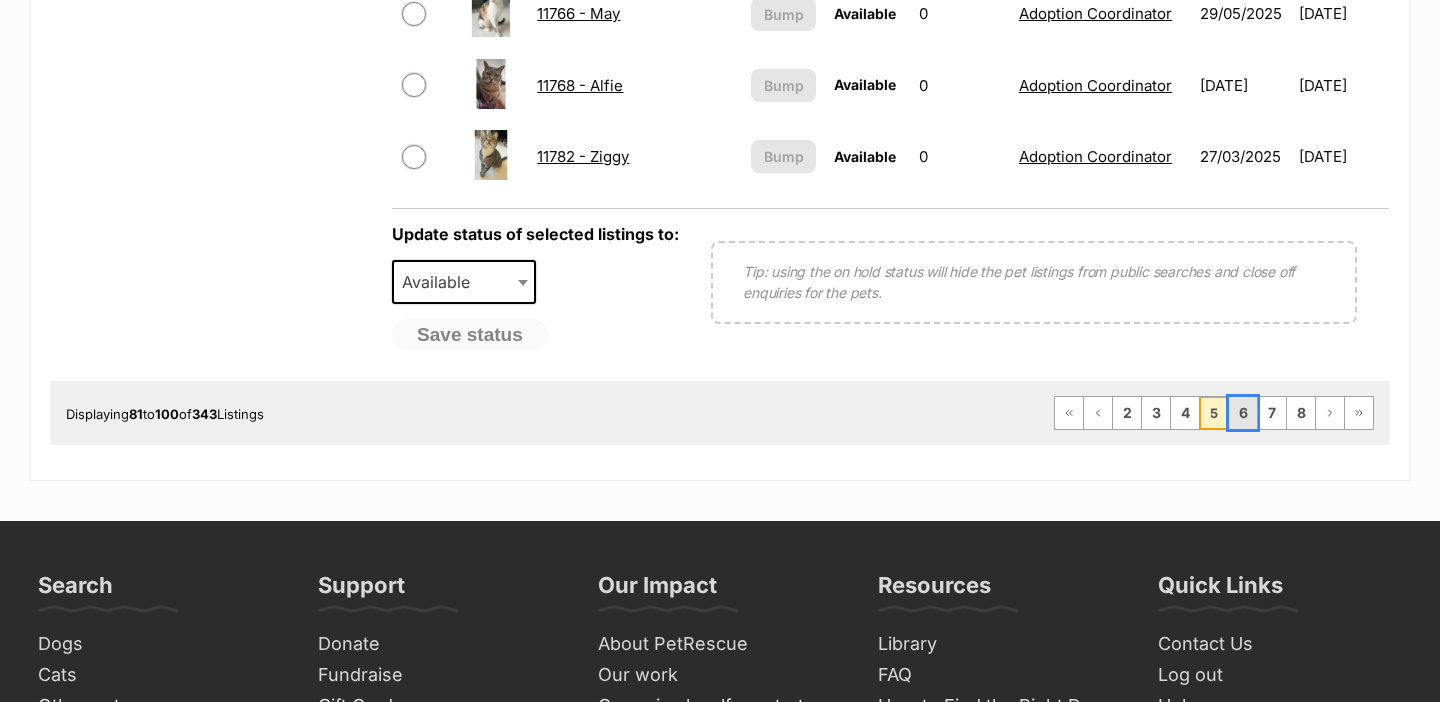 click on "6" at bounding box center [1243, 413] 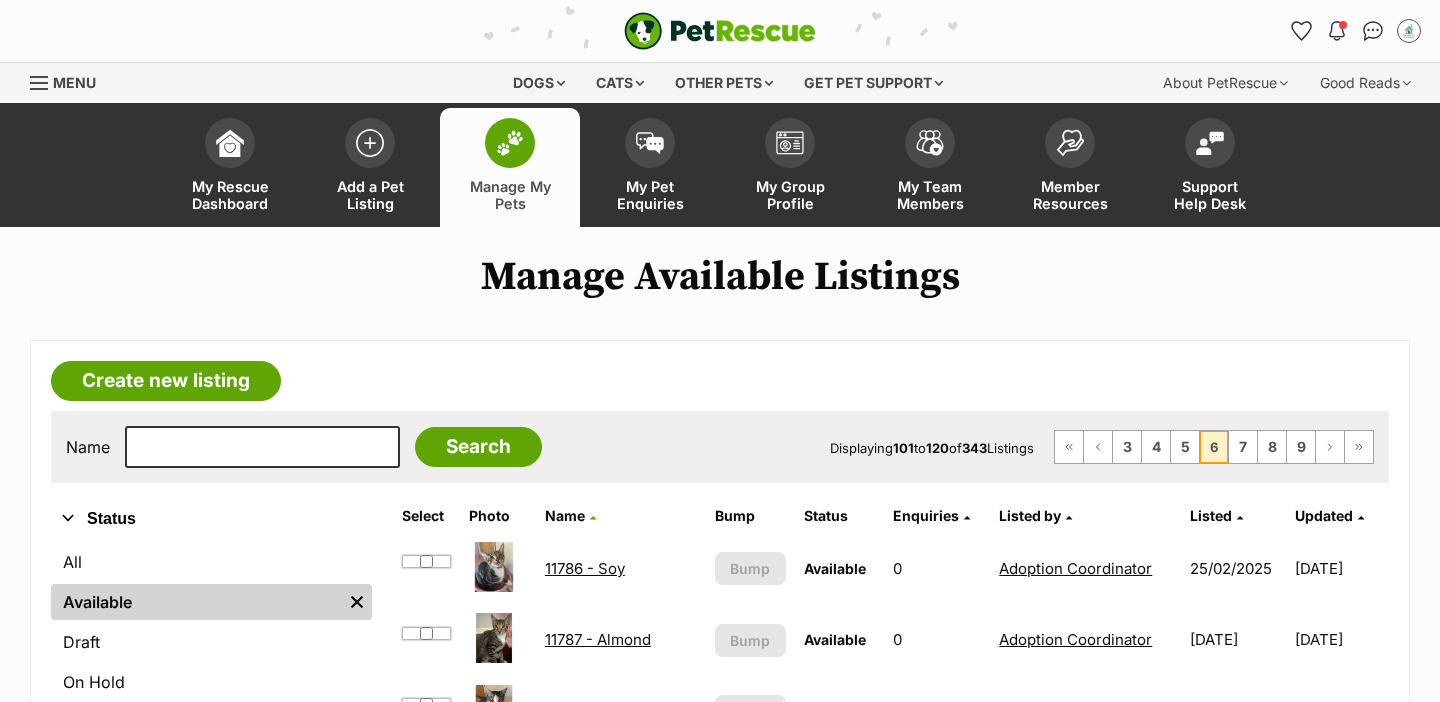 scroll, scrollTop: 0, scrollLeft: 0, axis: both 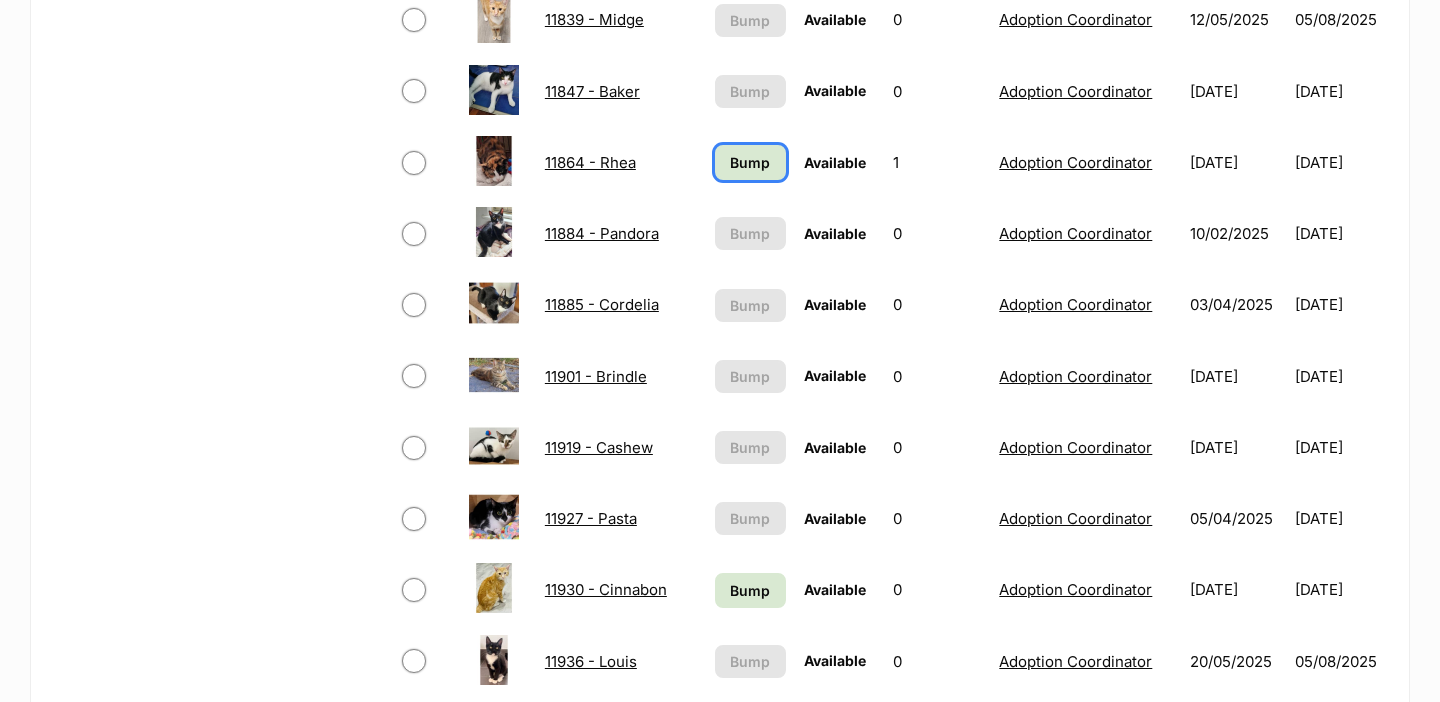 click on "Bump" at bounding box center [750, 162] 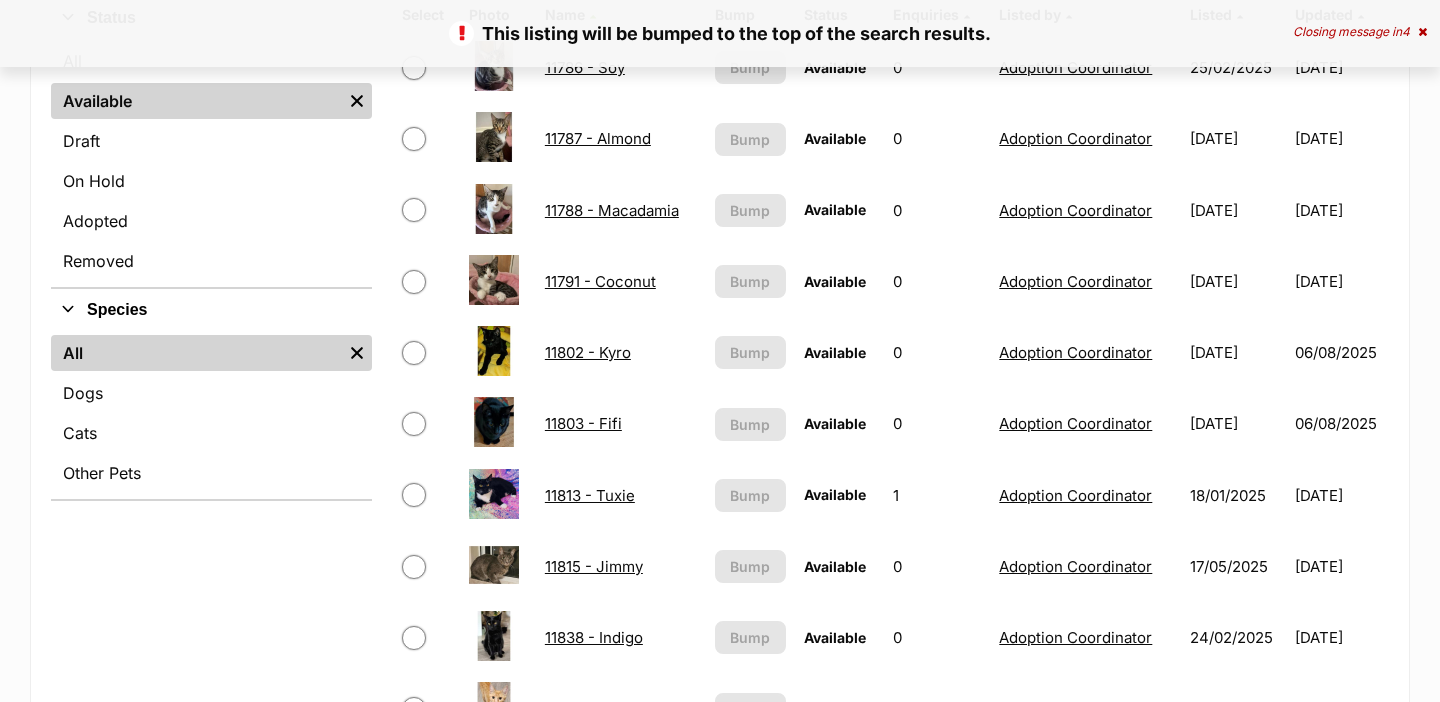 scroll, scrollTop: 1226, scrollLeft: 0, axis: vertical 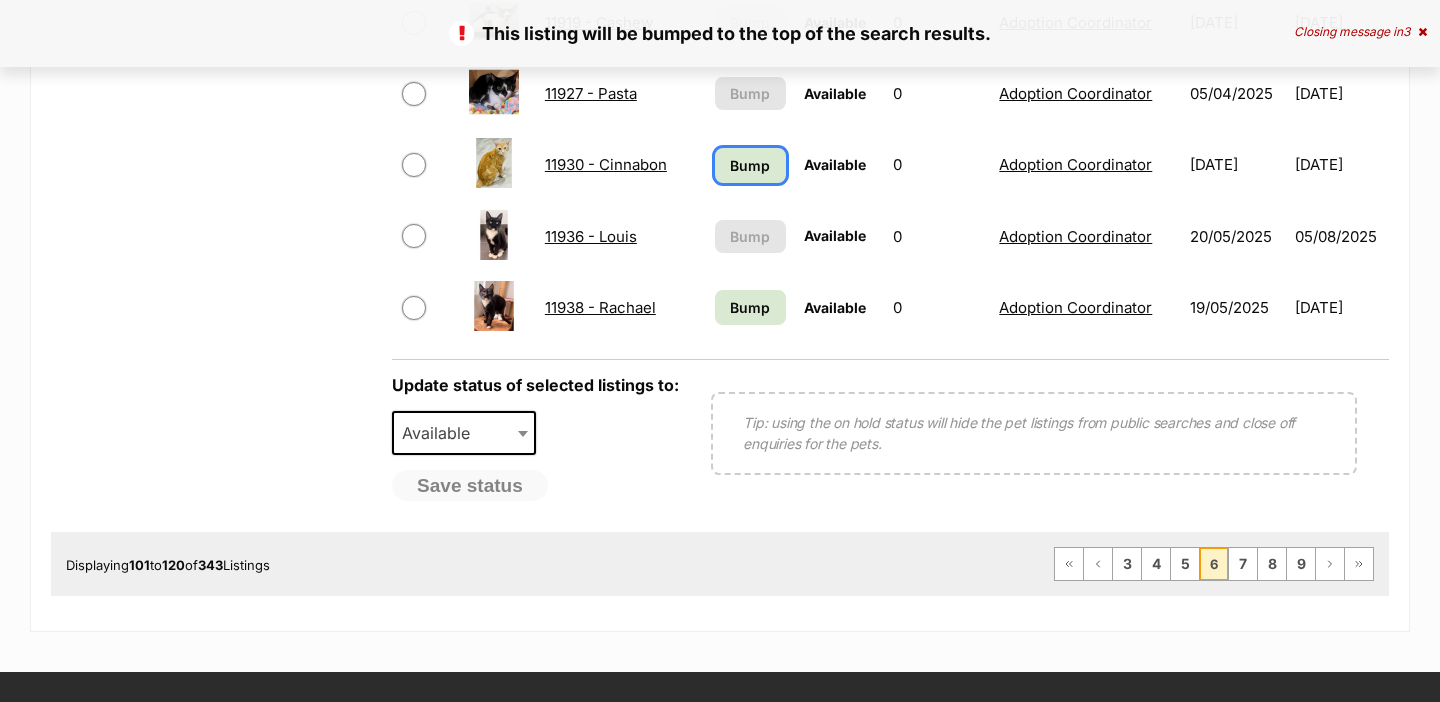 click on "Bump" at bounding box center [750, 165] 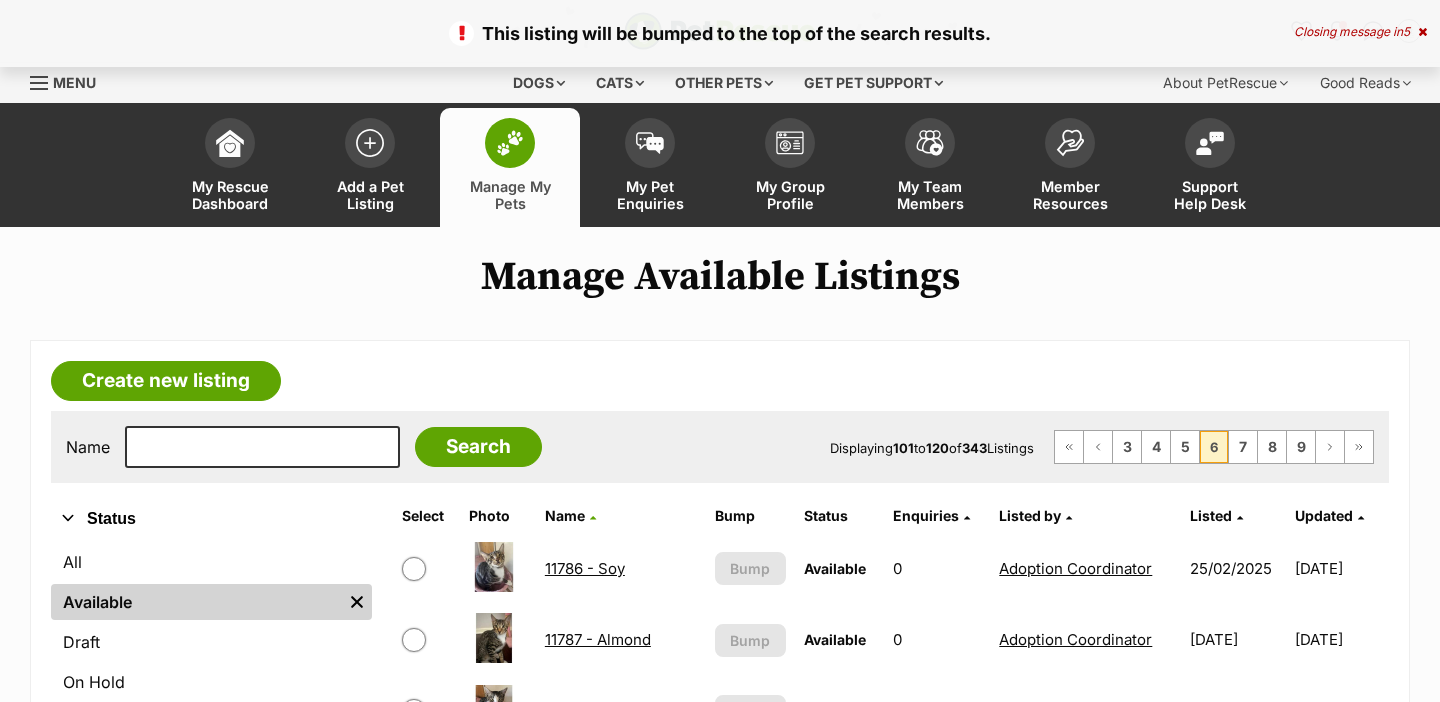 scroll, scrollTop: 0, scrollLeft: 0, axis: both 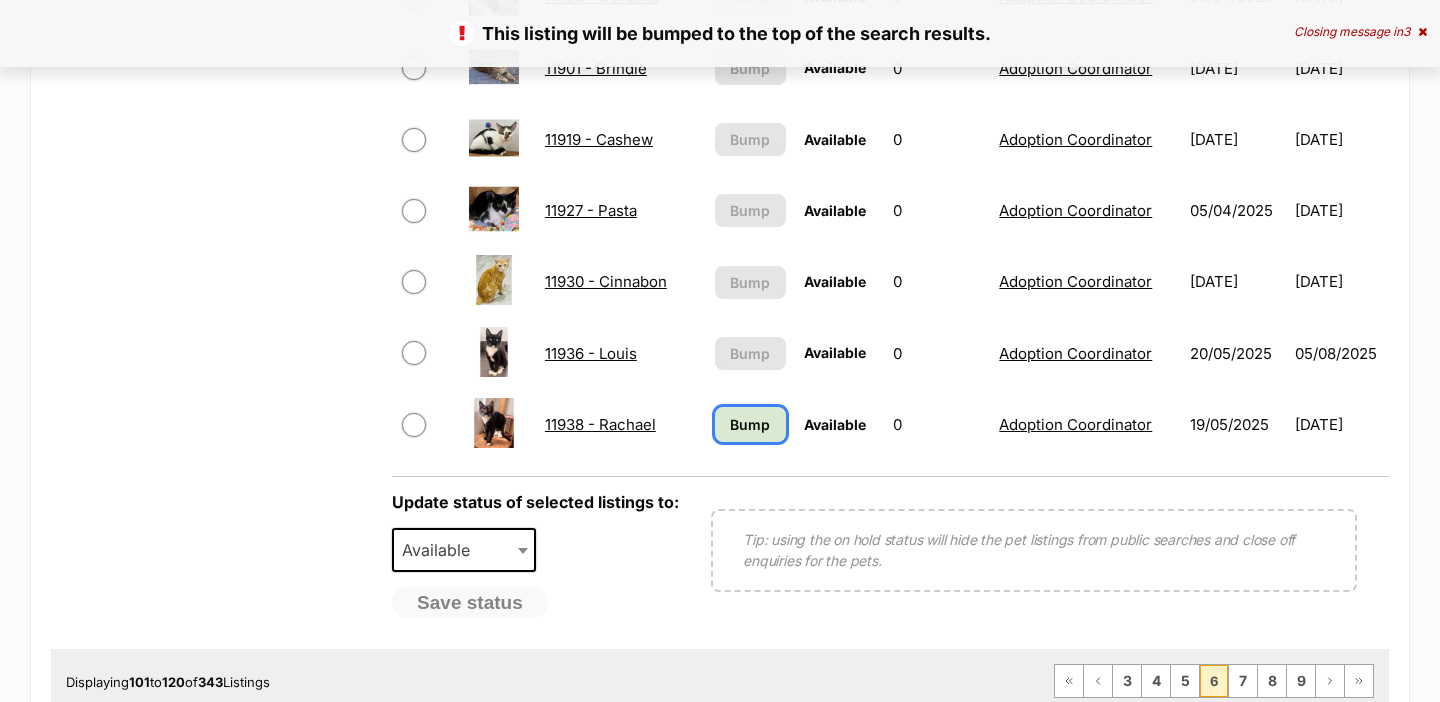 click on "Bump" at bounding box center [750, 424] 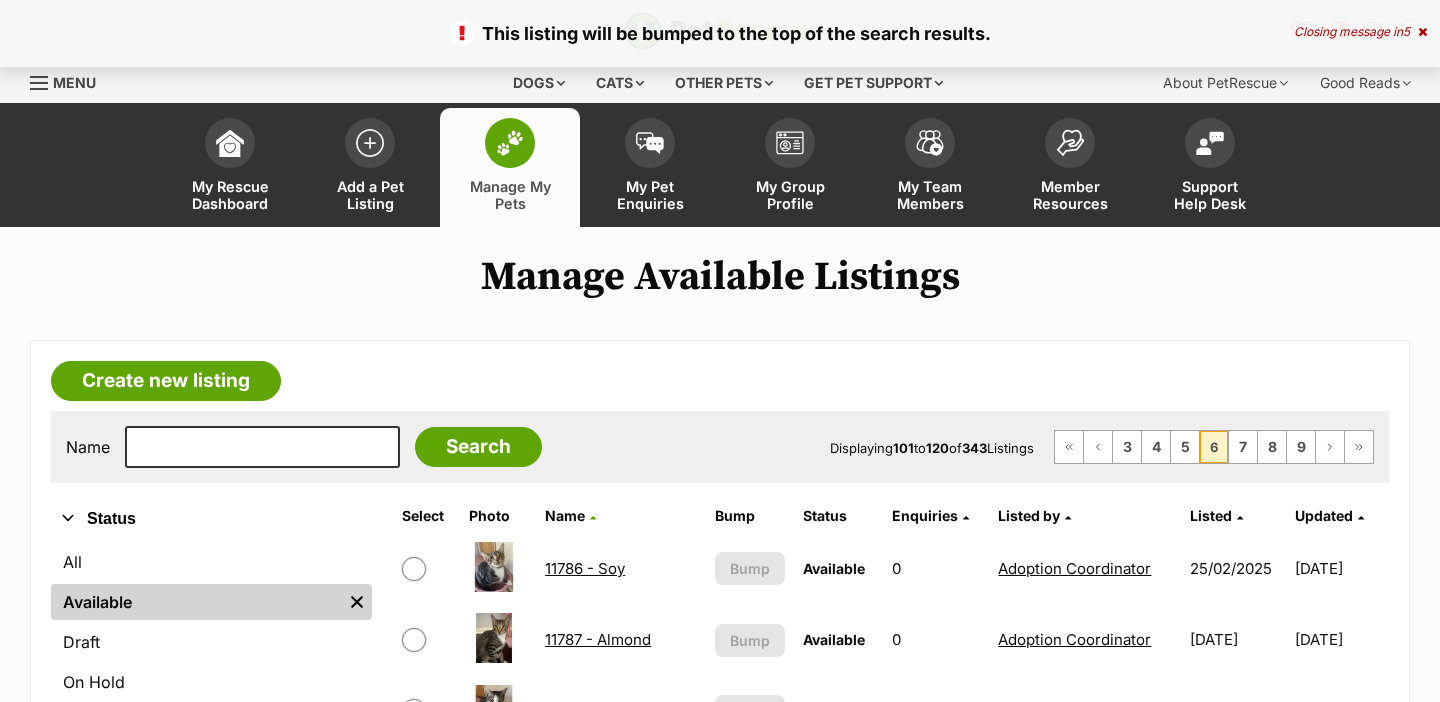 scroll, scrollTop: 0, scrollLeft: 0, axis: both 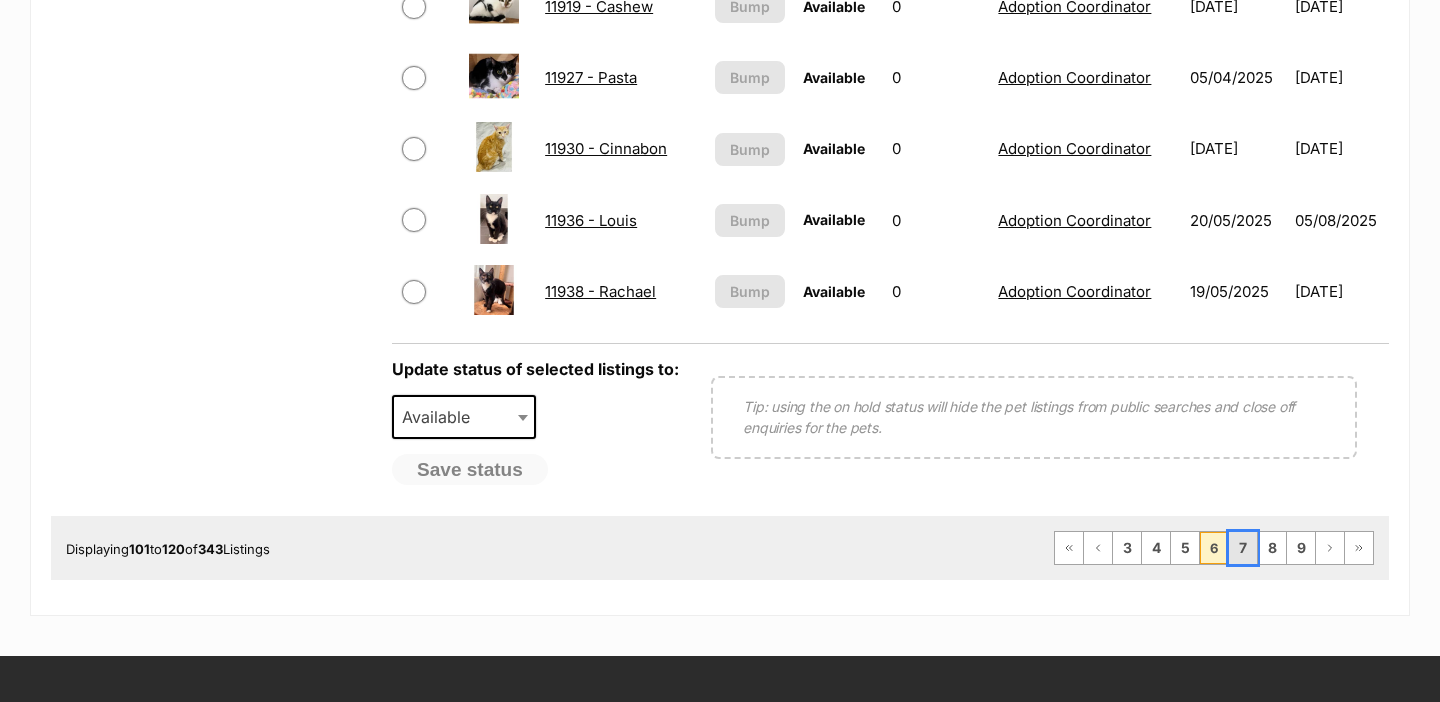 click on "7" at bounding box center (1243, 548) 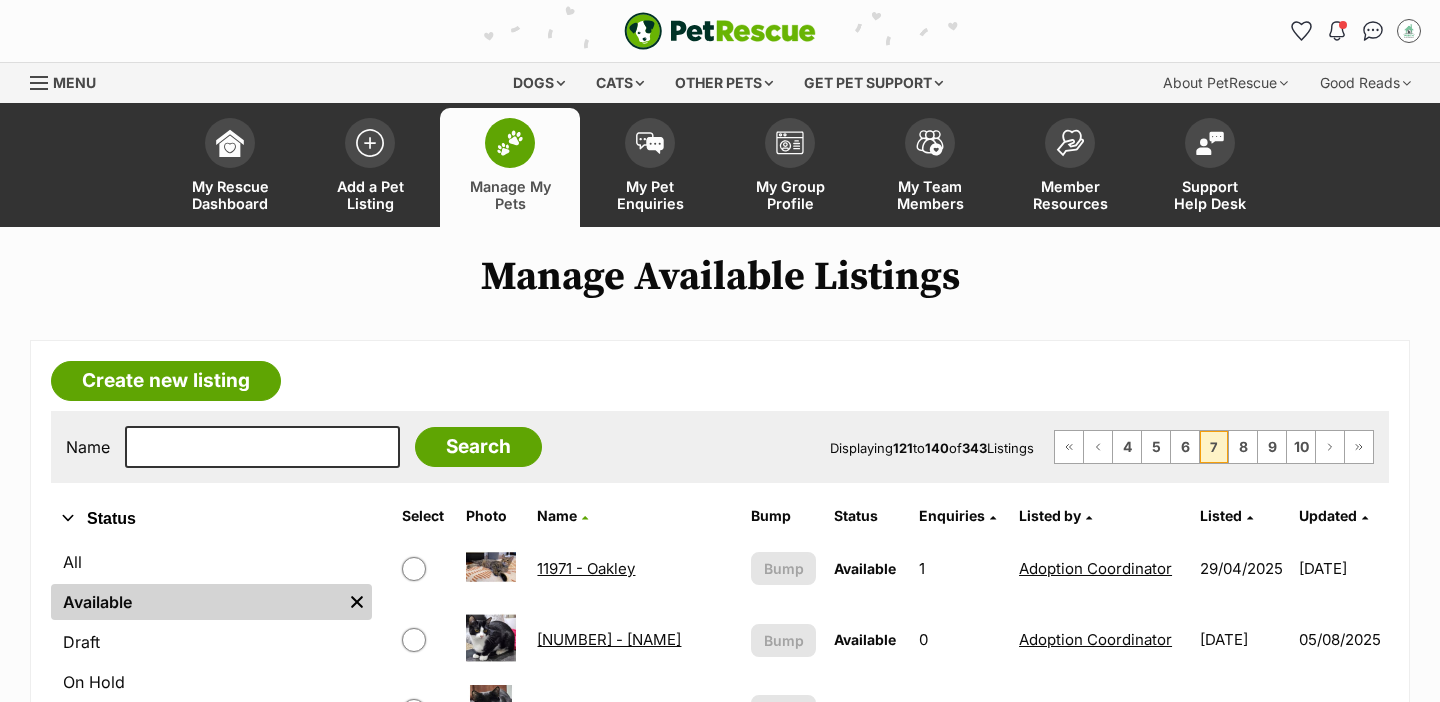 scroll, scrollTop: 0, scrollLeft: 0, axis: both 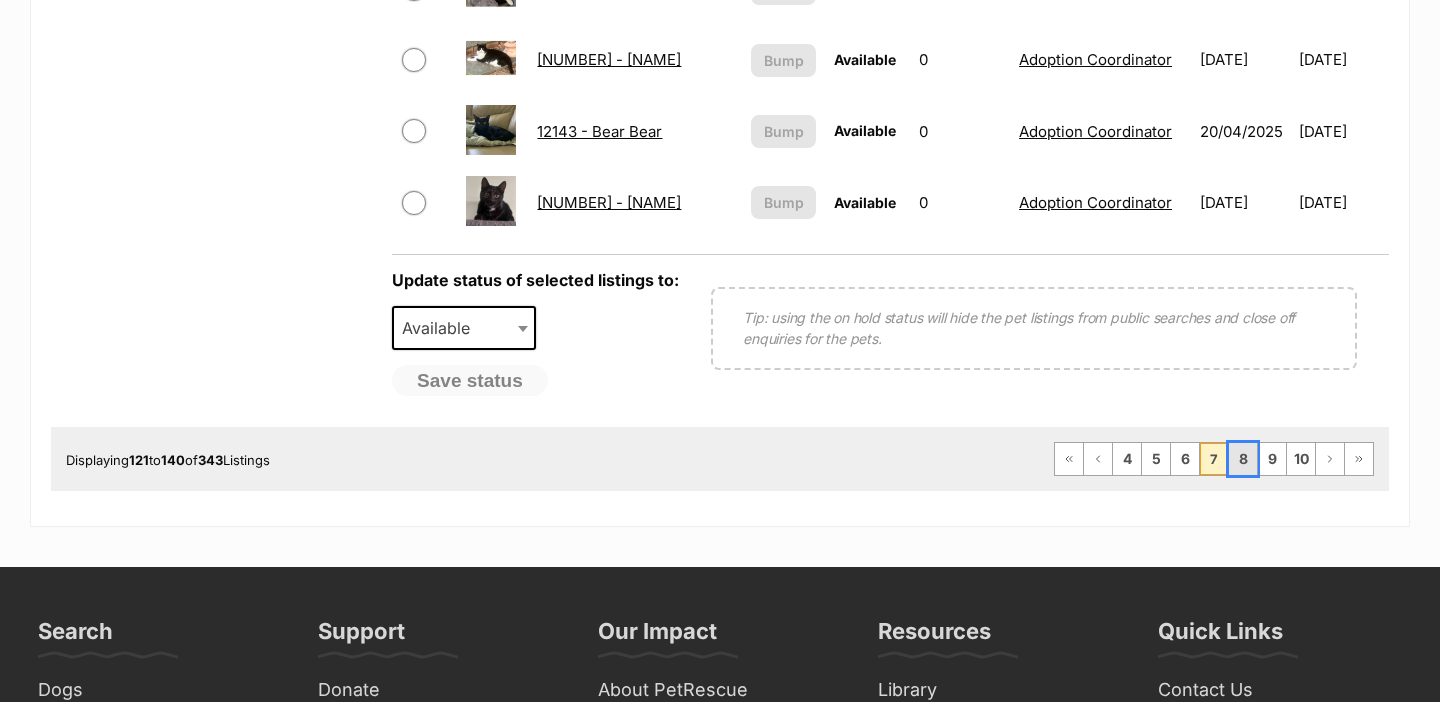 click on "8" at bounding box center [1243, 459] 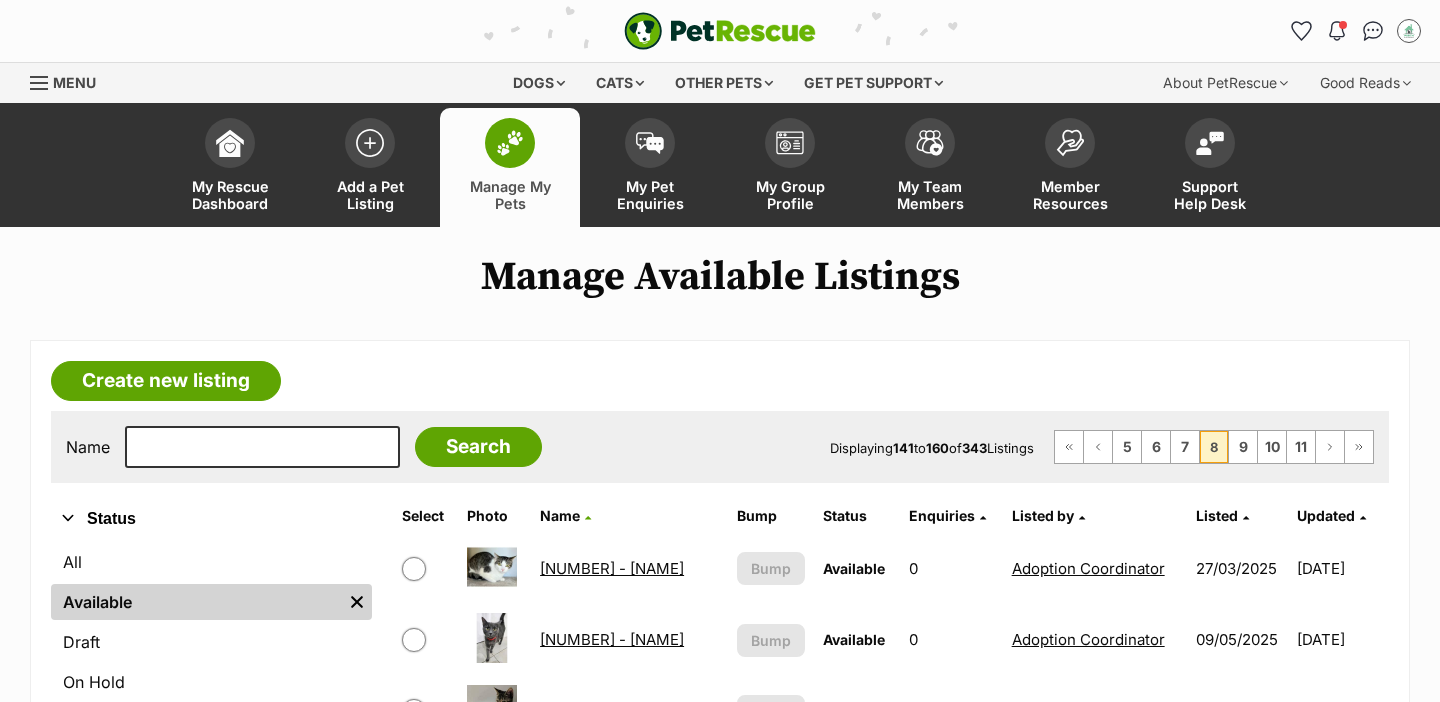 scroll, scrollTop: 0, scrollLeft: 0, axis: both 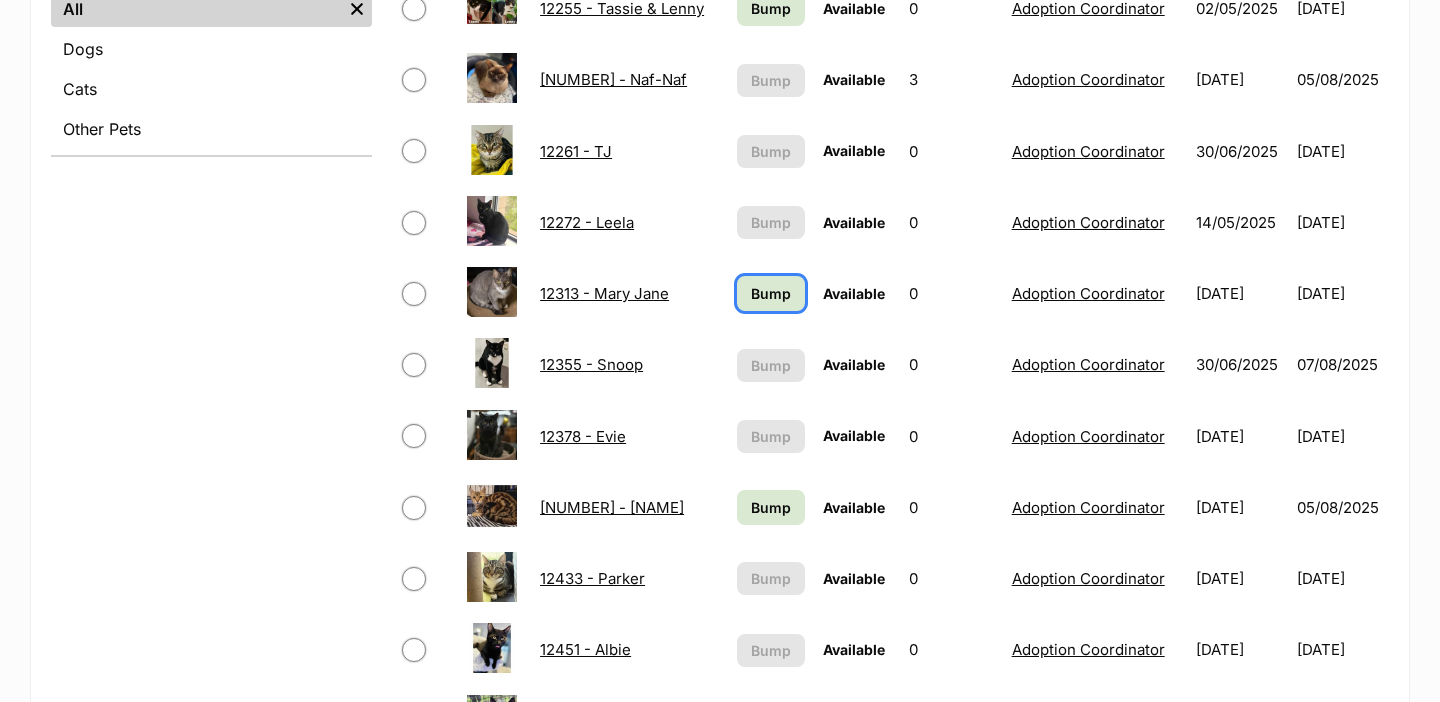 click on "Bump" at bounding box center [771, 293] 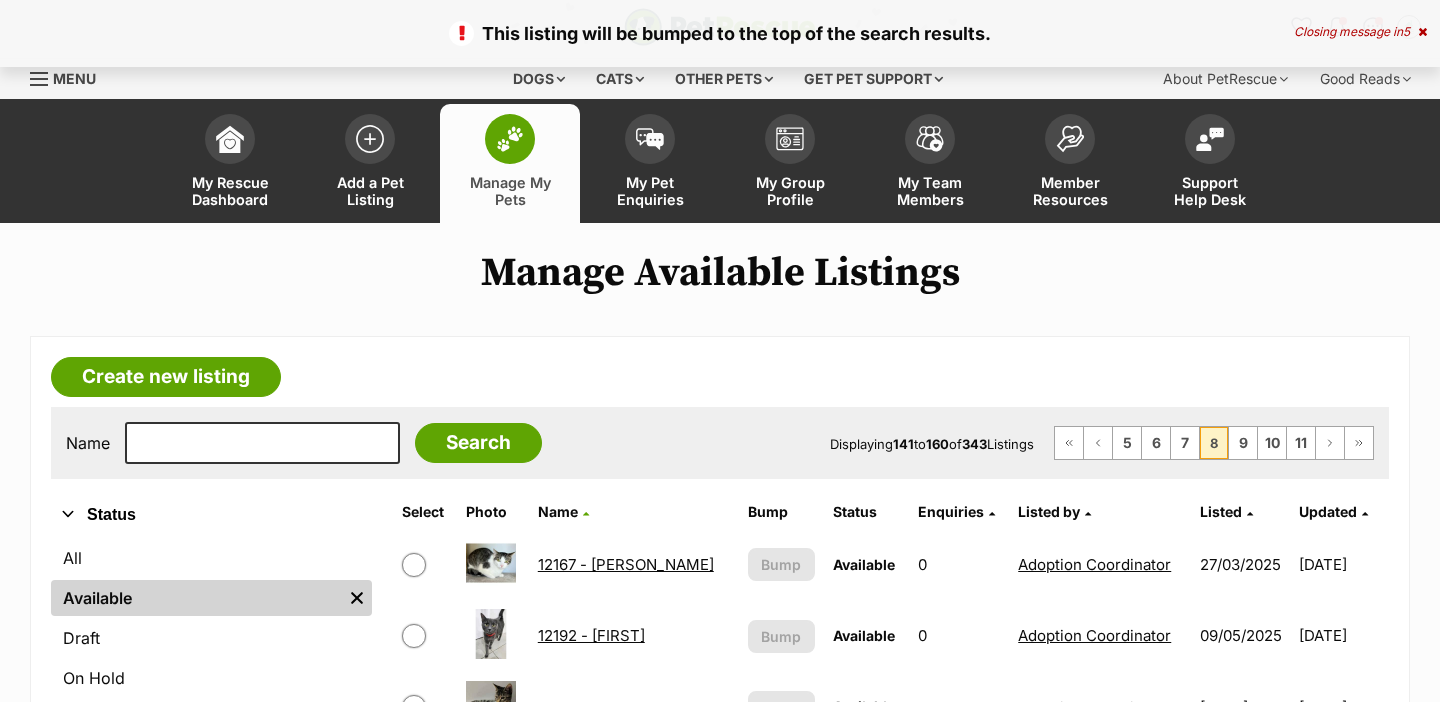 scroll, scrollTop: 201, scrollLeft: 0, axis: vertical 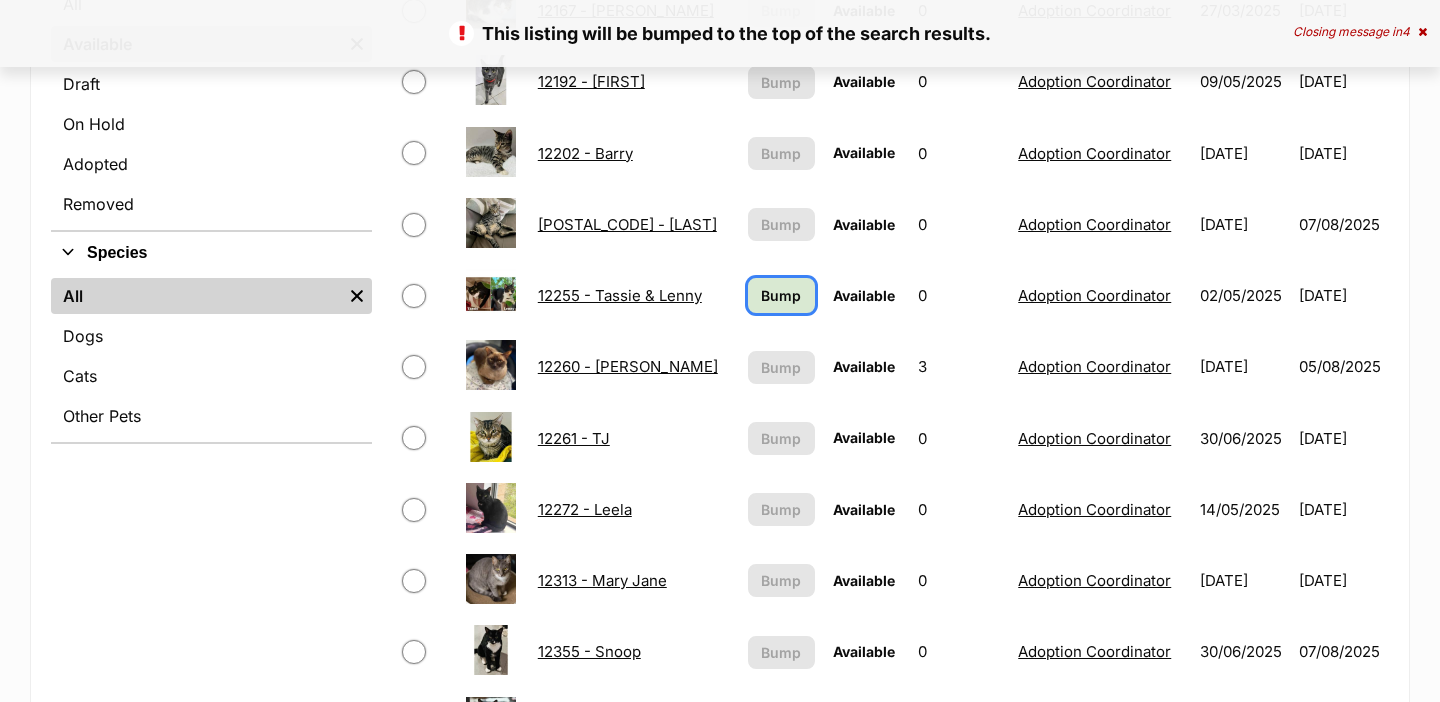 click on "Bump" at bounding box center [781, 295] 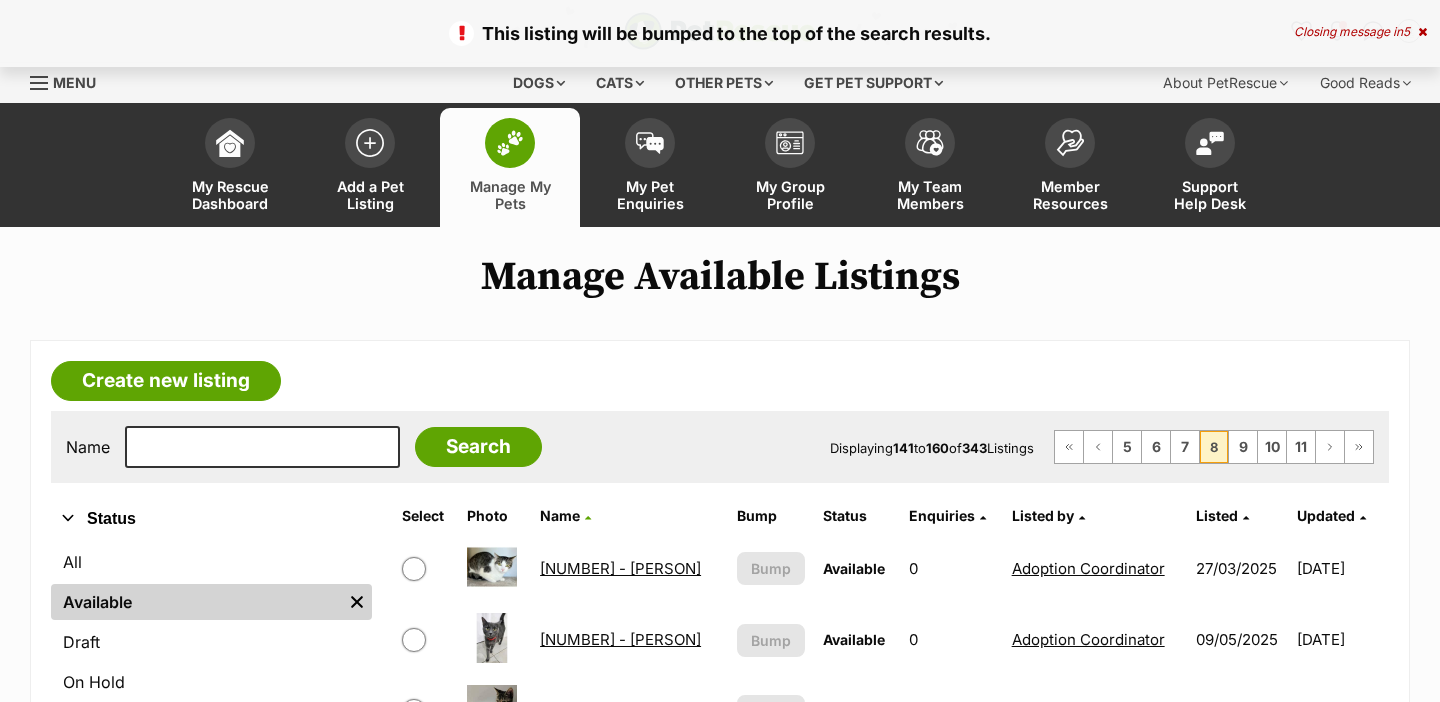 scroll, scrollTop: 0, scrollLeft: 0, axis: both 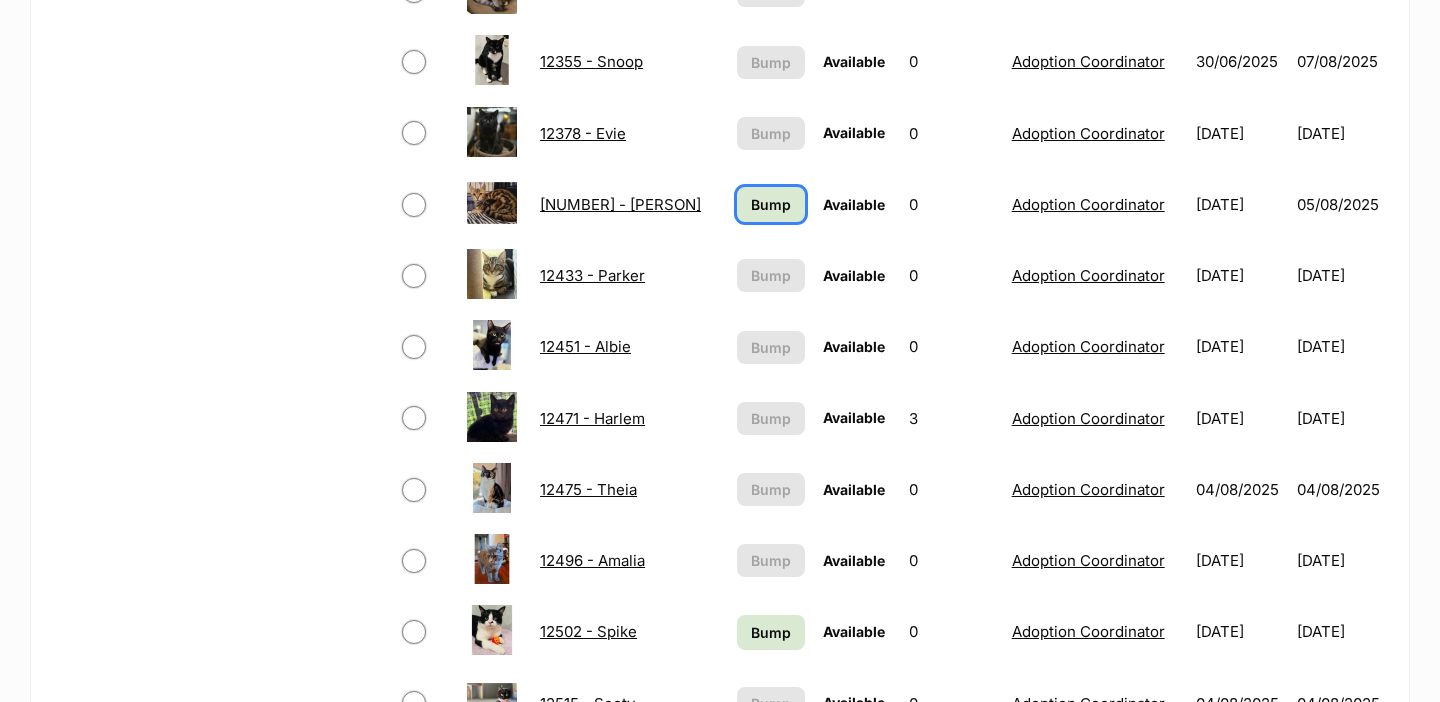 click on "Bump" at bounding box center [771, 204] 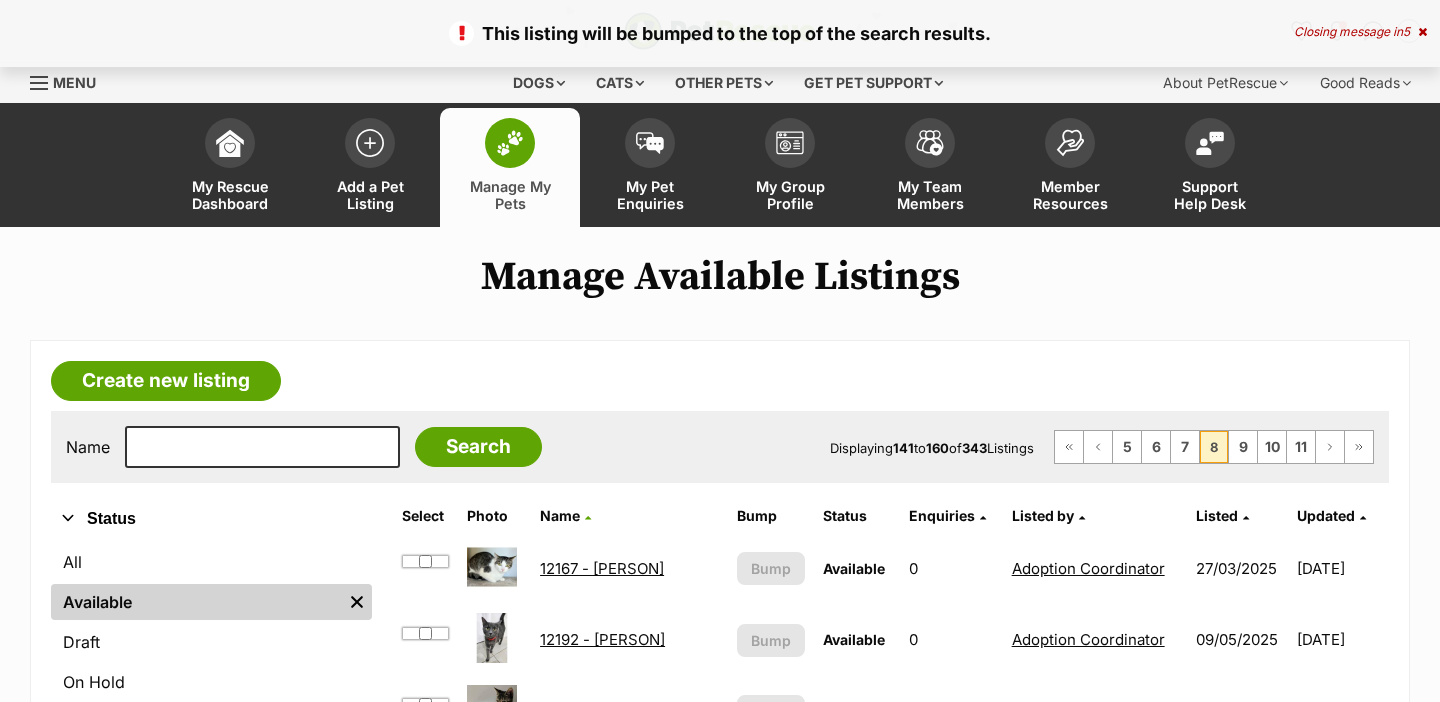 scroll, scrollTop: 0, scrollLeft: 0, axis: both 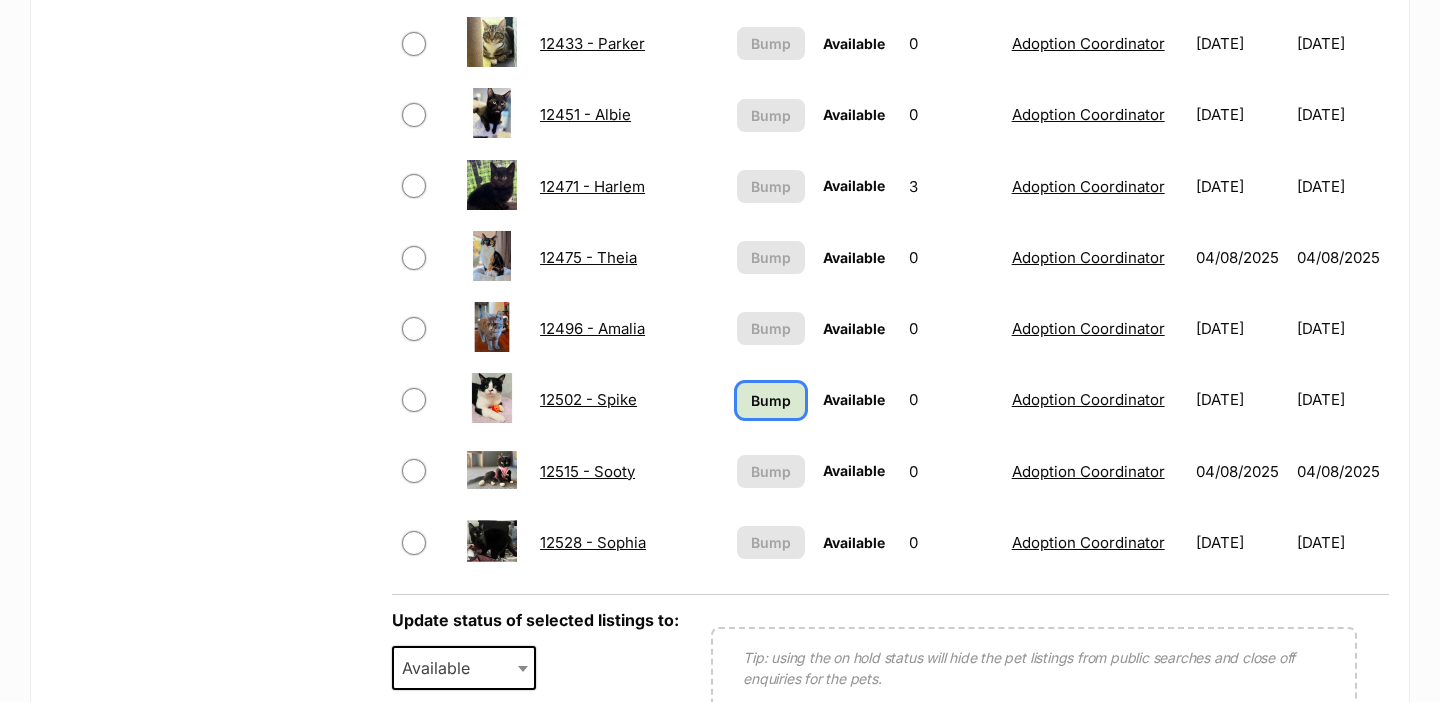 click on "Bump" at bounding box center [771, 400] 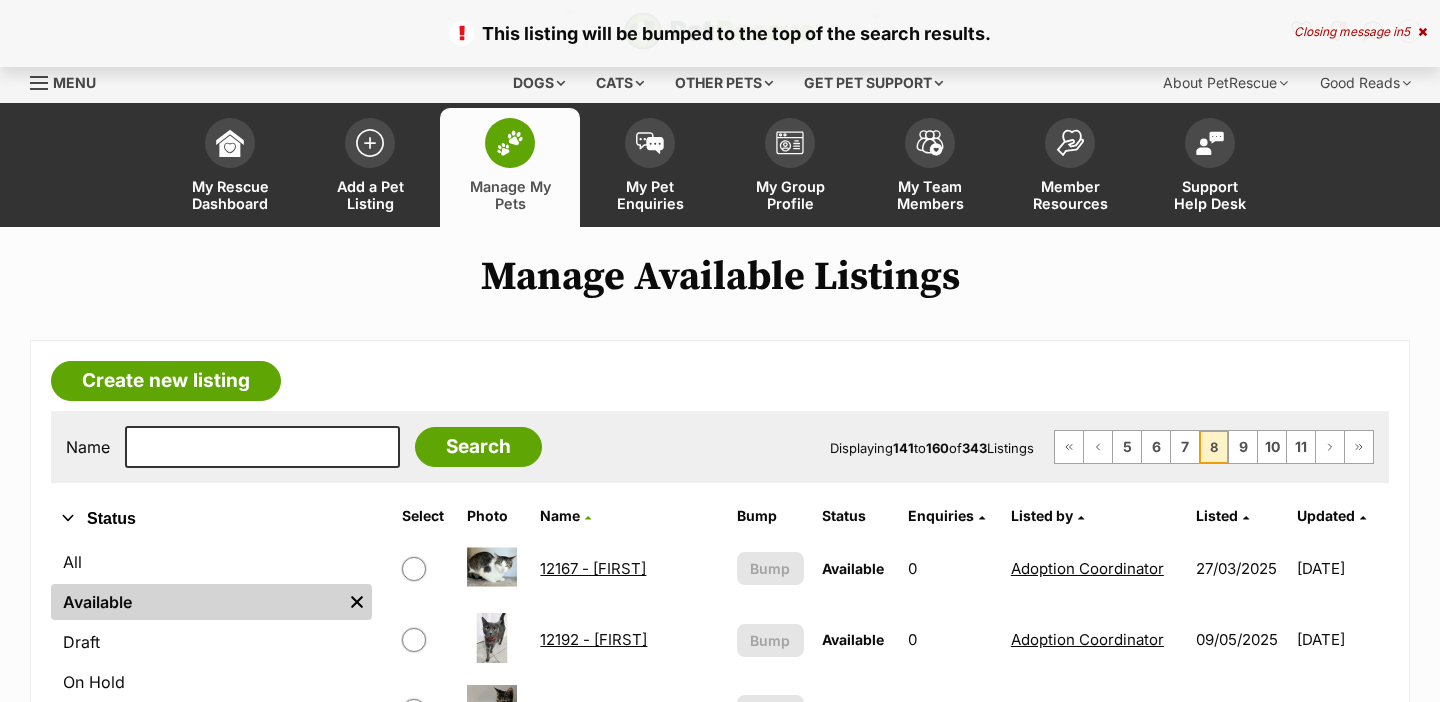 scroll, scrollTop: 0, scrollLeft: 0, axis: both 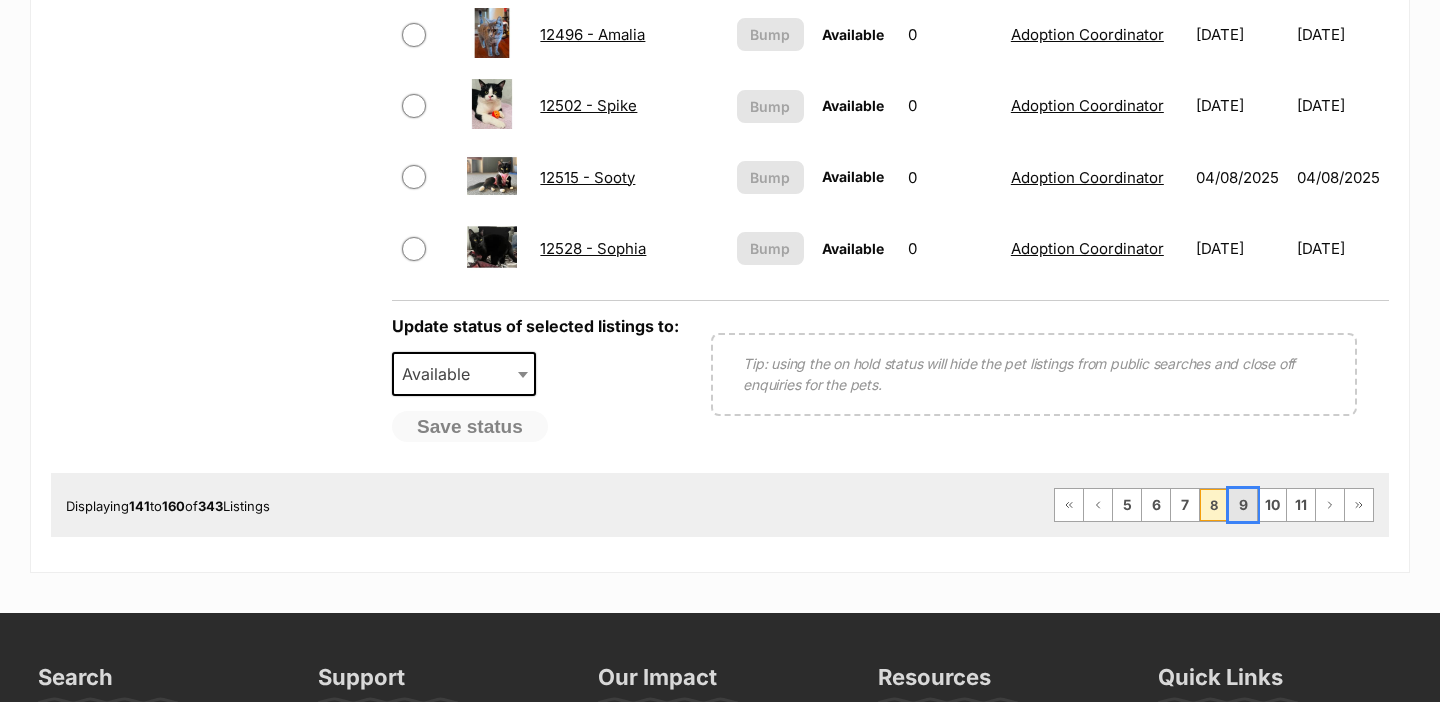 click on "9" at bounding box center [1243, 505] 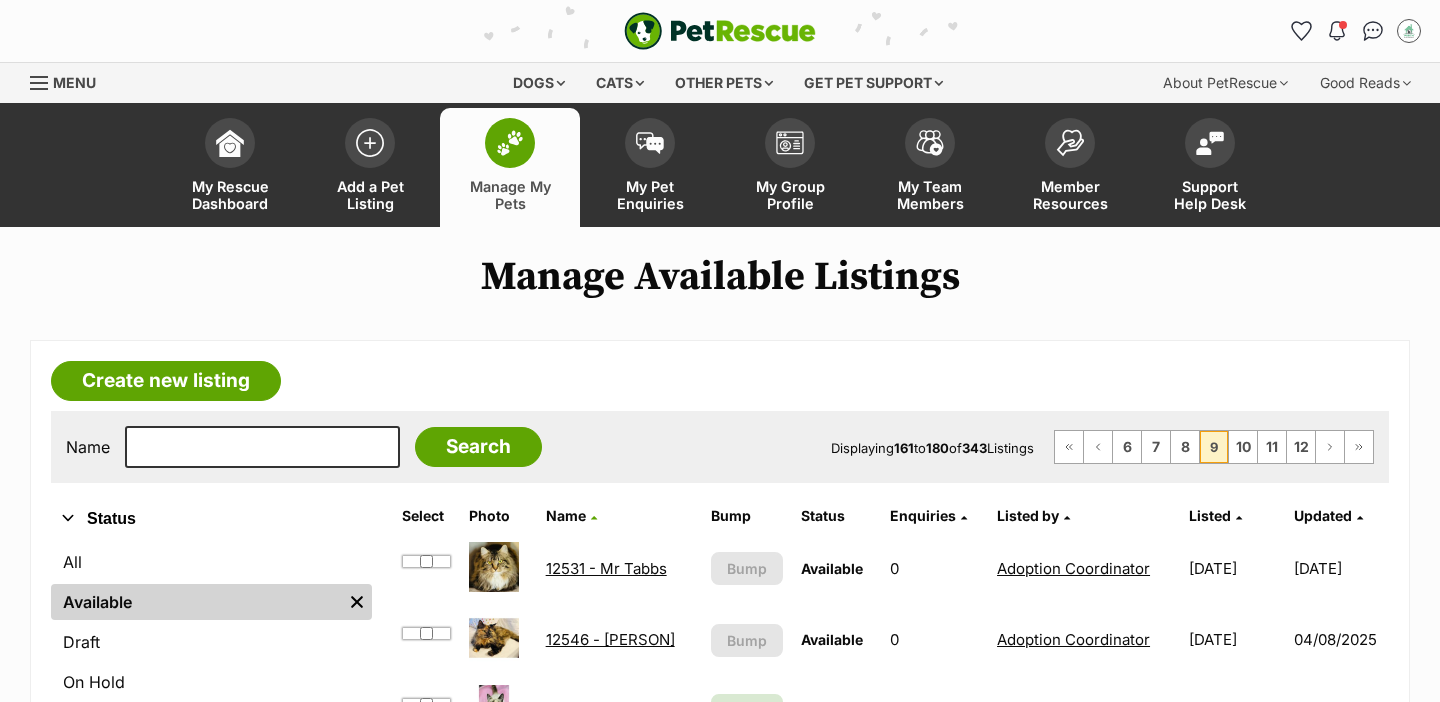 scroll, scrollTop: 0, scrollLeft: 0, axis: both 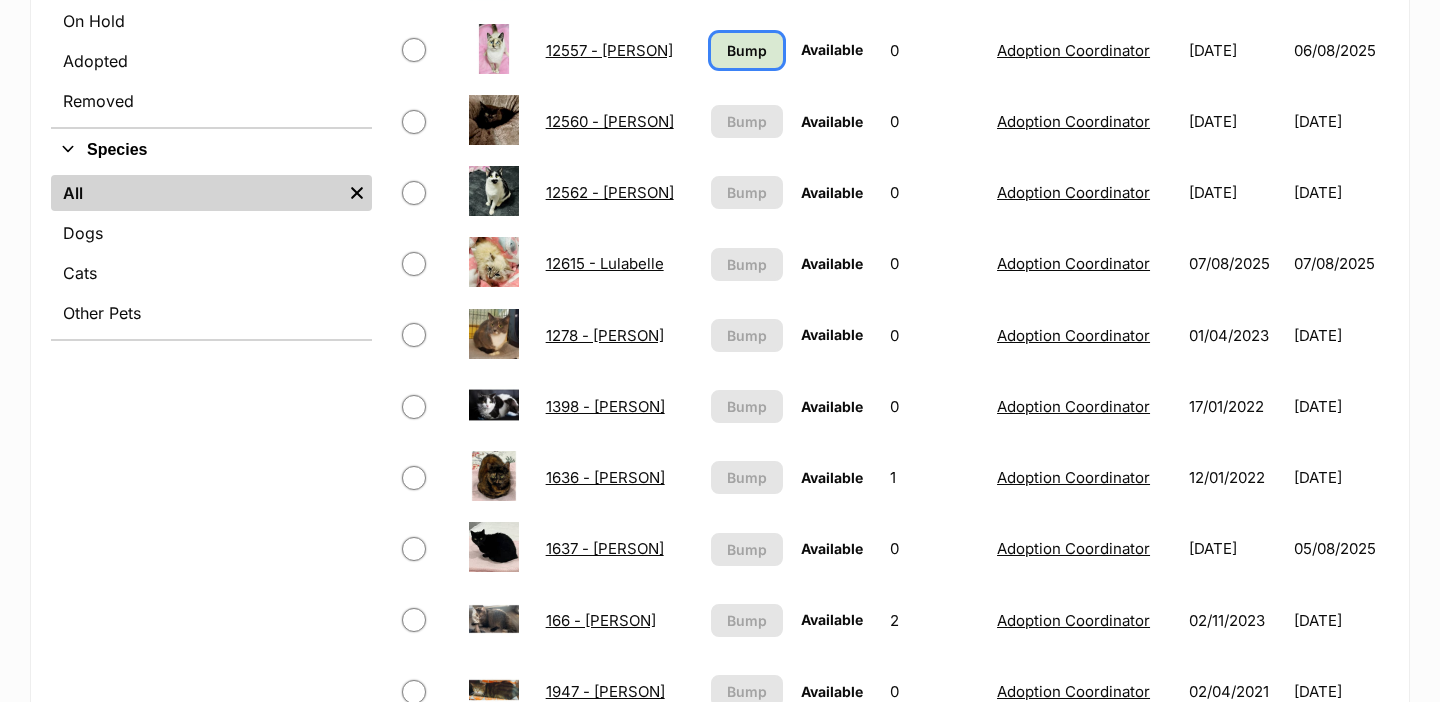 click on "Bump" at bounding box center (747, 50) 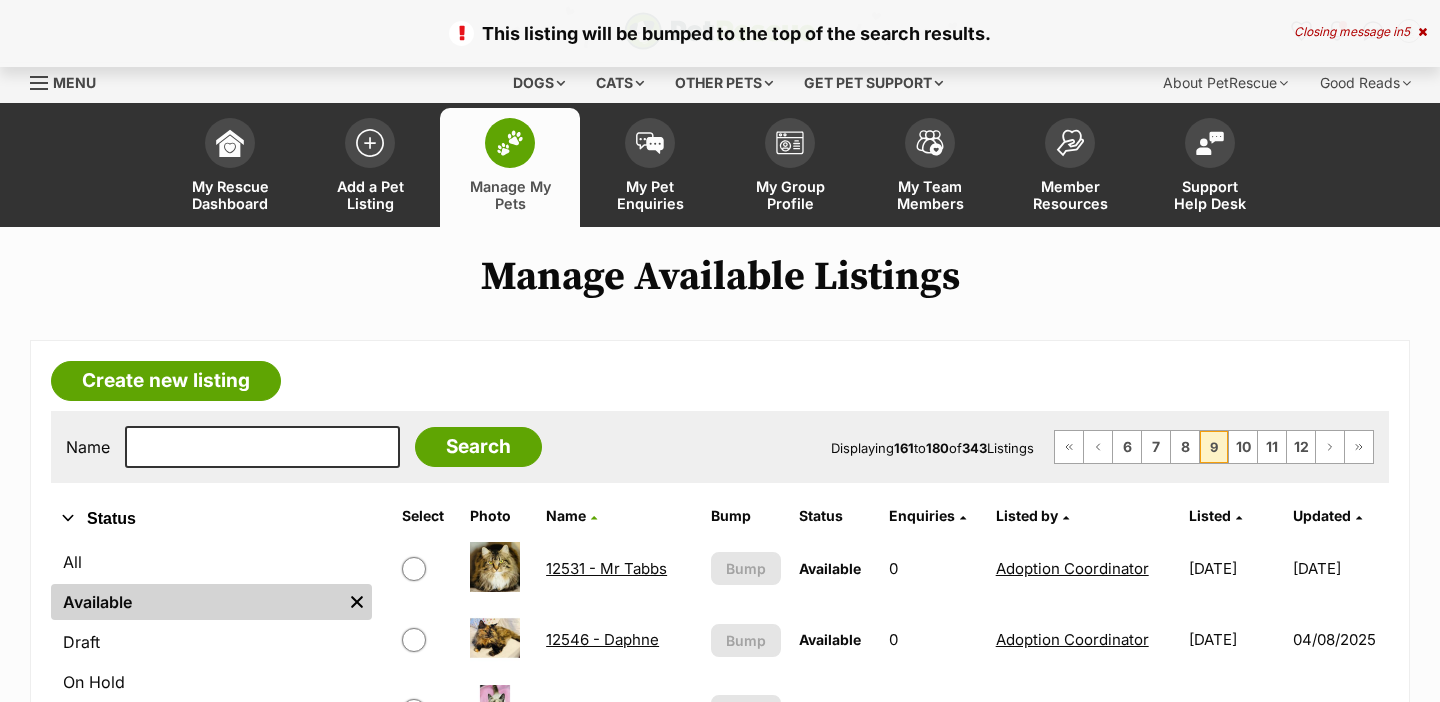 scroll, scrollTop: 0, scrollLeft: 0, axis: both 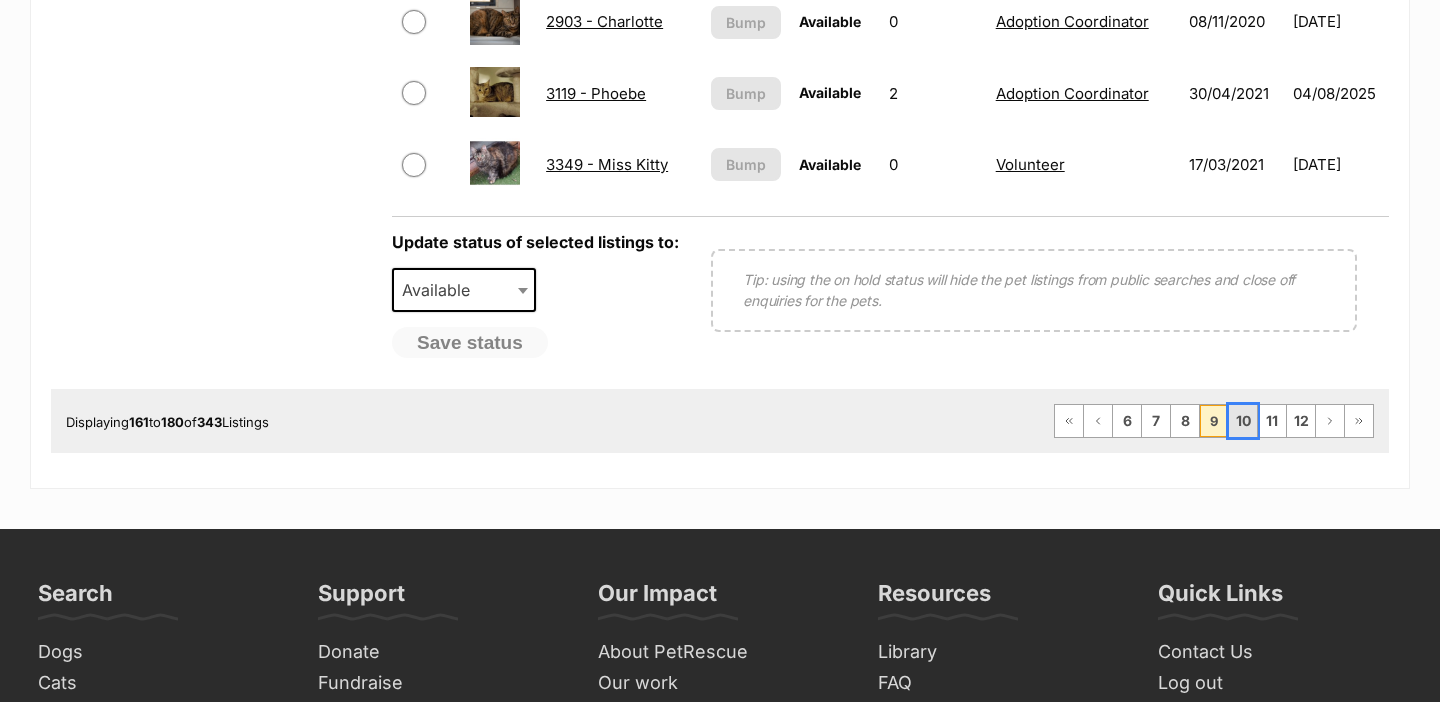 click on "10" at bounding box center (1243, 421) 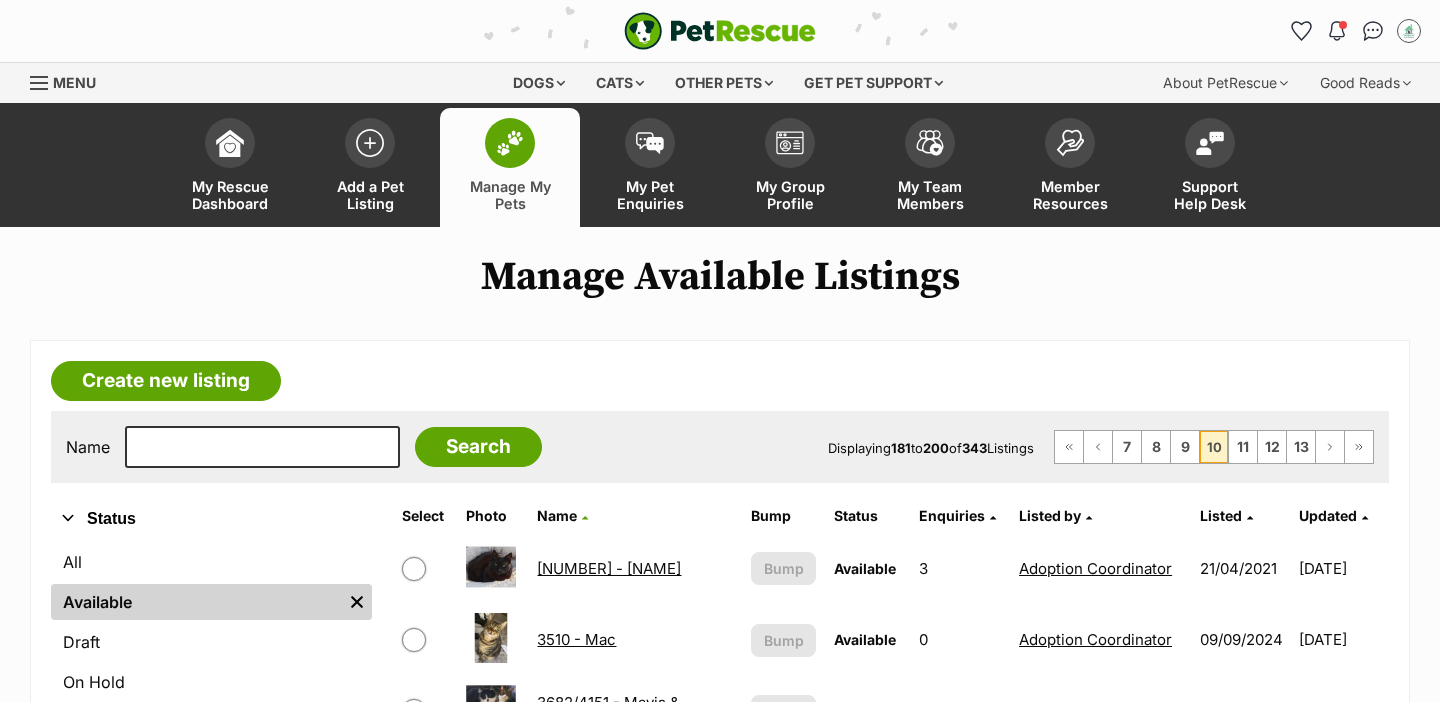 scroll, scrollTop: 0, scrollLeft: 0, axis: both 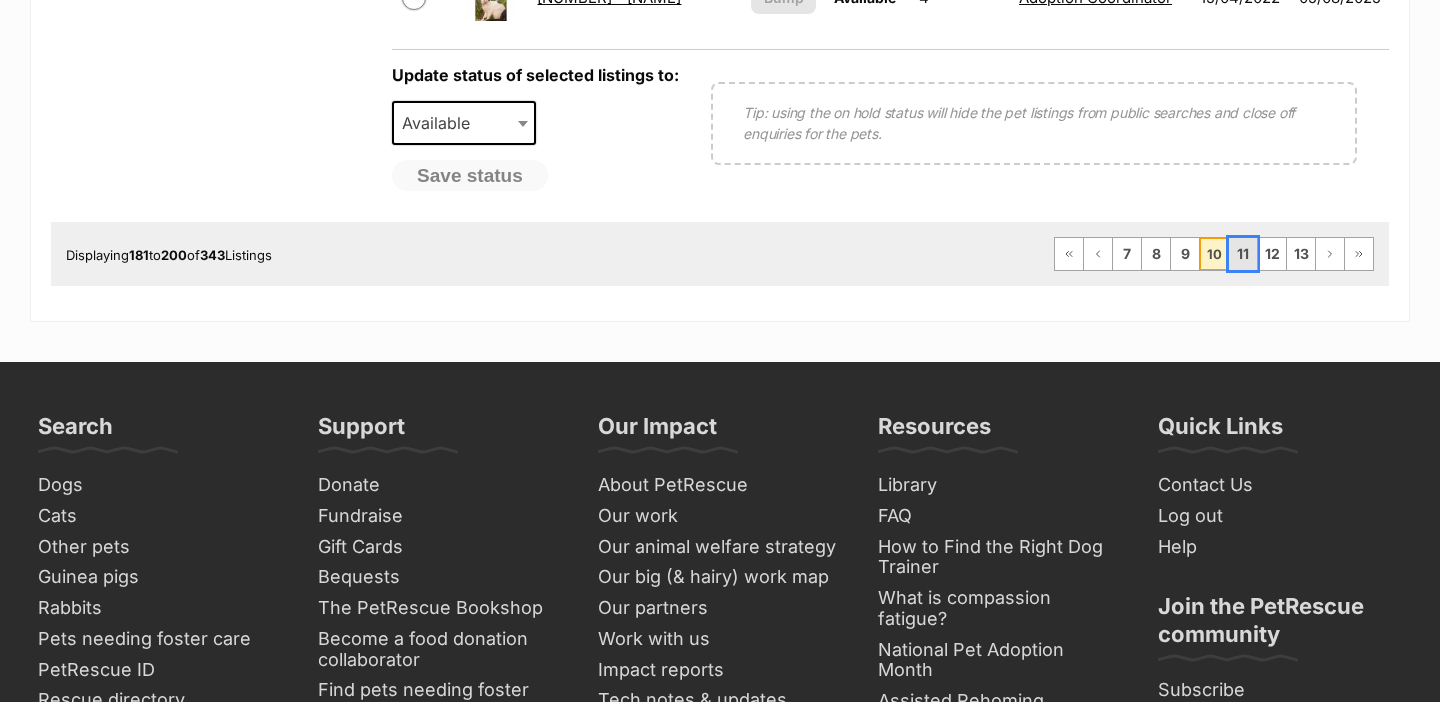 click on "11" at bounding box center [1243, 254] 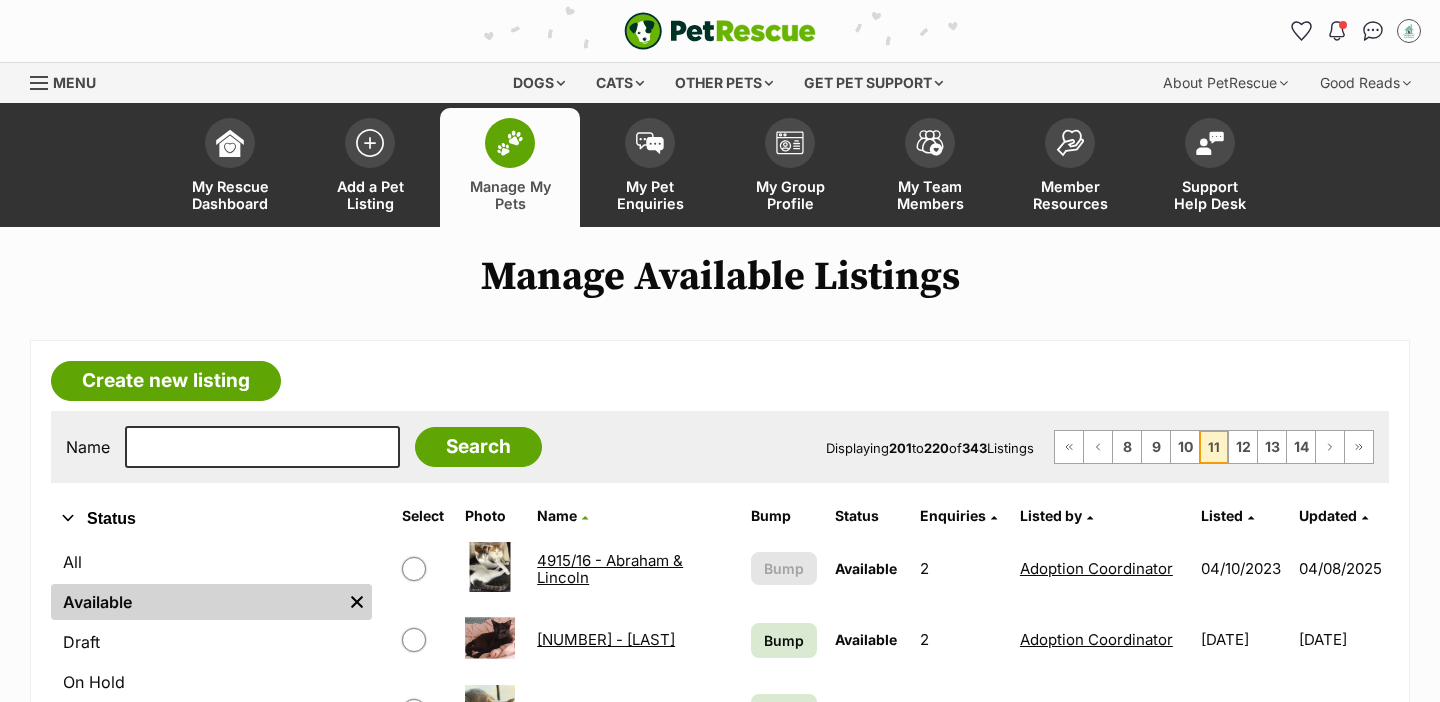 scroll, scrollTop: 0, scrollLeft: 0, axis: both 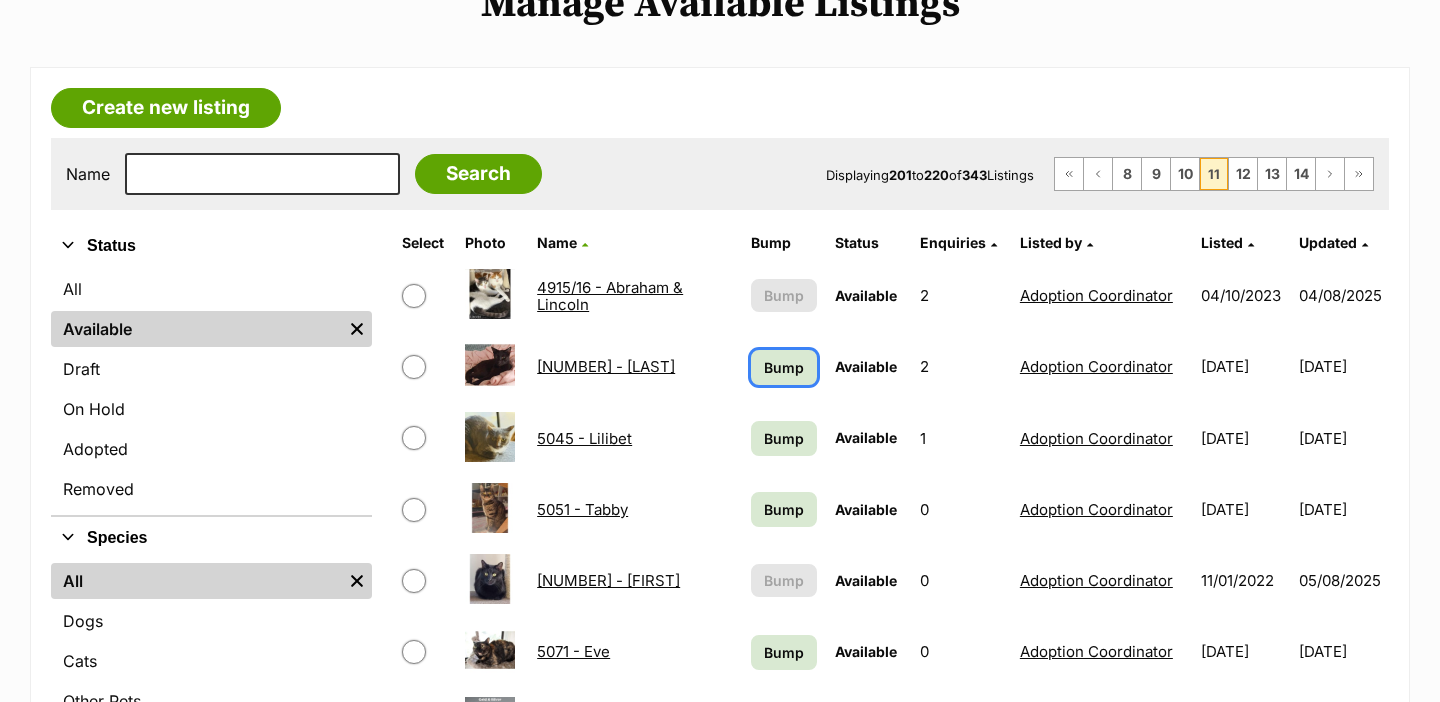 click on "Bump" at bounding box center [784, 367] 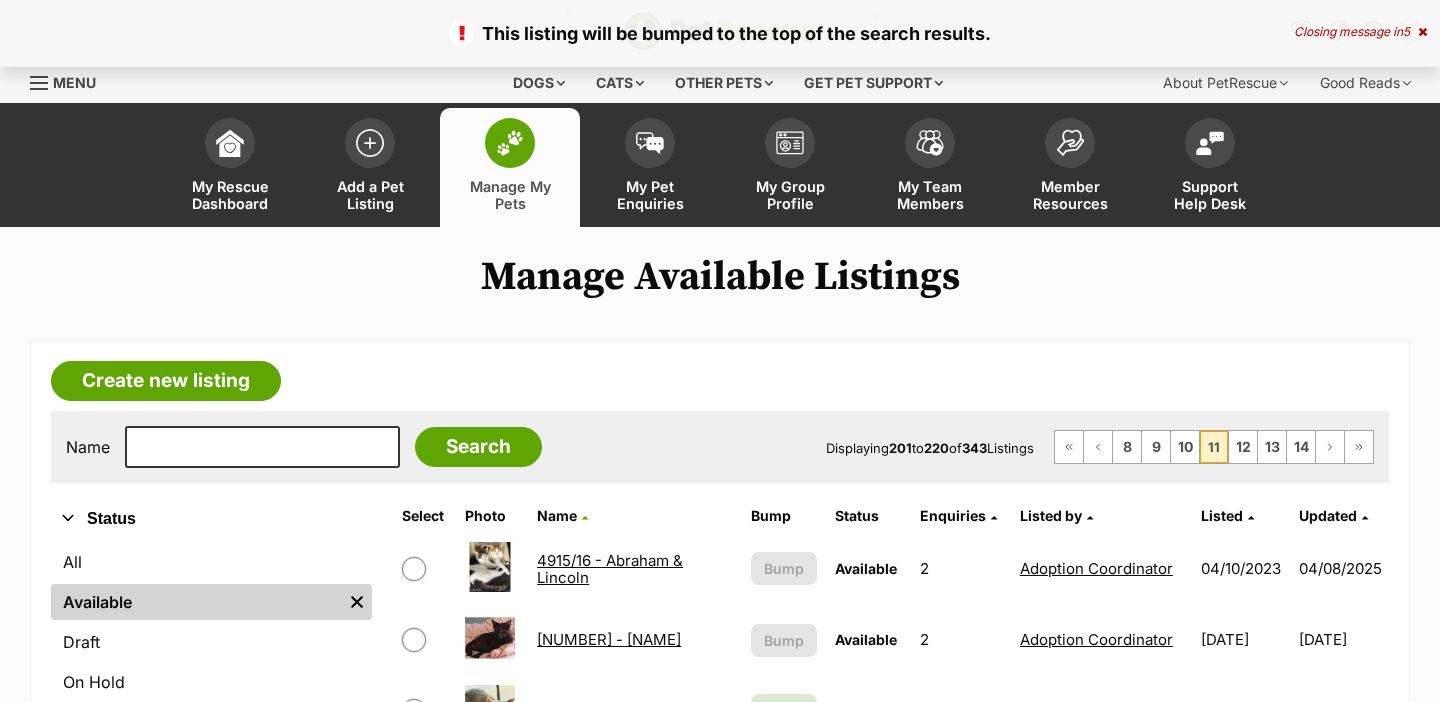 scroll, scrollTop: 0, scrollLeft: 0, axis: both 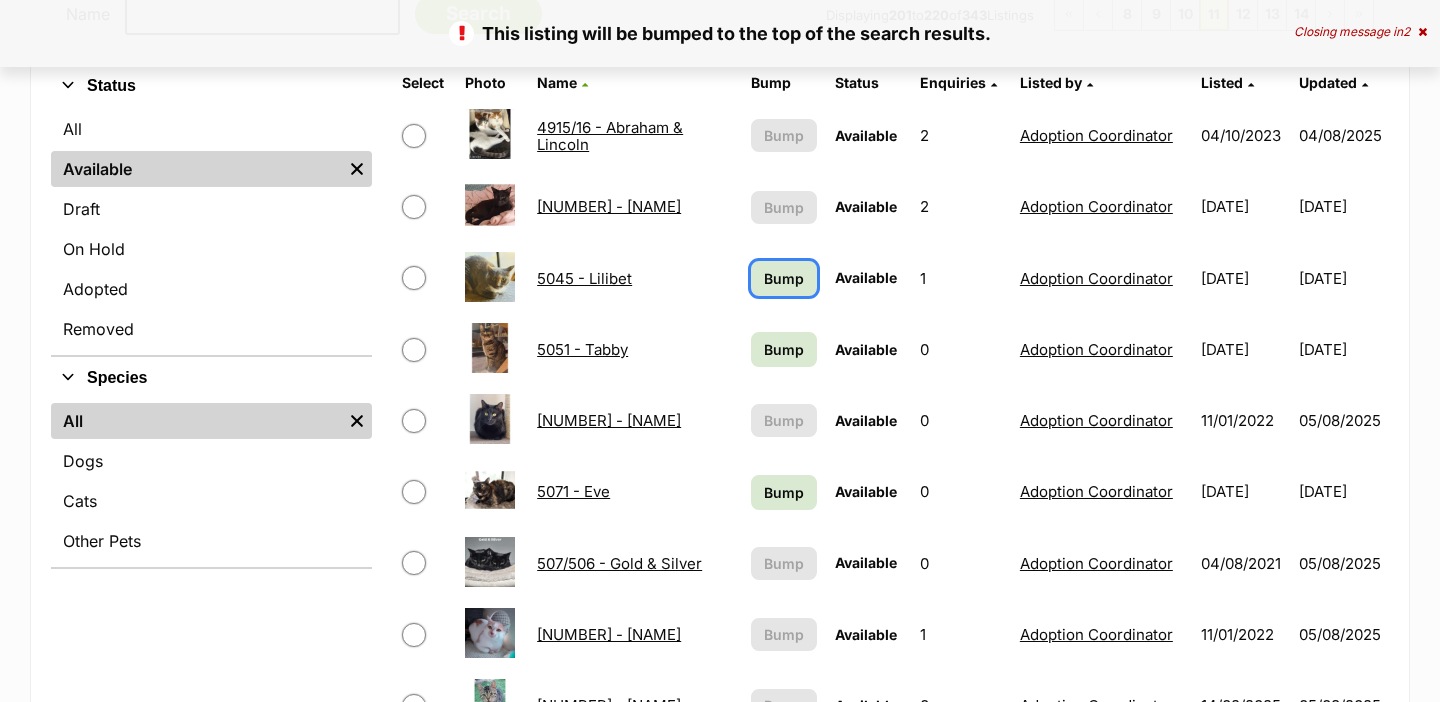 click on "Bump" at bounding box center [784, 278] 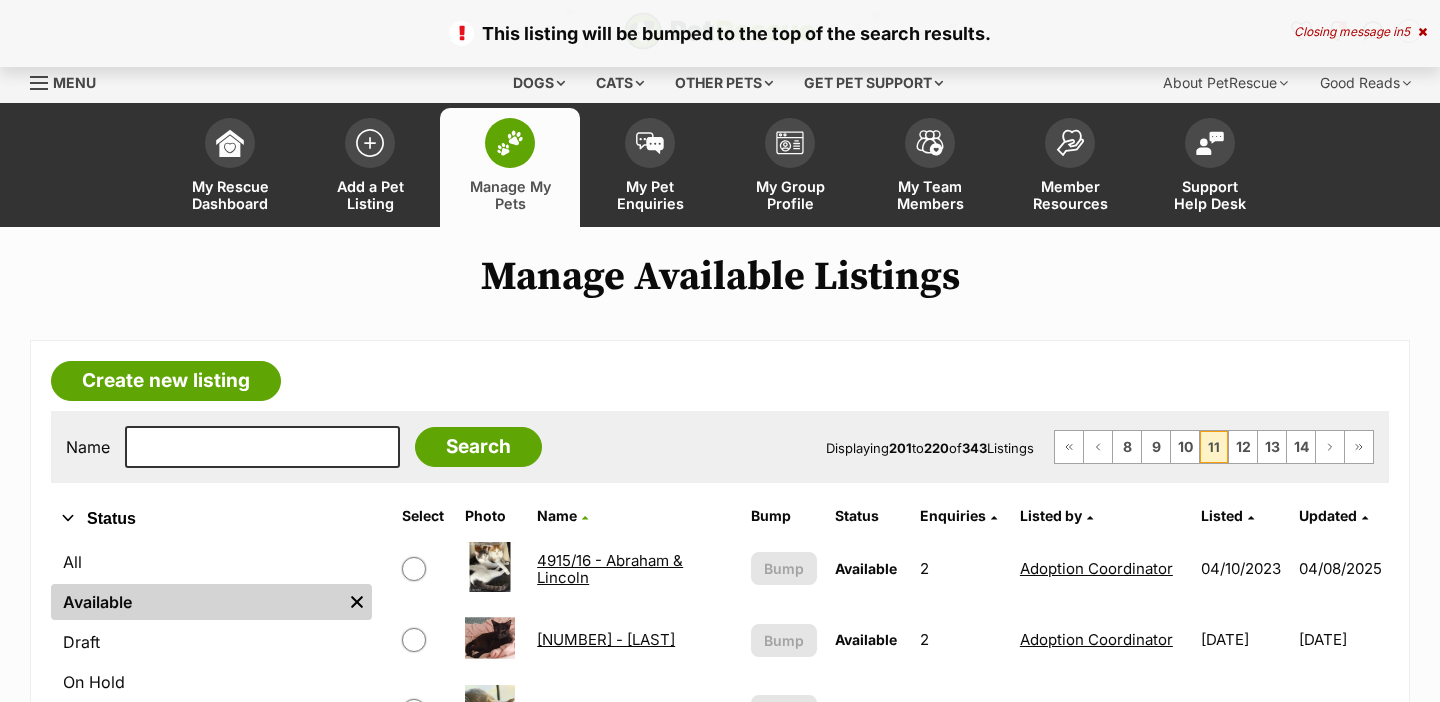 scroll, scrollTop: 0, scrollLeft: 0, axis: both 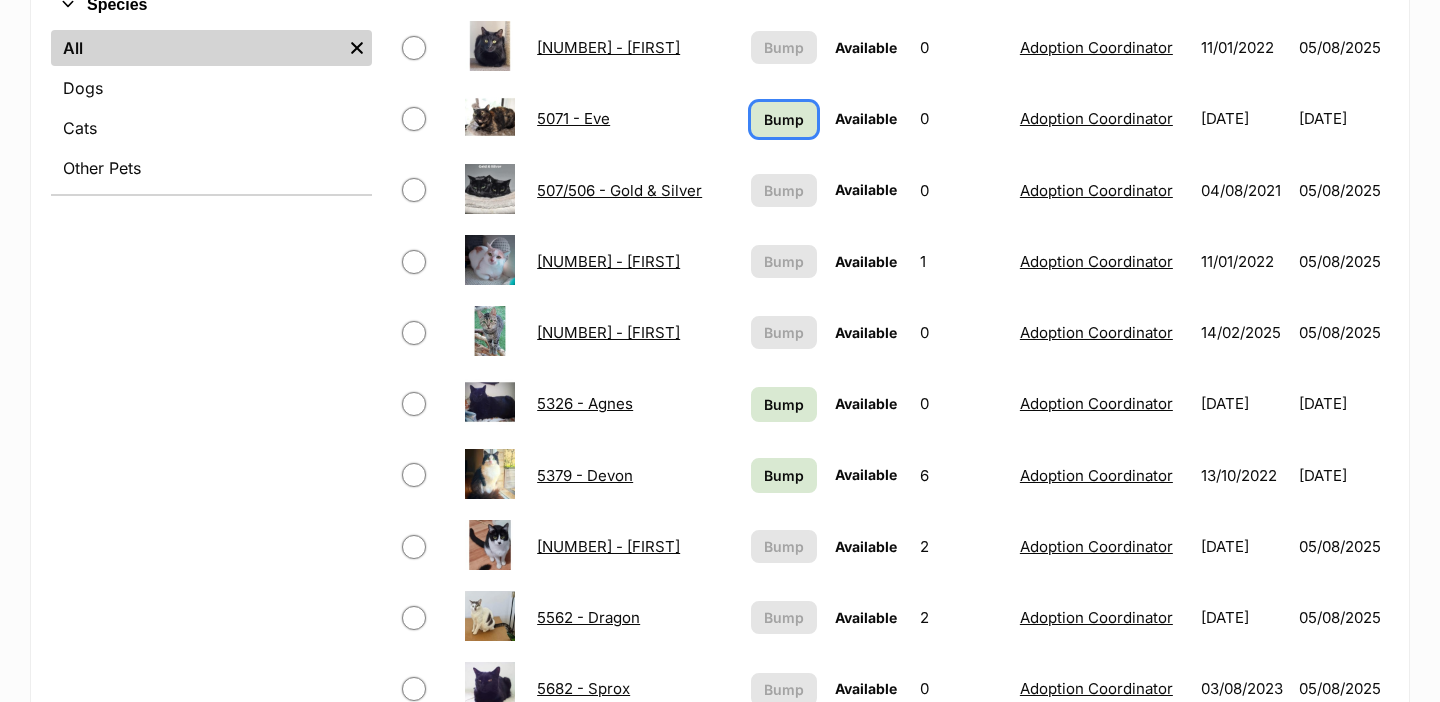 click on "Bump" at bounding box center [784, 119] 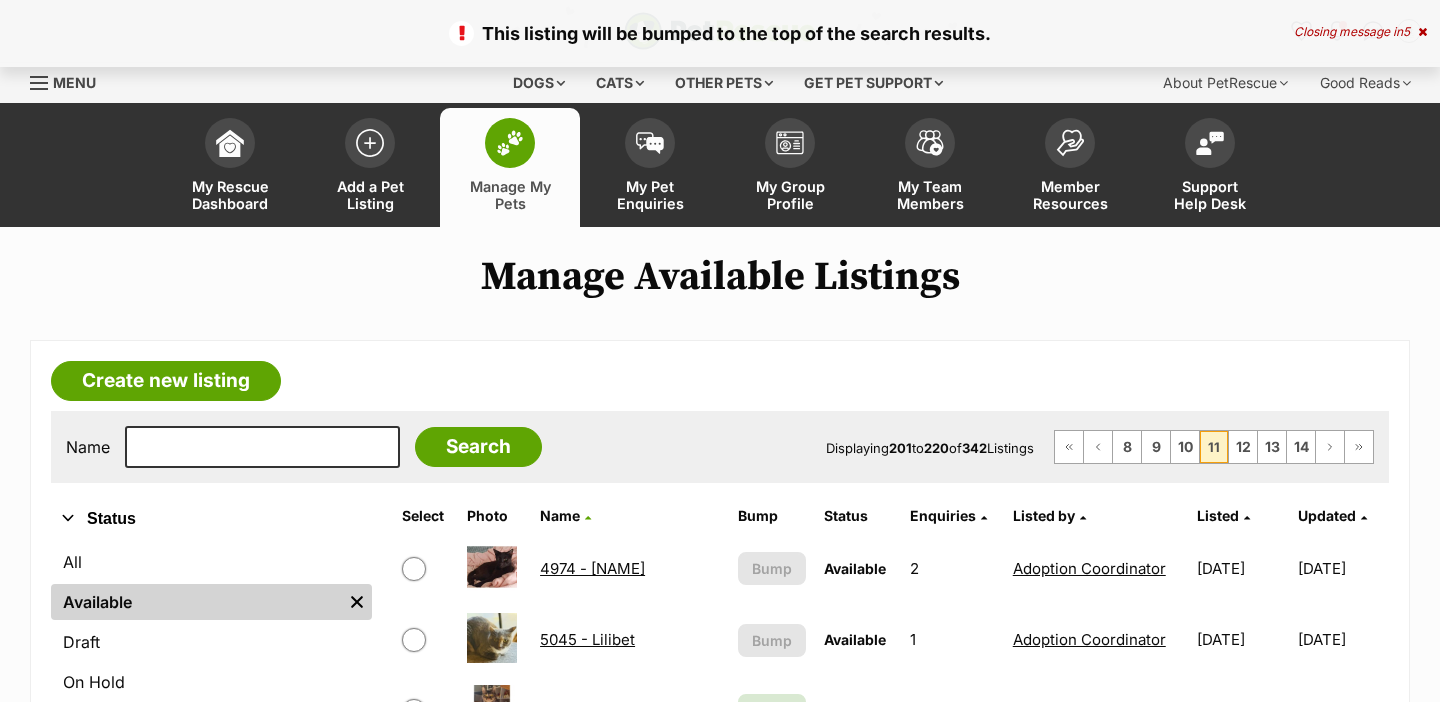 scroll, scrollTop: 0, scrollLeft: 0, axis: both 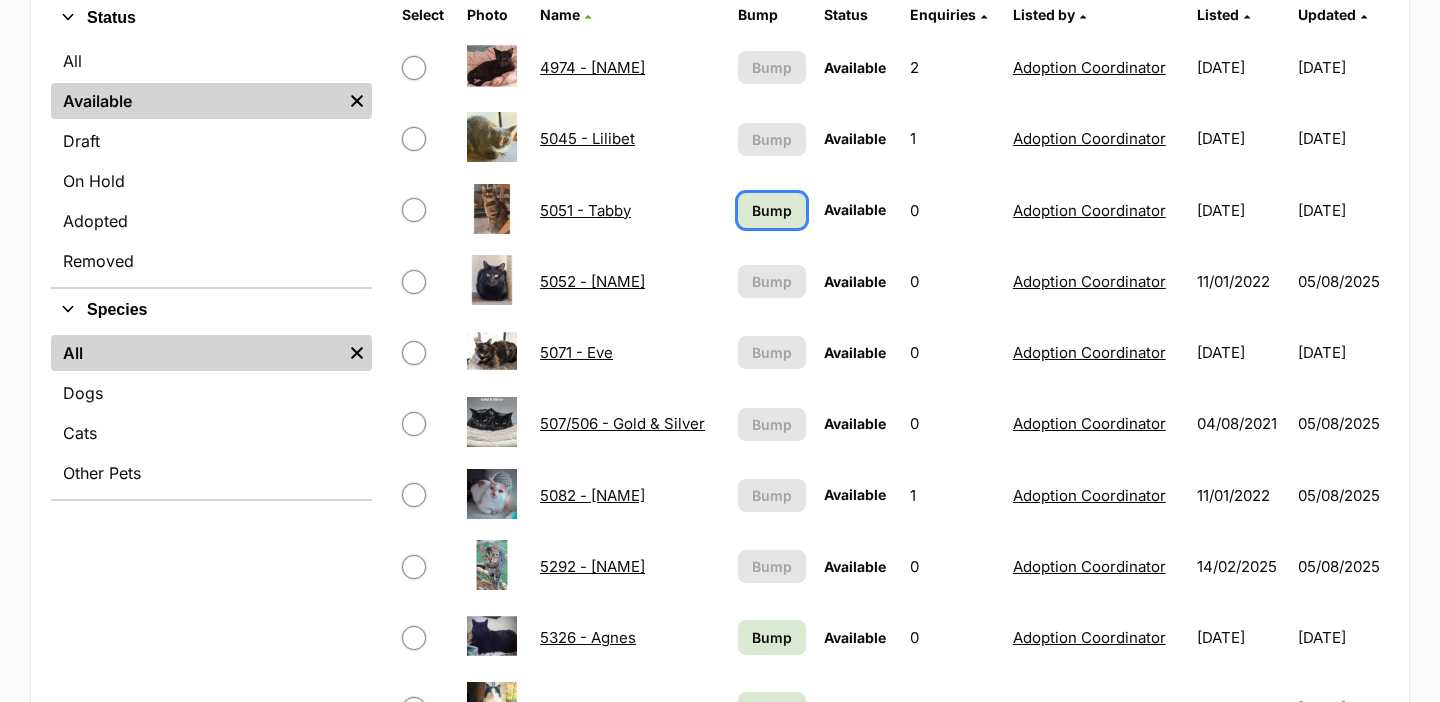 click on "Bump" at bounding box center (772, 210) 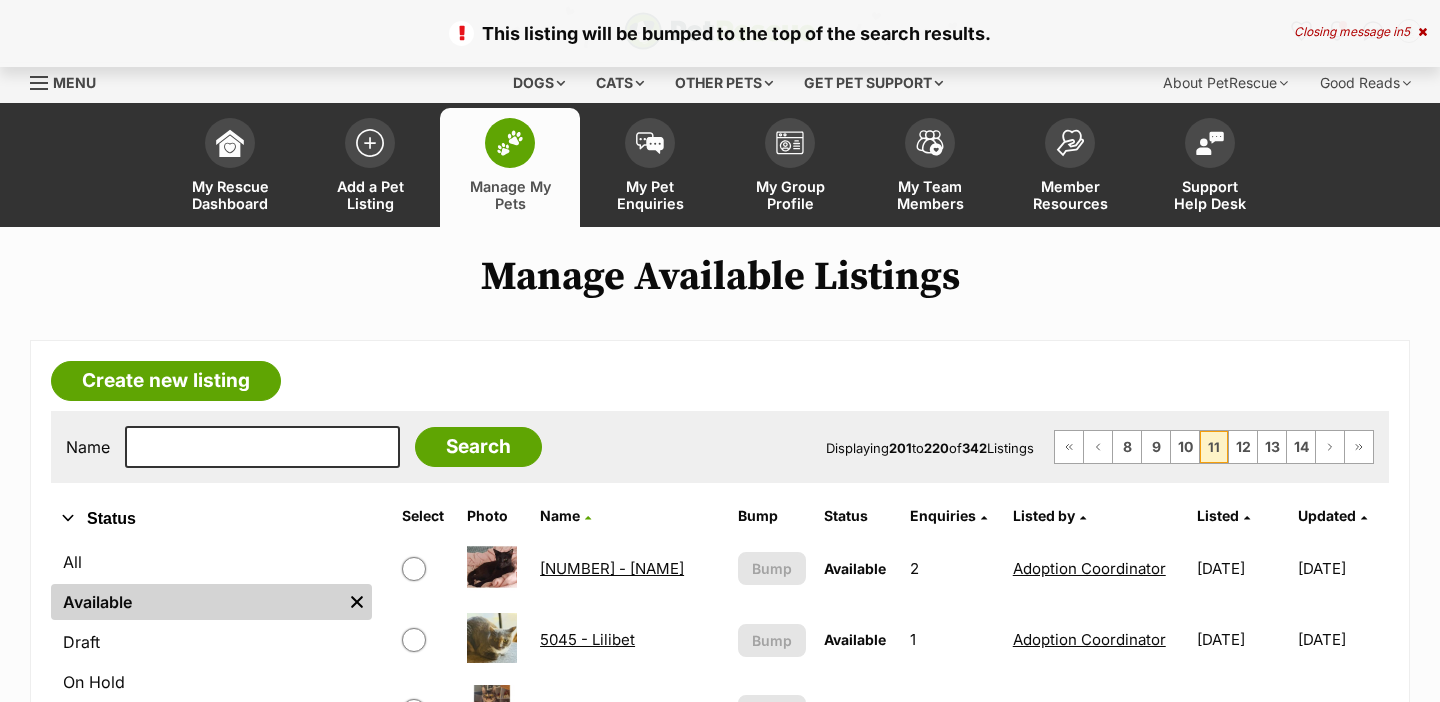 scroll, scrollTop: 0, scrollLeft: 0, axis: both 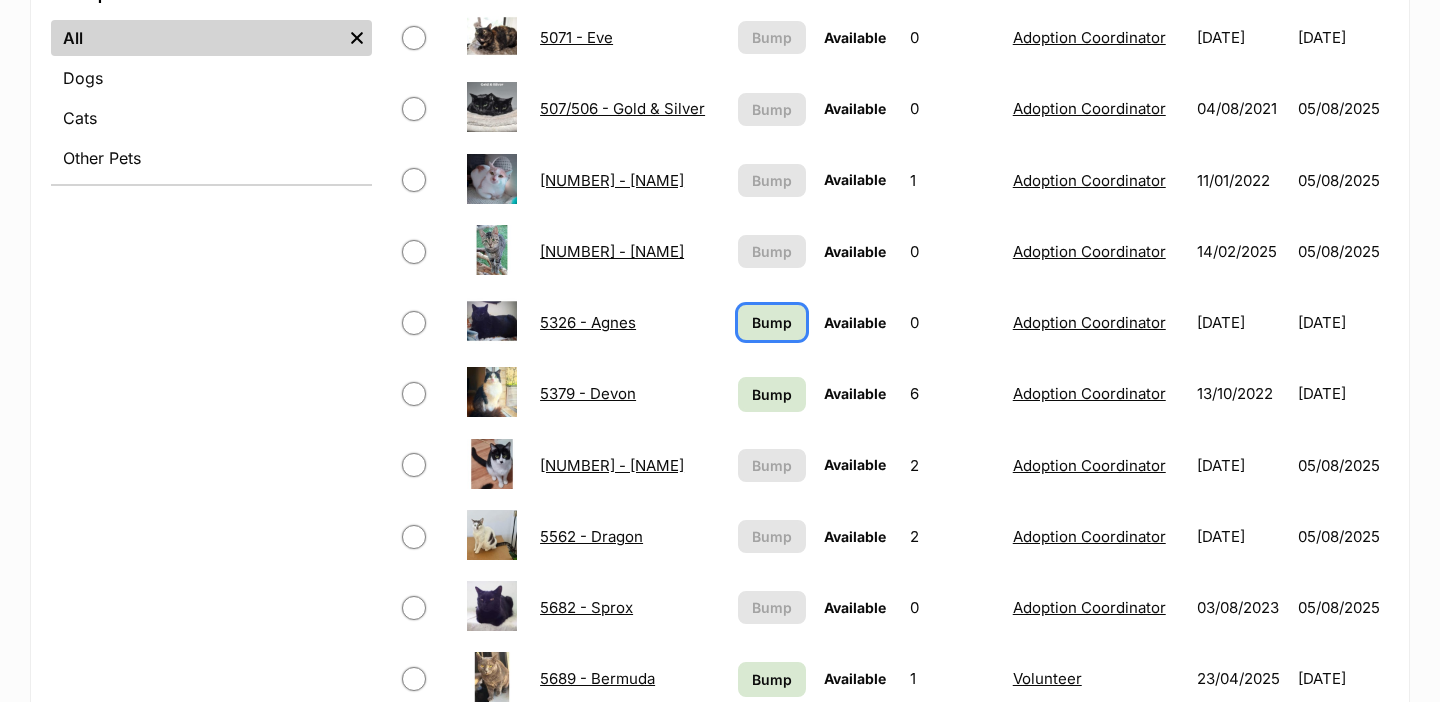 click on "Bump" at bounding box center (772, 322) 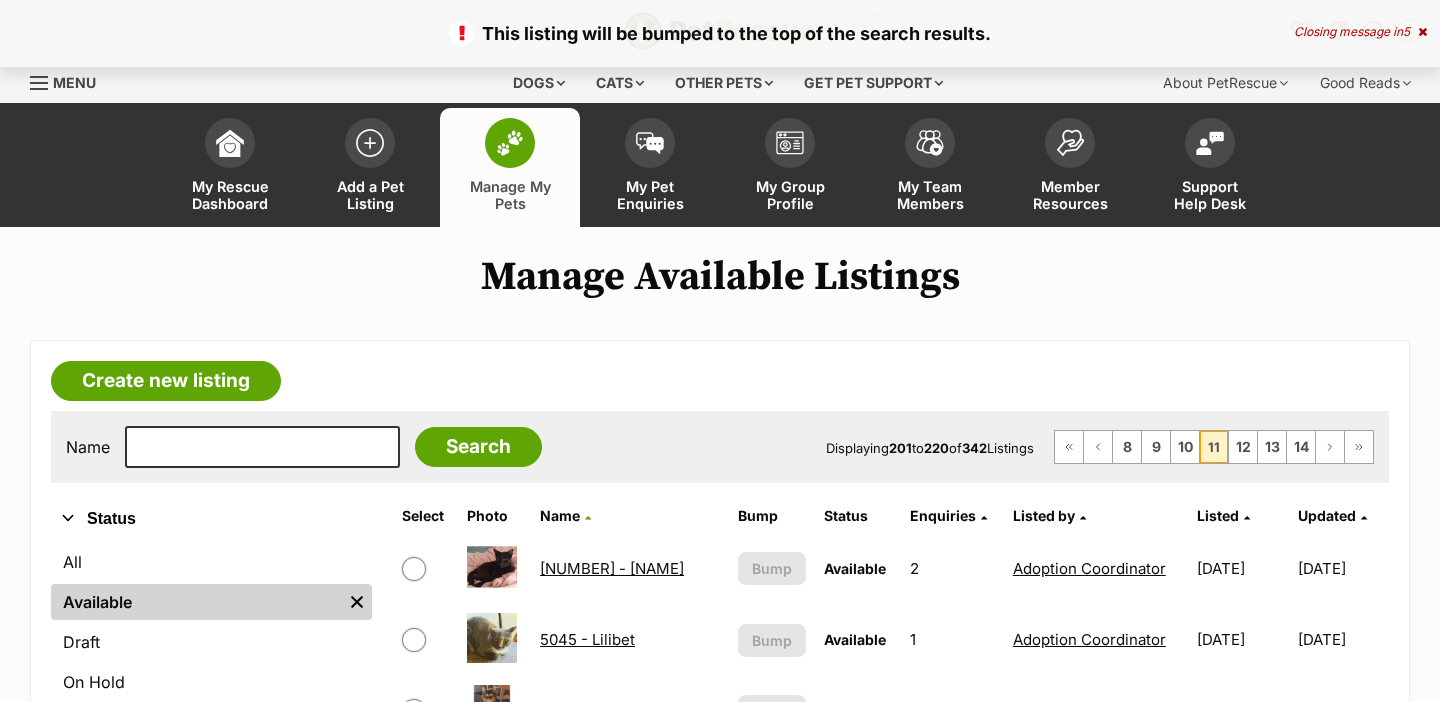 scroll, scrollTop: 0, scrollLeft: 0, axis: both 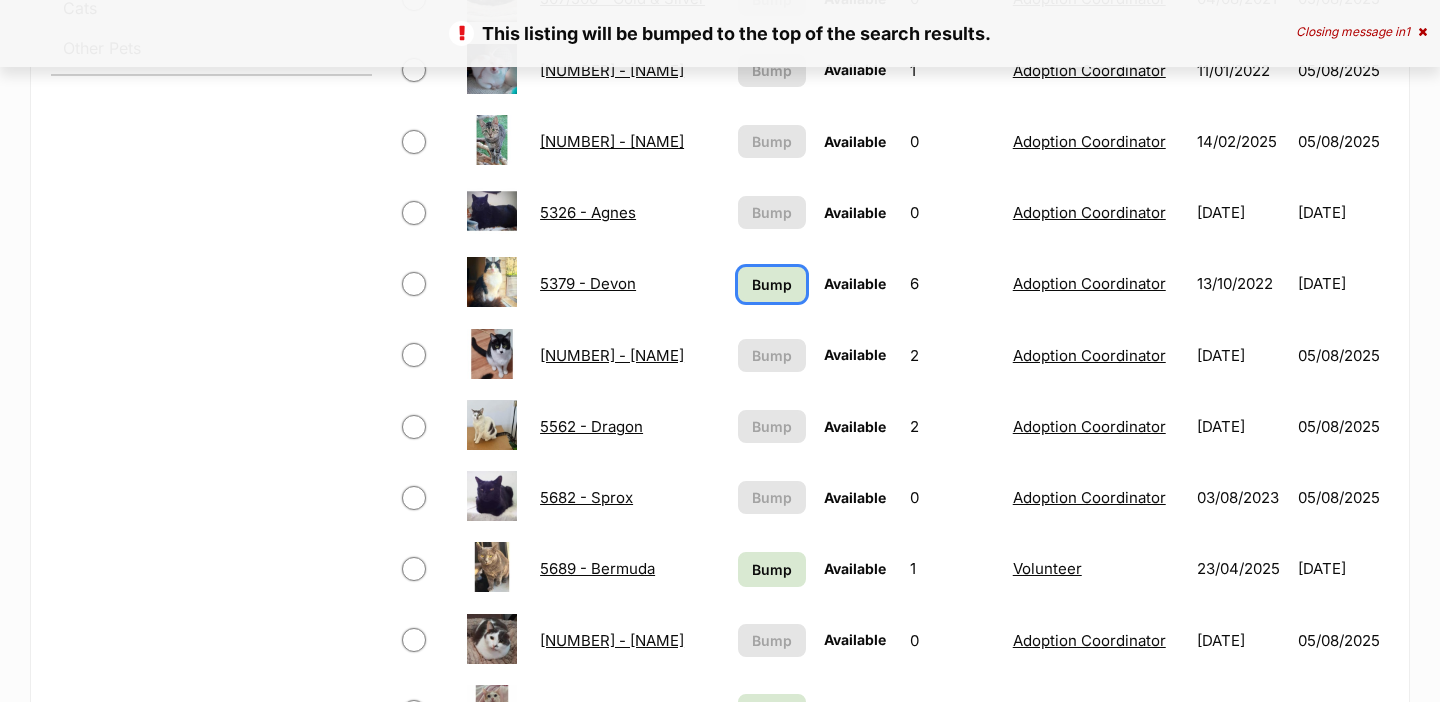 click on "Bump" at bounding box center (772, 284) 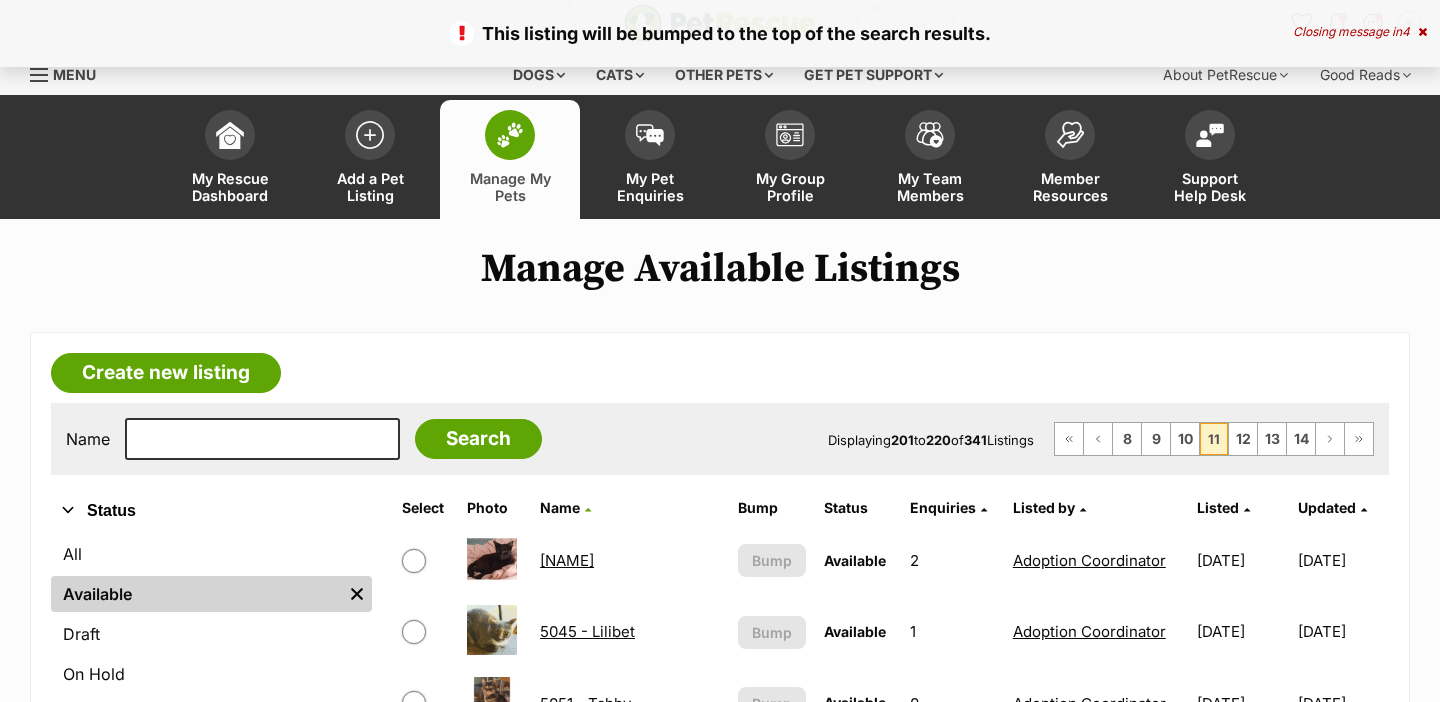 scroll, scrollTop: 1055, scrollLeft: 0, axis: vertical 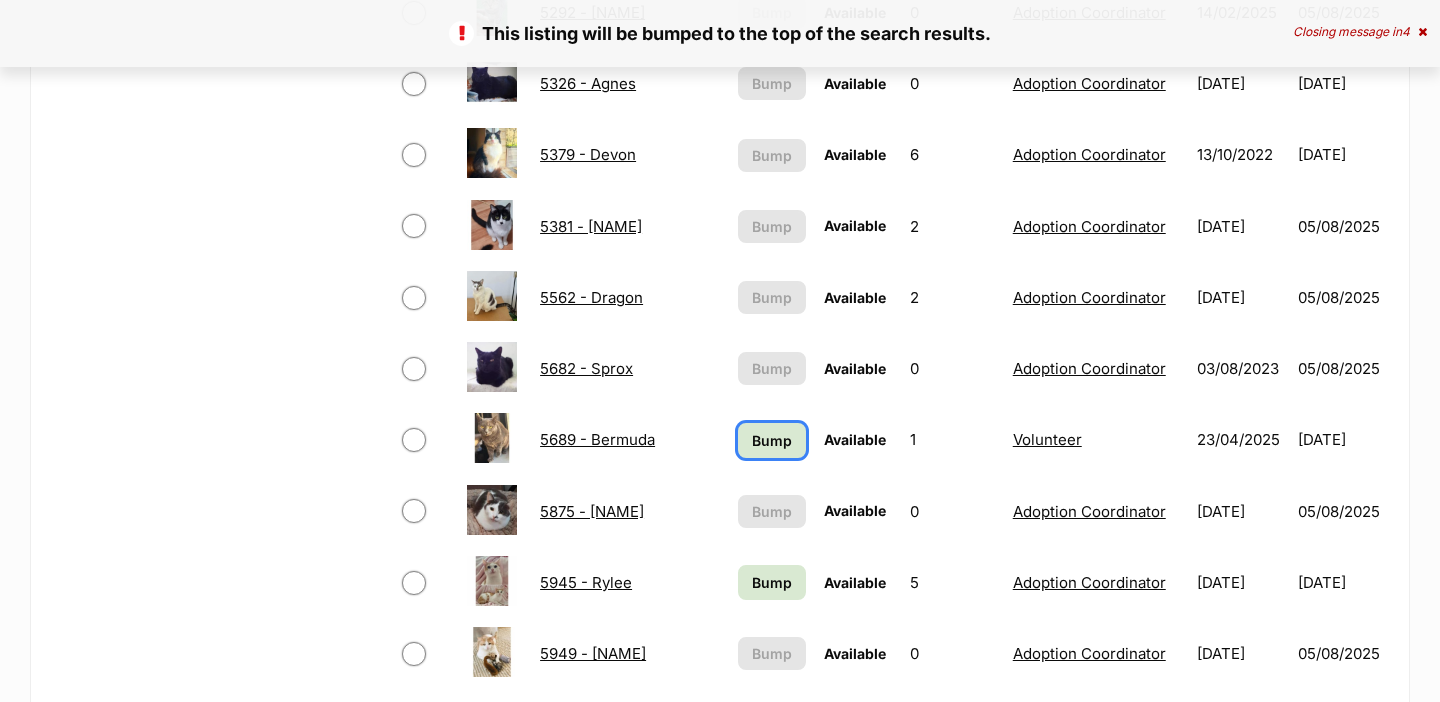 click on "Bump" at bounding box center (772, 440) 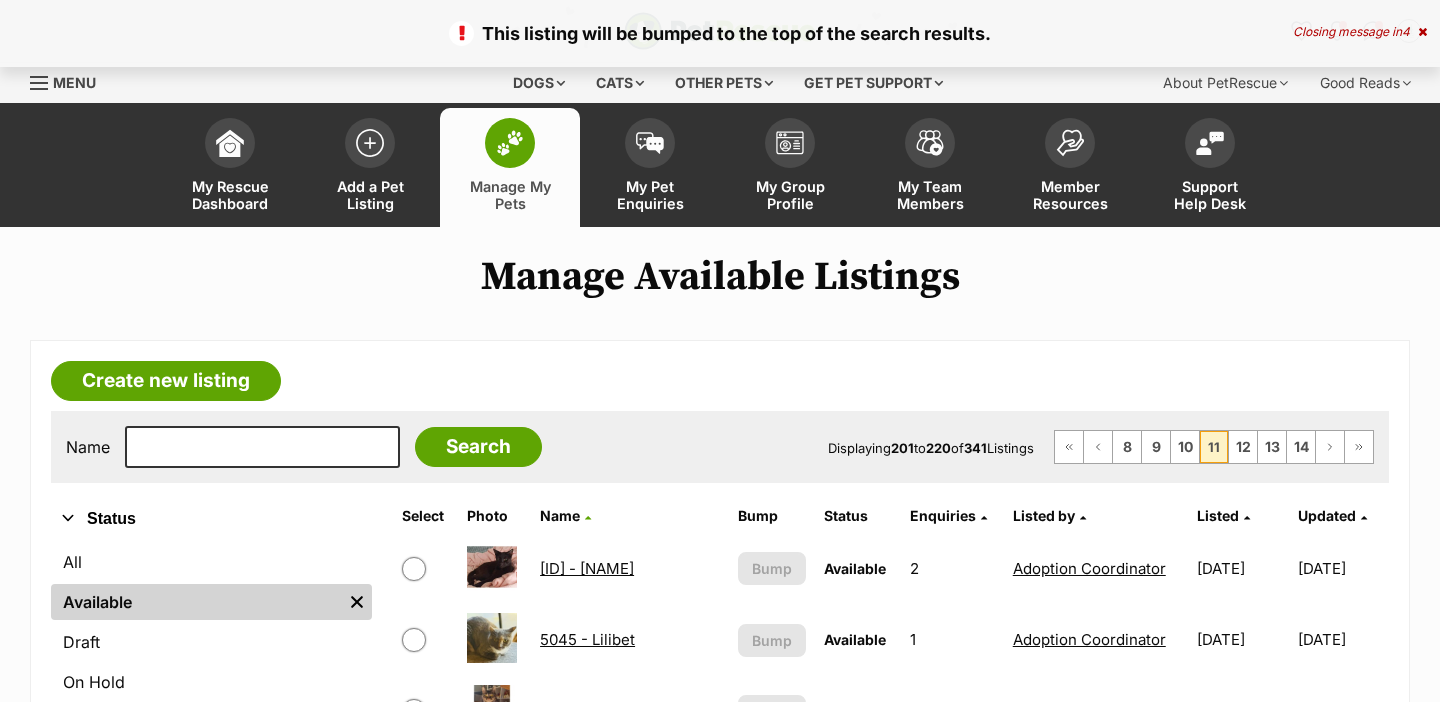 scroll, scrollTop: 259, scrollLeft: 0, axis: vertical 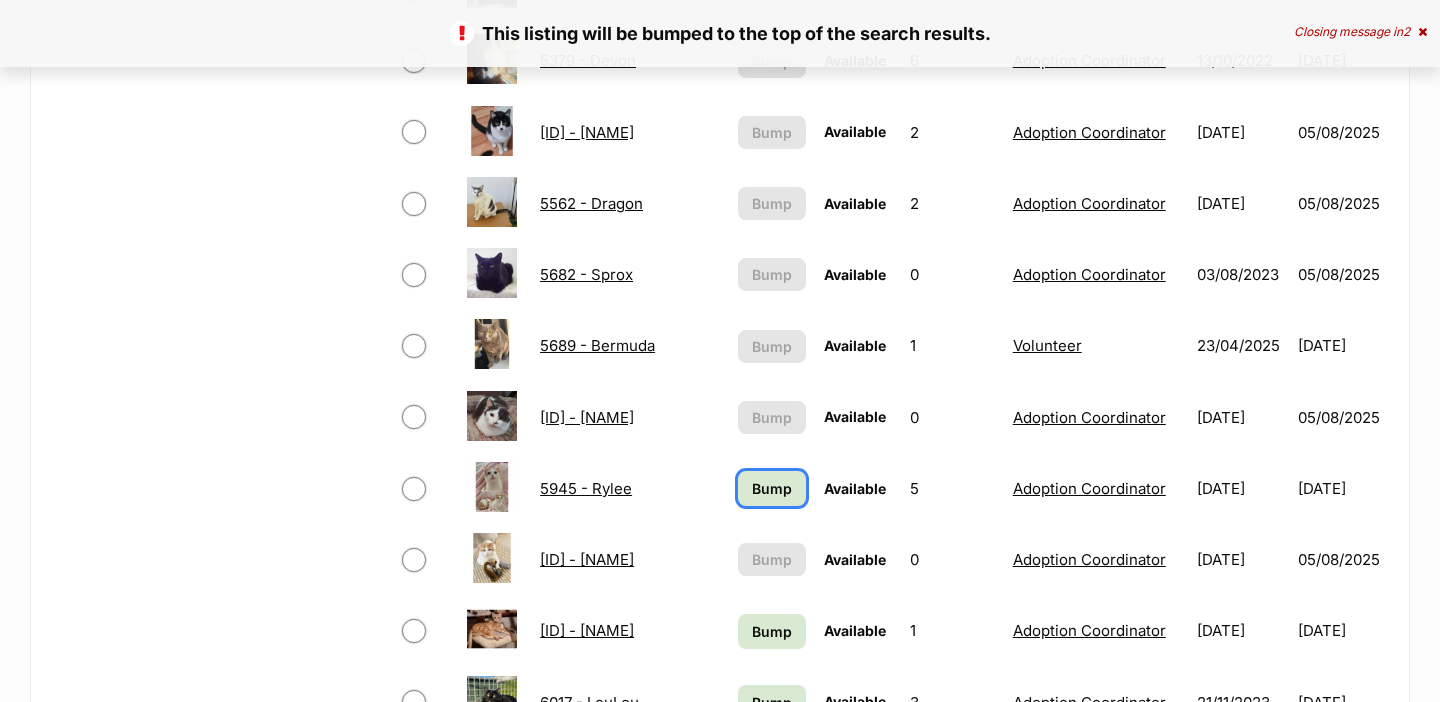 click on "Bump" at bounding box center (772, 488) 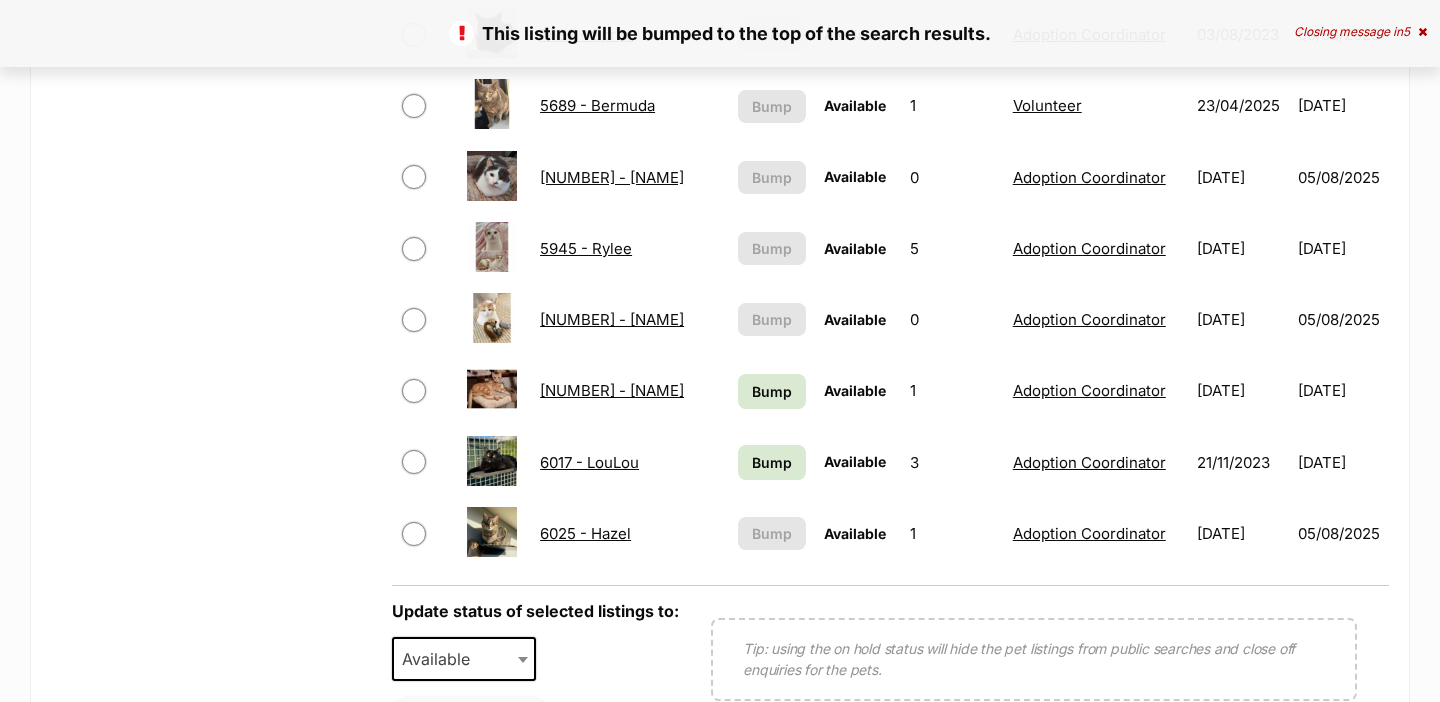 scroll, scrollTop: 0, scrollLeft: 0, axis: both 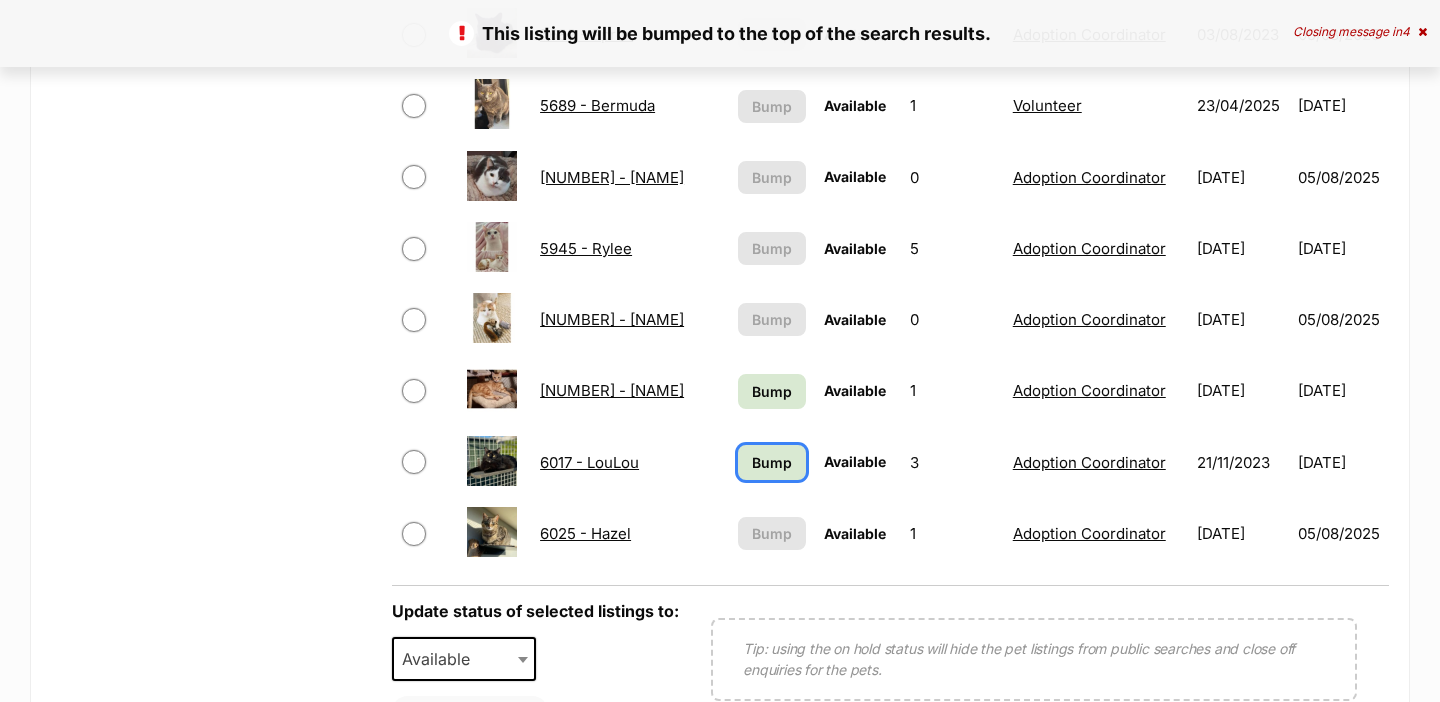 click on "Bump" at bounding box center [772, 462] 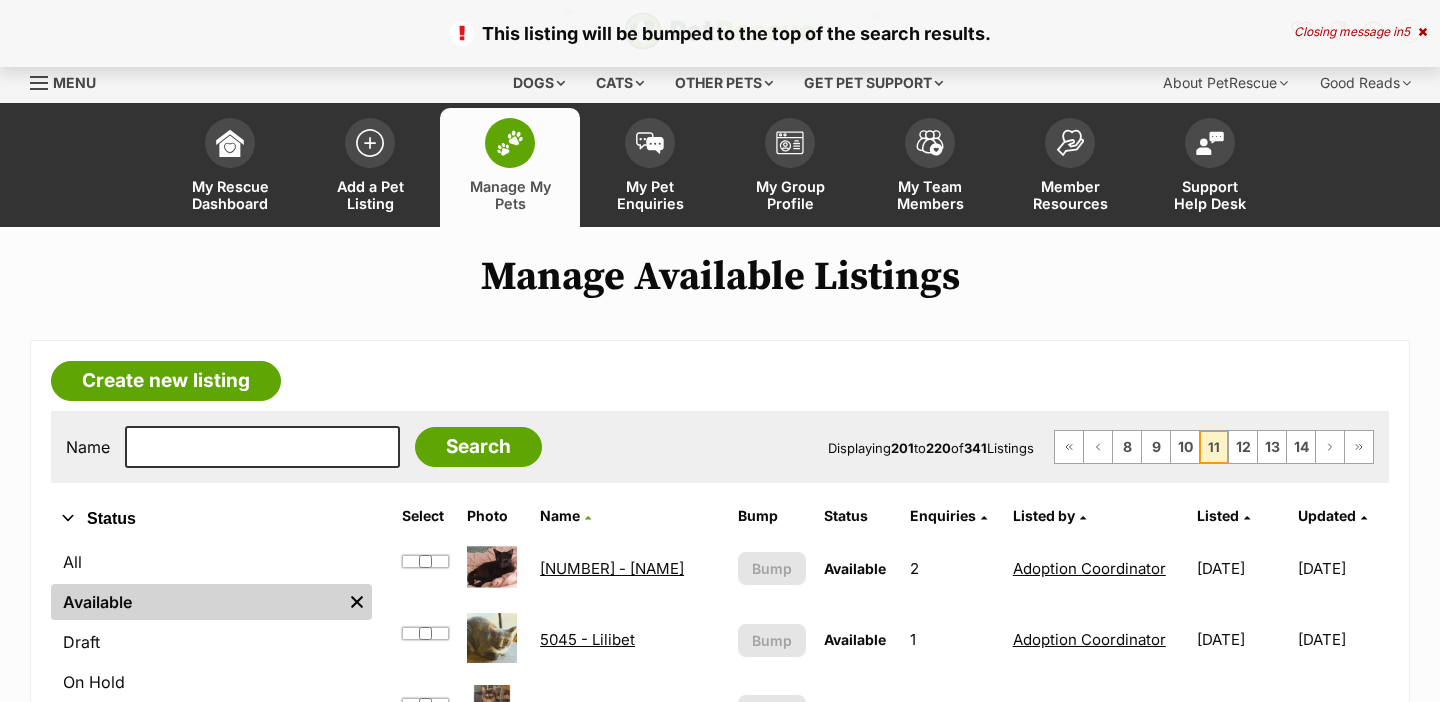 scroll, scrollTop: 0, scrollLeft: 0, axis: both 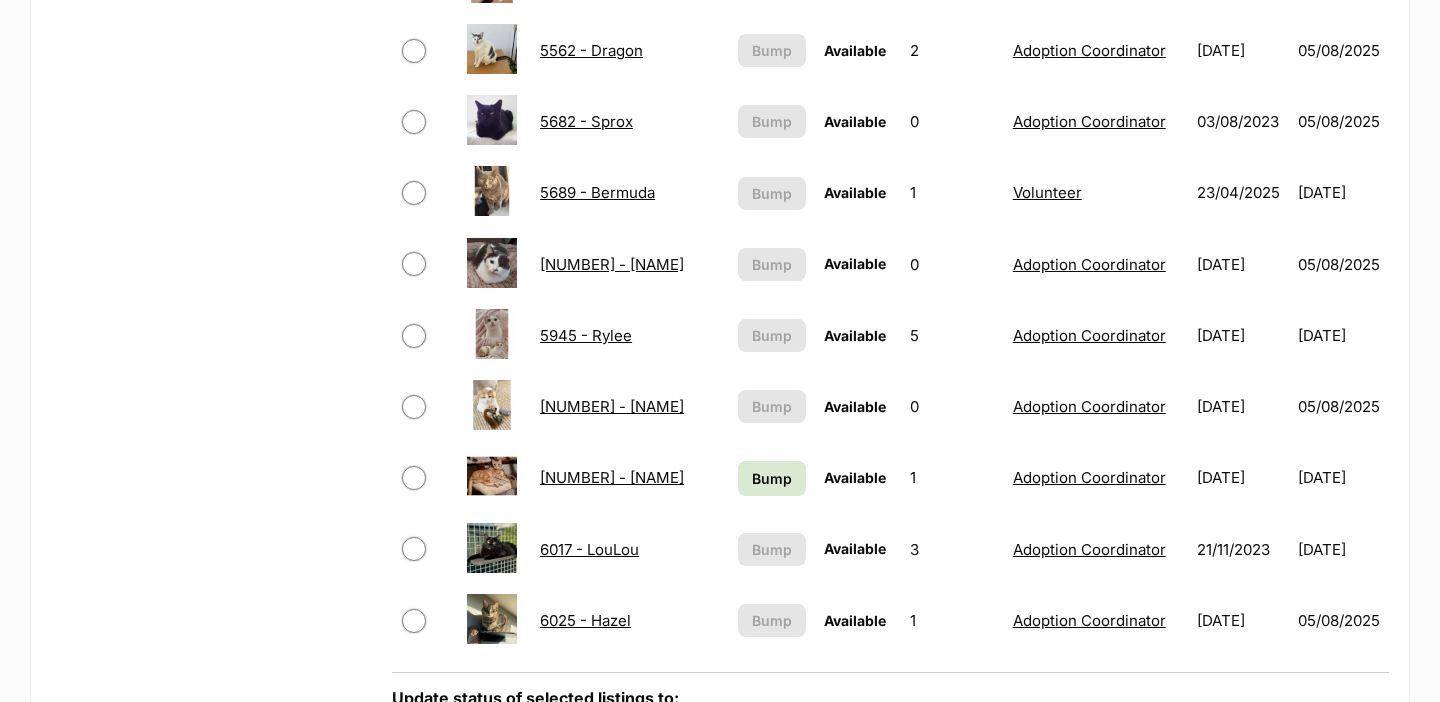click on "Listing is currently queued for bumping
Bump" at bounding box center (772, 549) 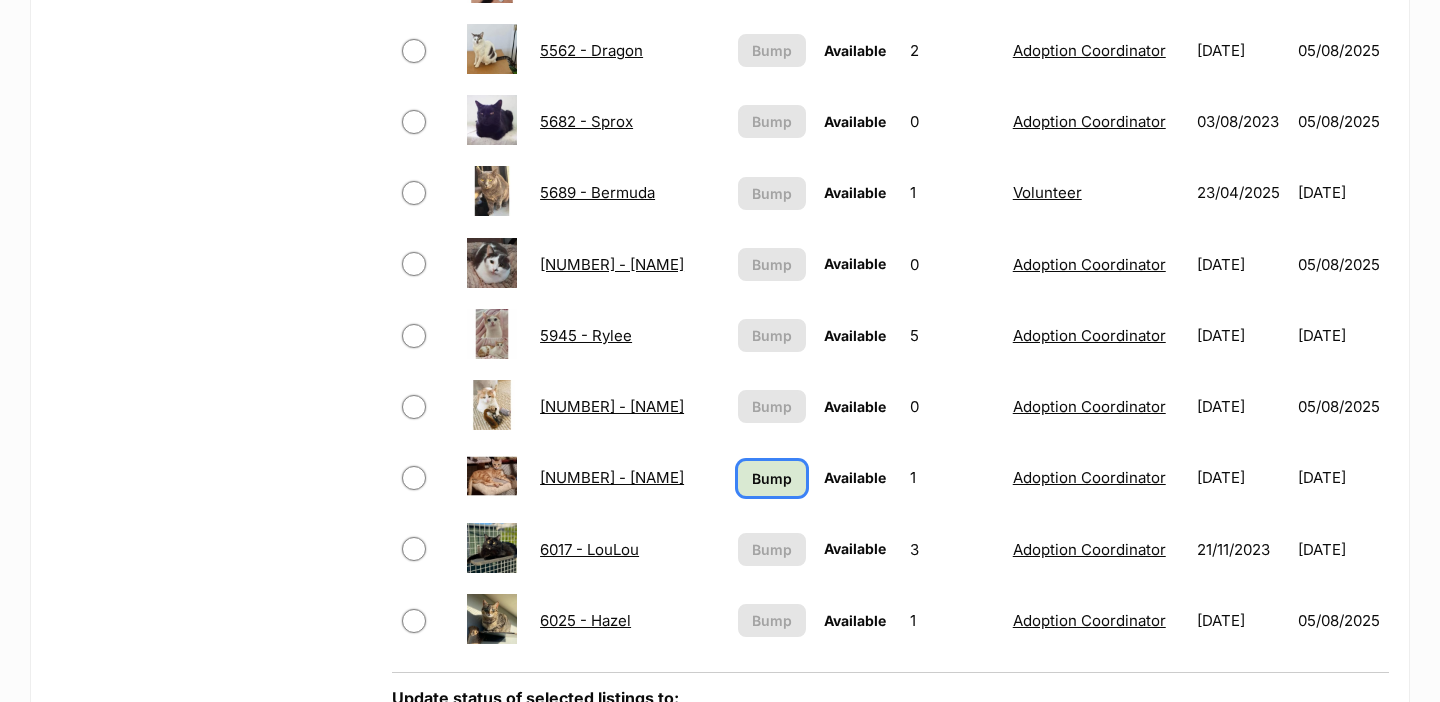 click on "Bump" at bounding box center (772, 478) 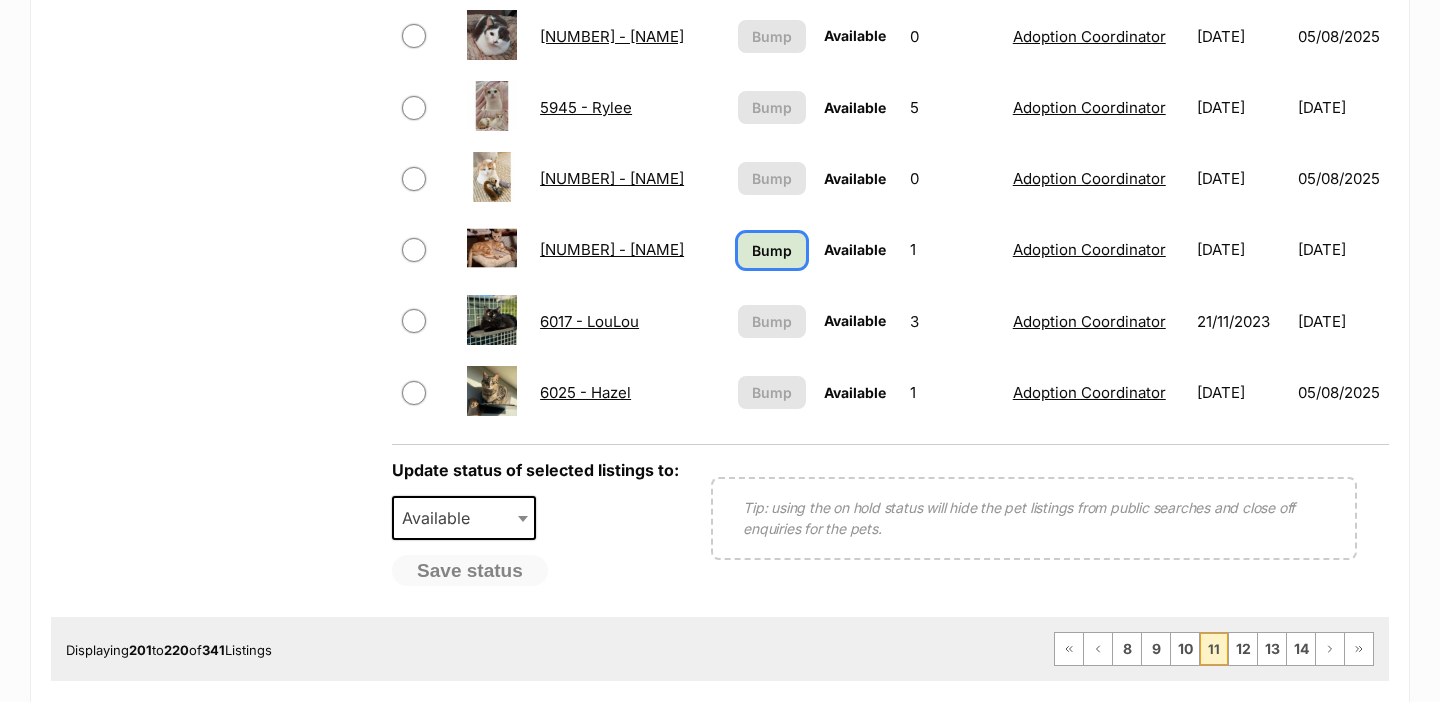 scroll, scrollTop: 1533, scrollLeft: 0, axis: vertical 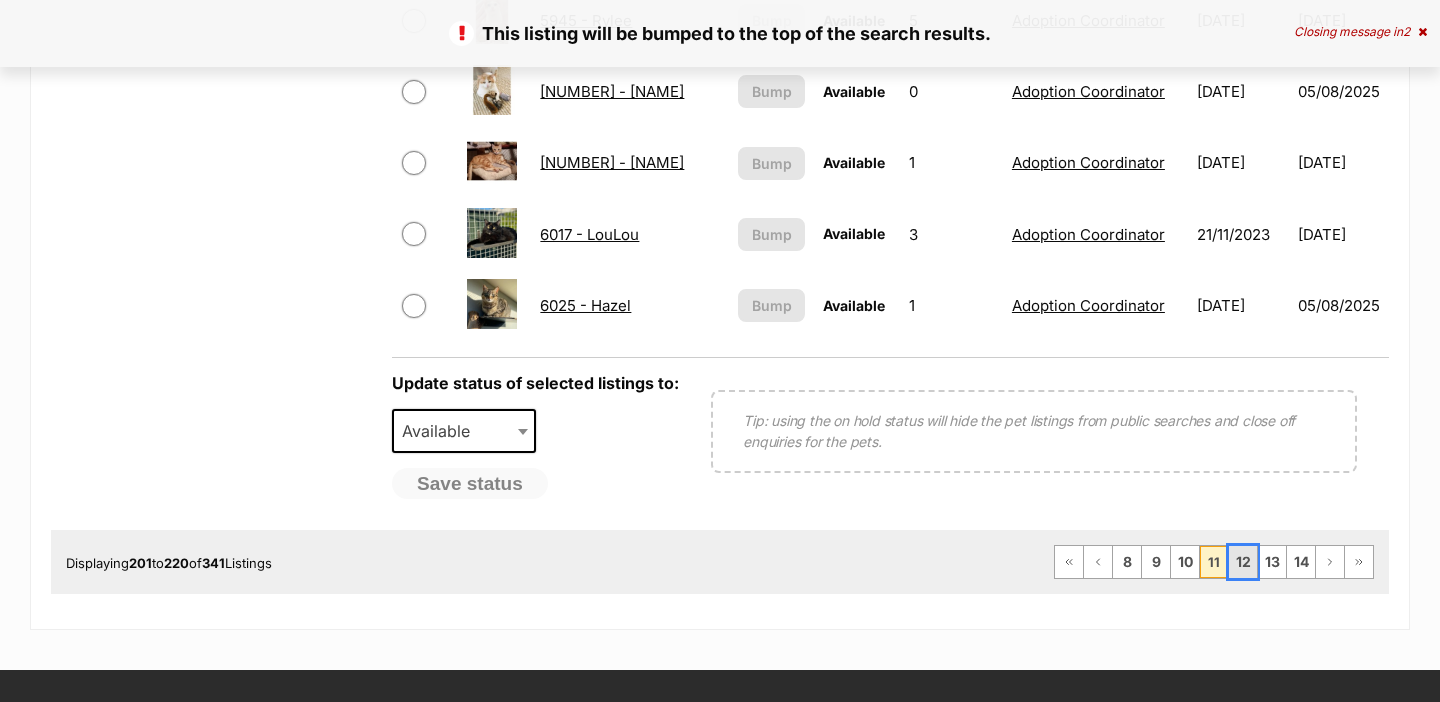 click on "12" at bounding box center [1243, 562] 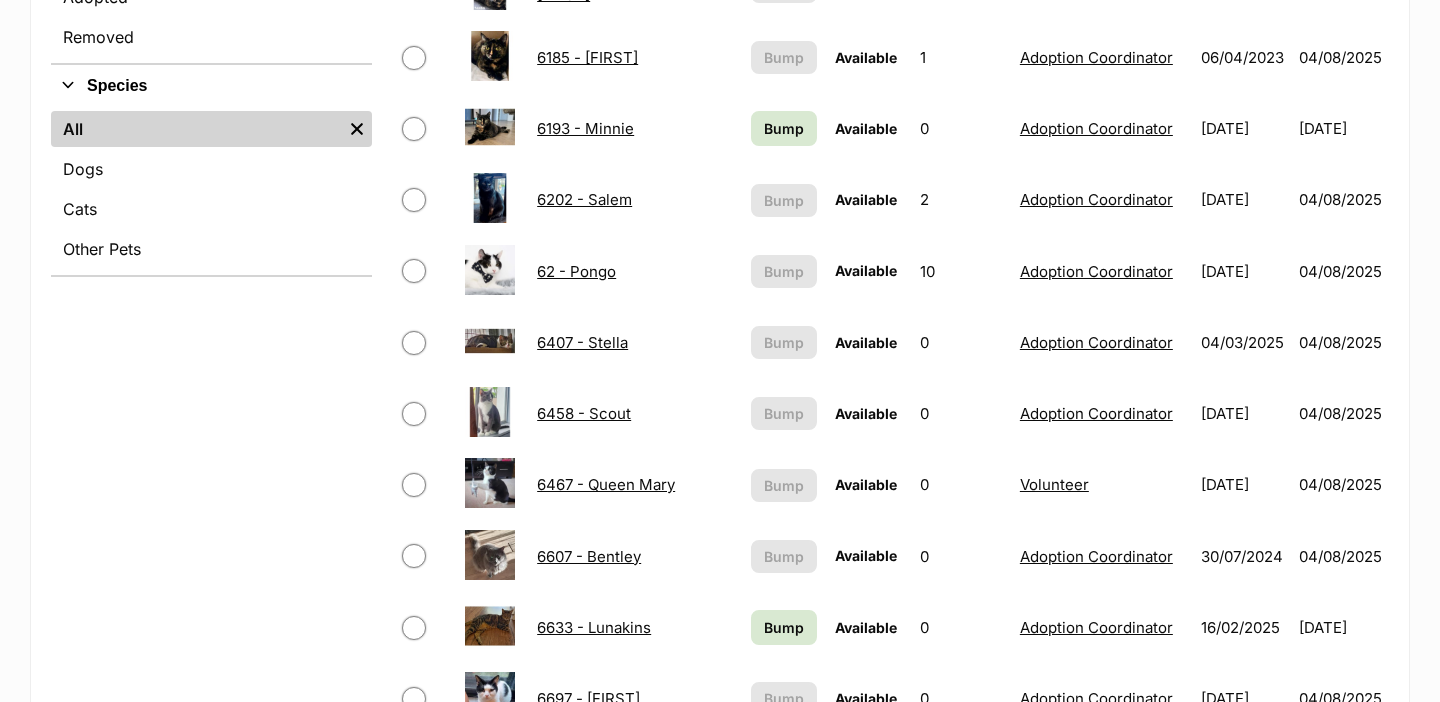 scroll, scrollTop: 426, scrollLeft: 0, axis: vertical 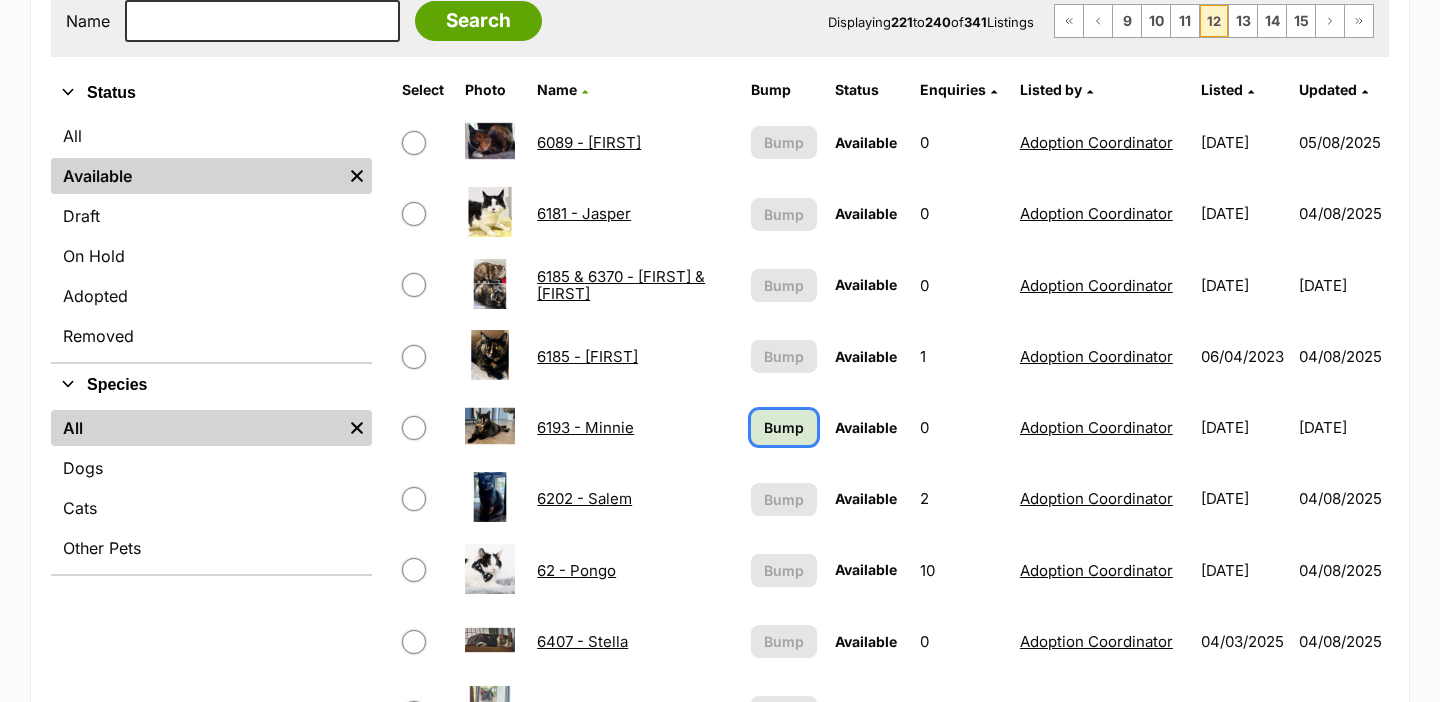 click on "Bump" at bounding box center [784, 427] 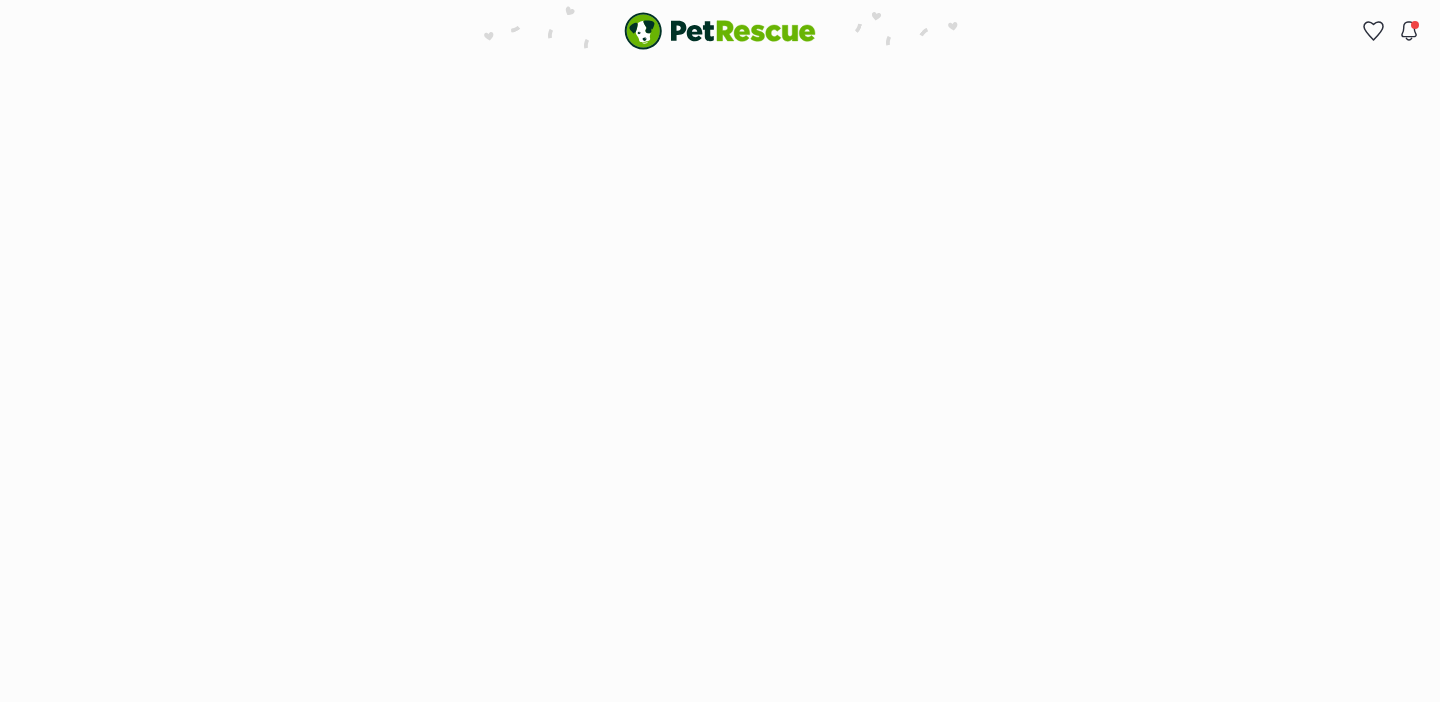 scroll, scrollTop: 0, scrollLeft: 0, axis: both 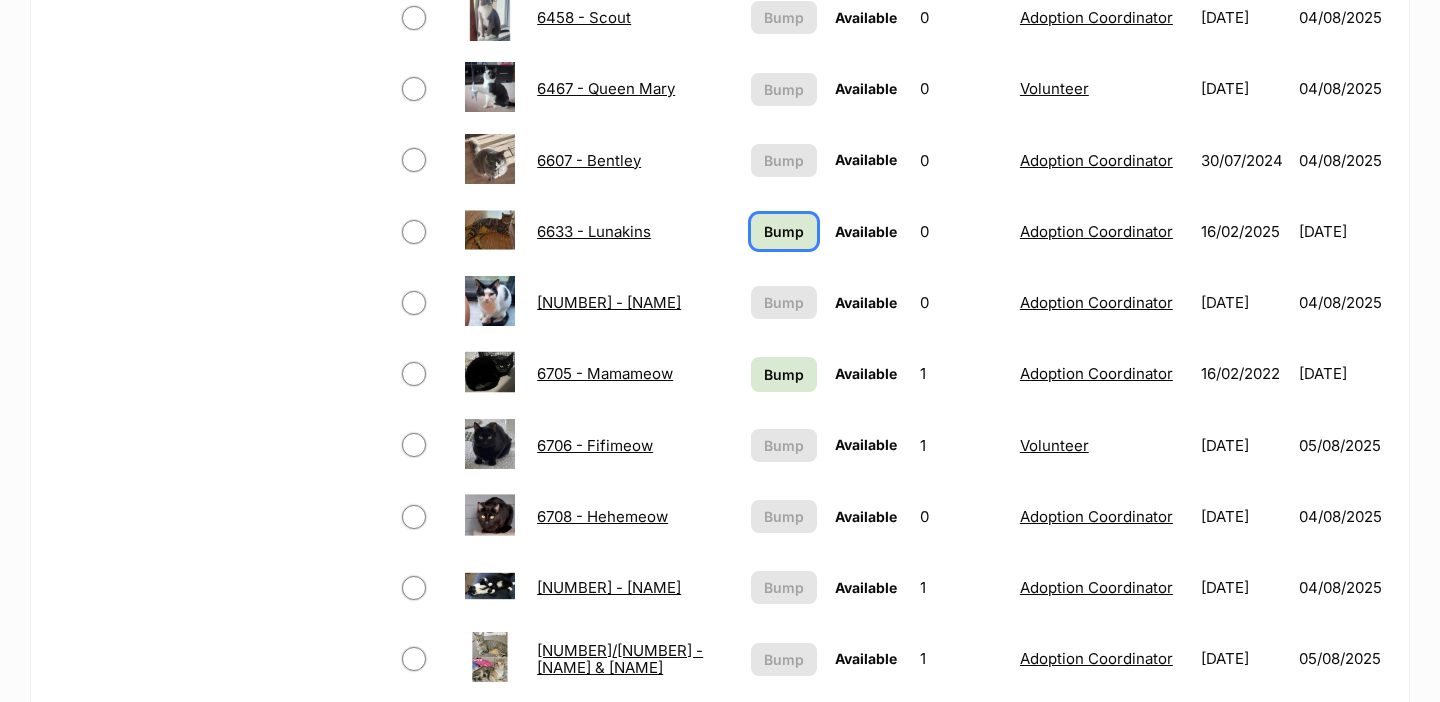 click on "Bump" at bounding box center (784, 231) 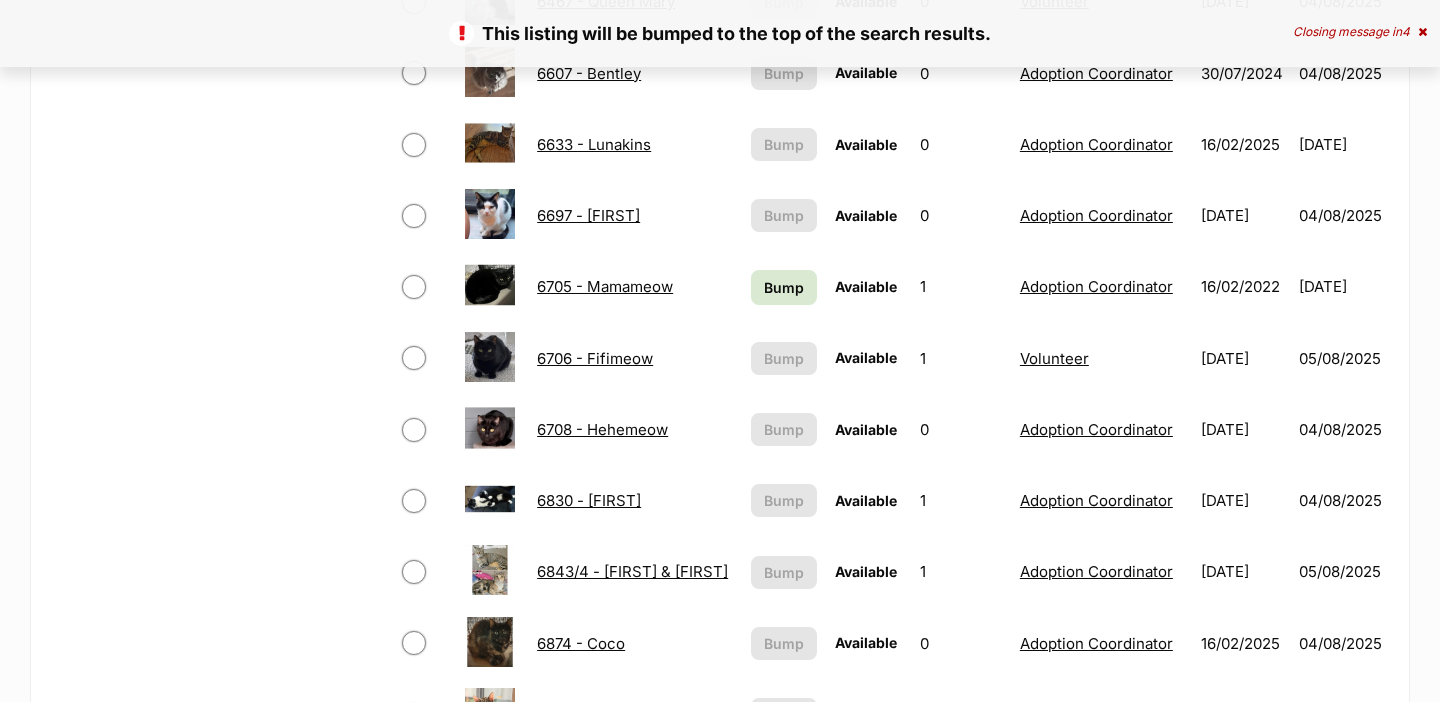 scroll, scrollTop: 1208, scrollLeft: 0, axis: vertical 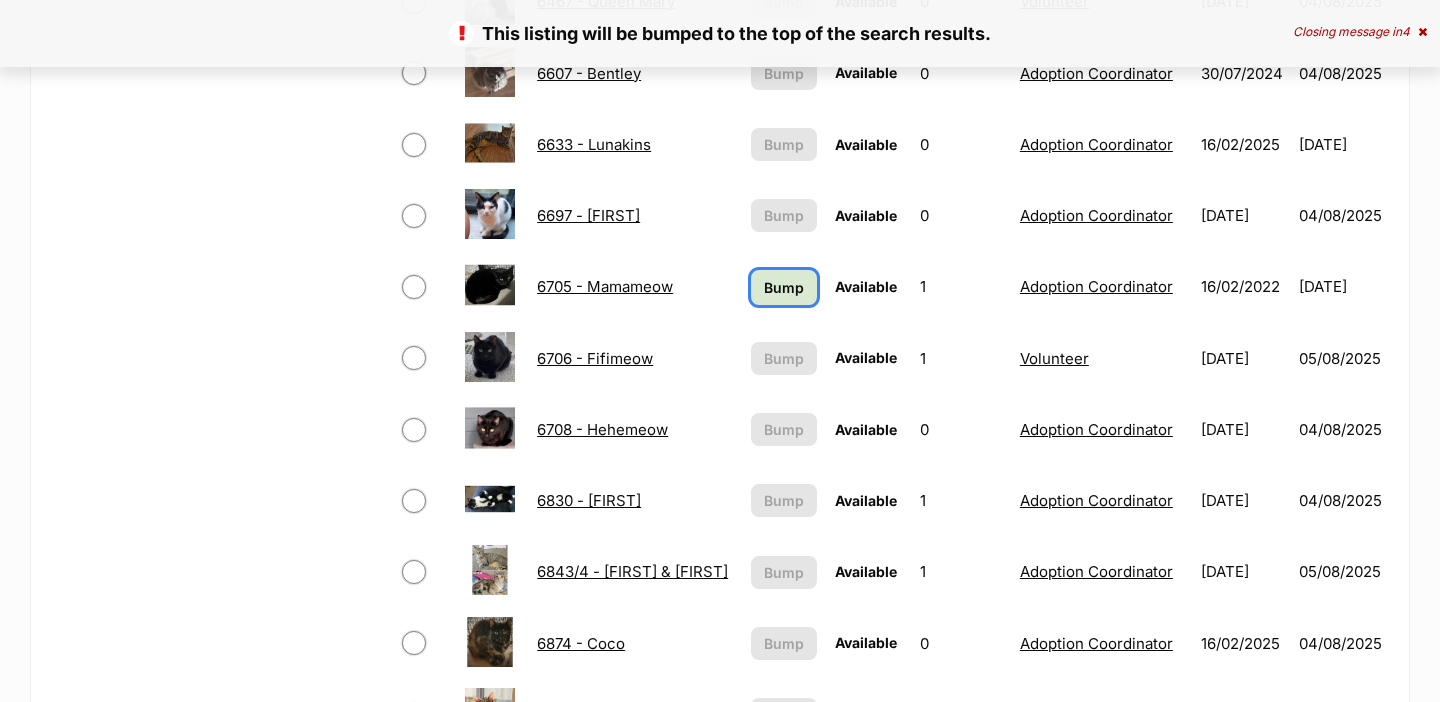 click on "Bump" at bounding box center [784, 287] 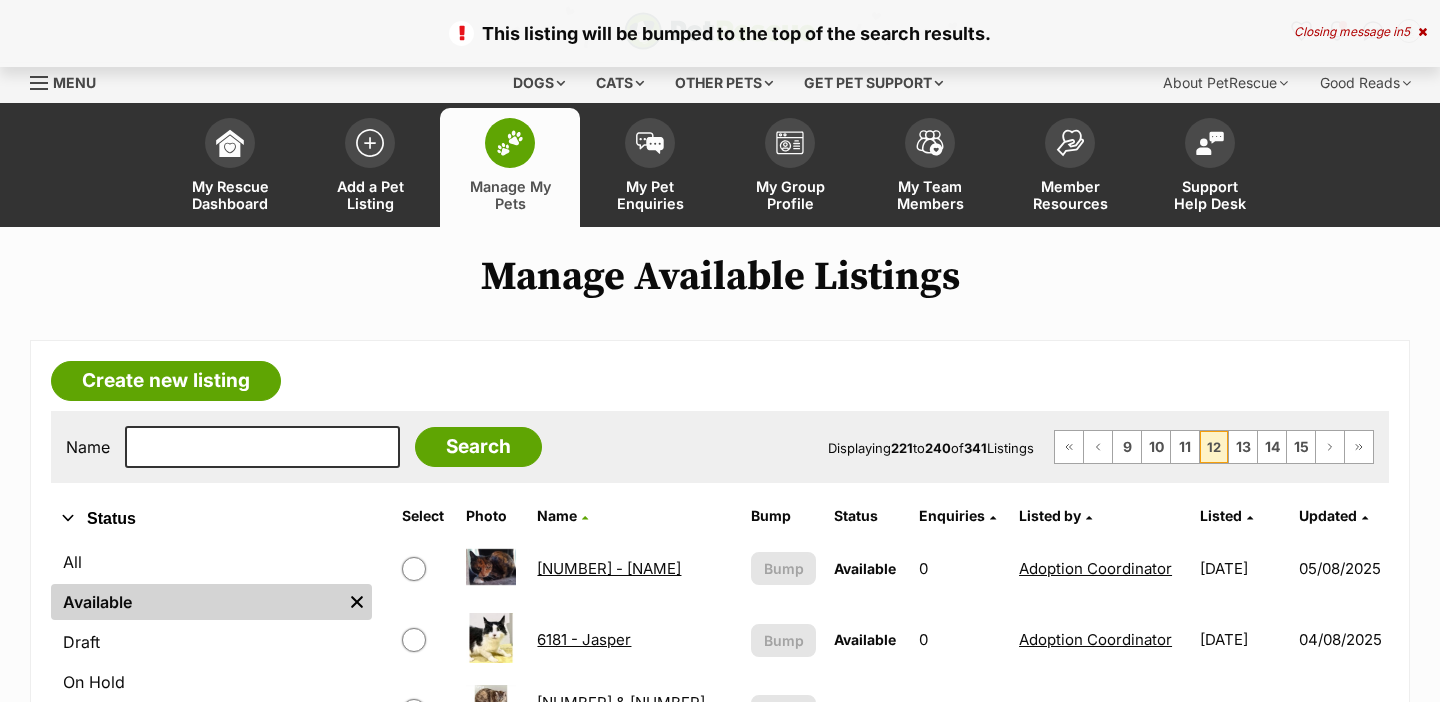 scroll, scrollTop: 0, scrollLeft: 0, axis: both 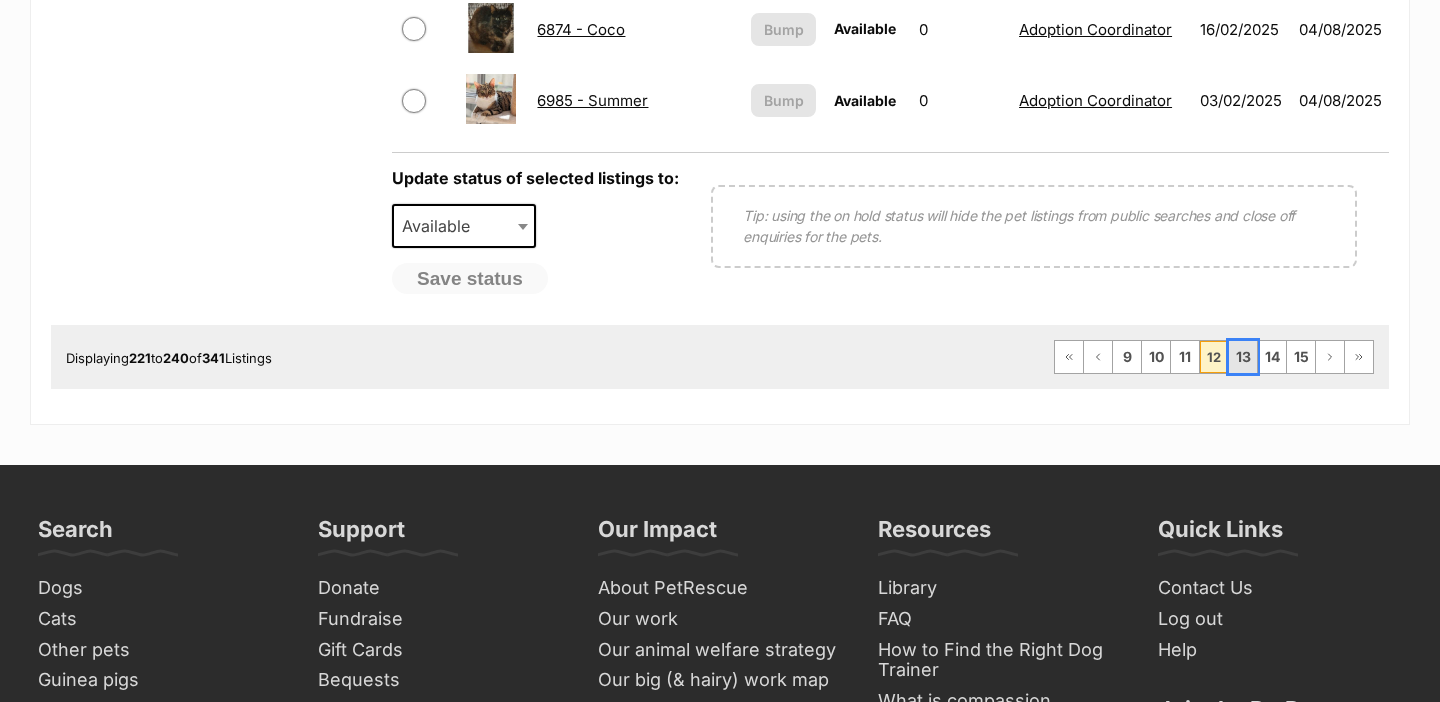click on "13" at bounding box center [1243, 357] 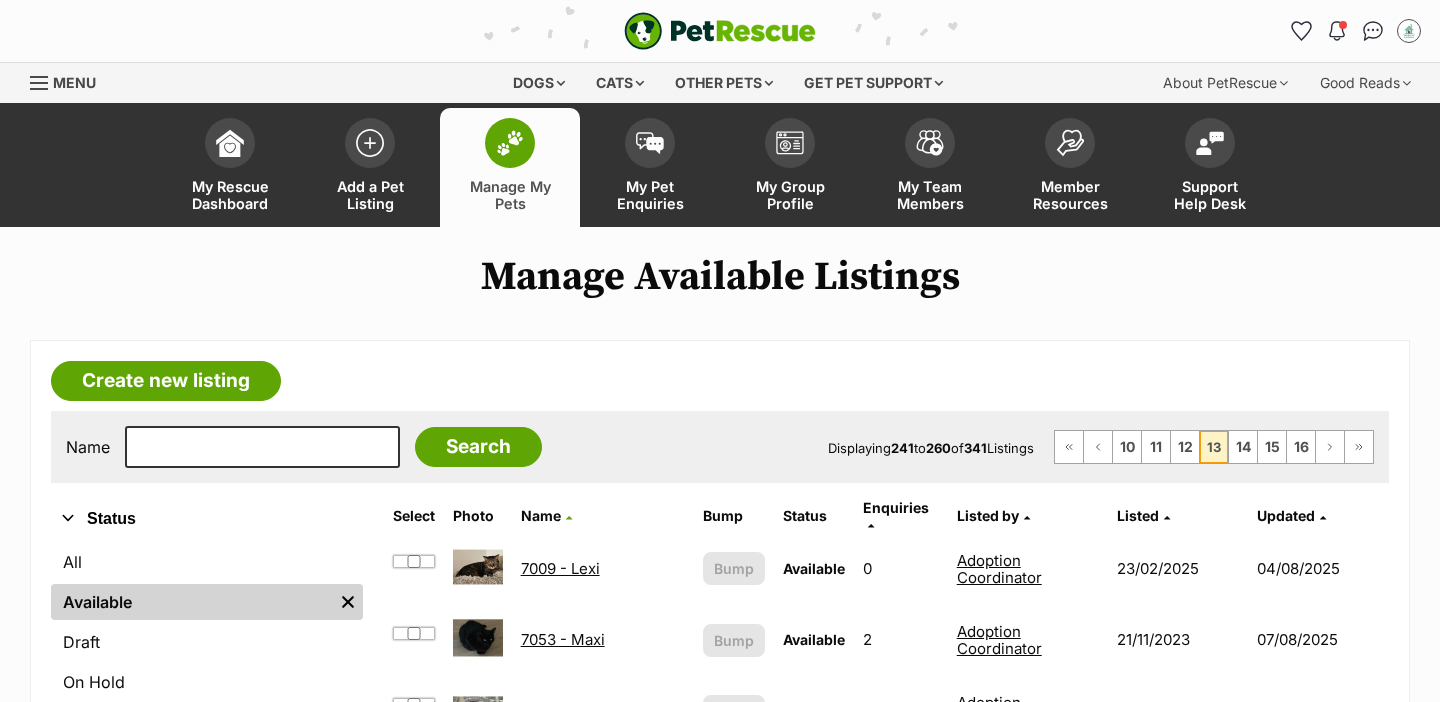 scroll, scrollTop: 0, scrollLeft: 0, axis: both 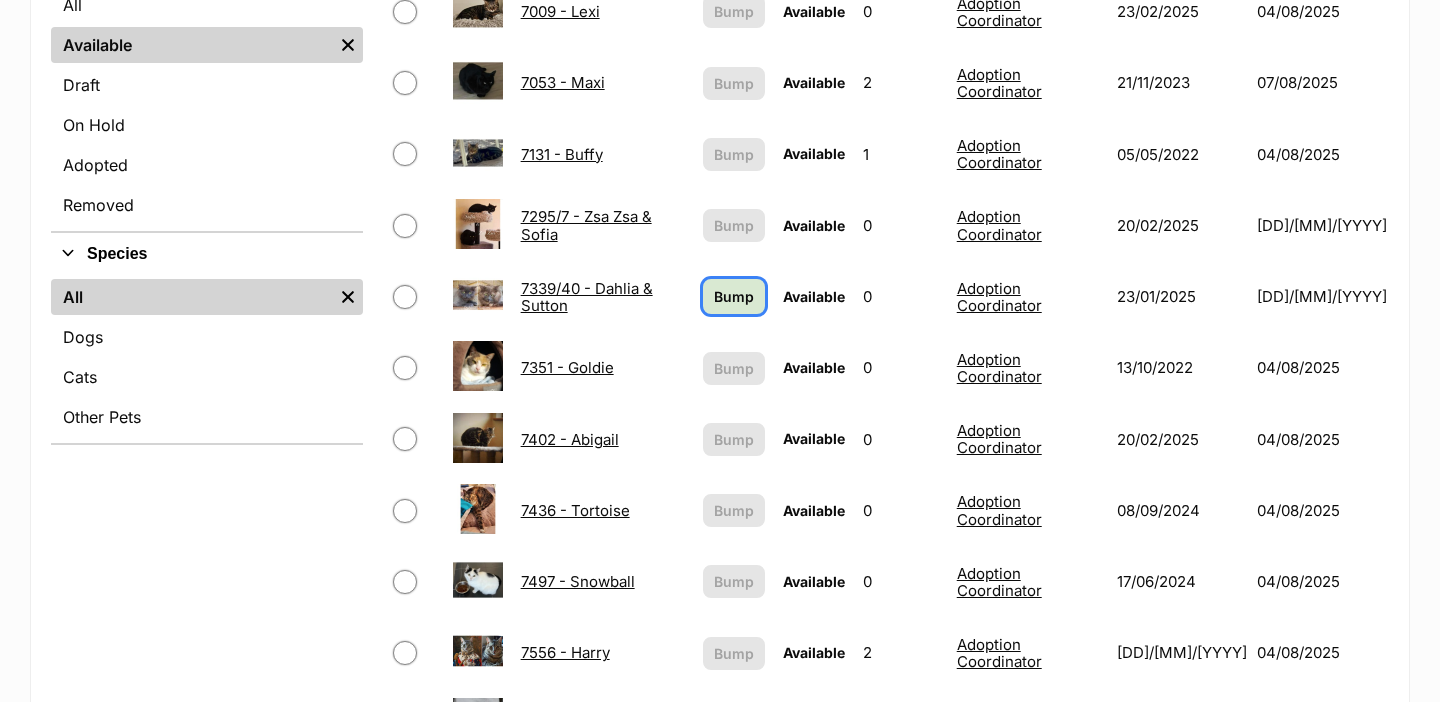 click on "Bump" at bounding box center (734, 296) 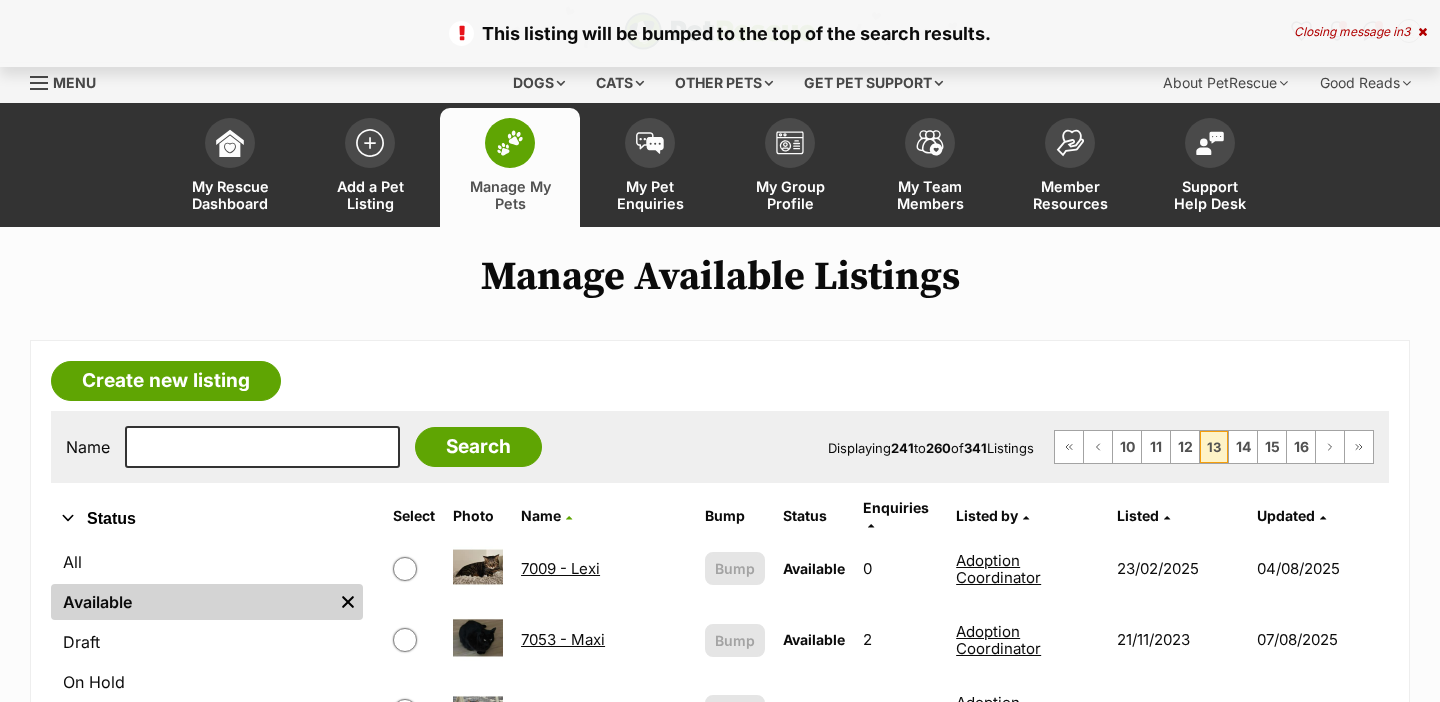 scroll, scrollTop: 0, scrollLeft: 0, axis: both 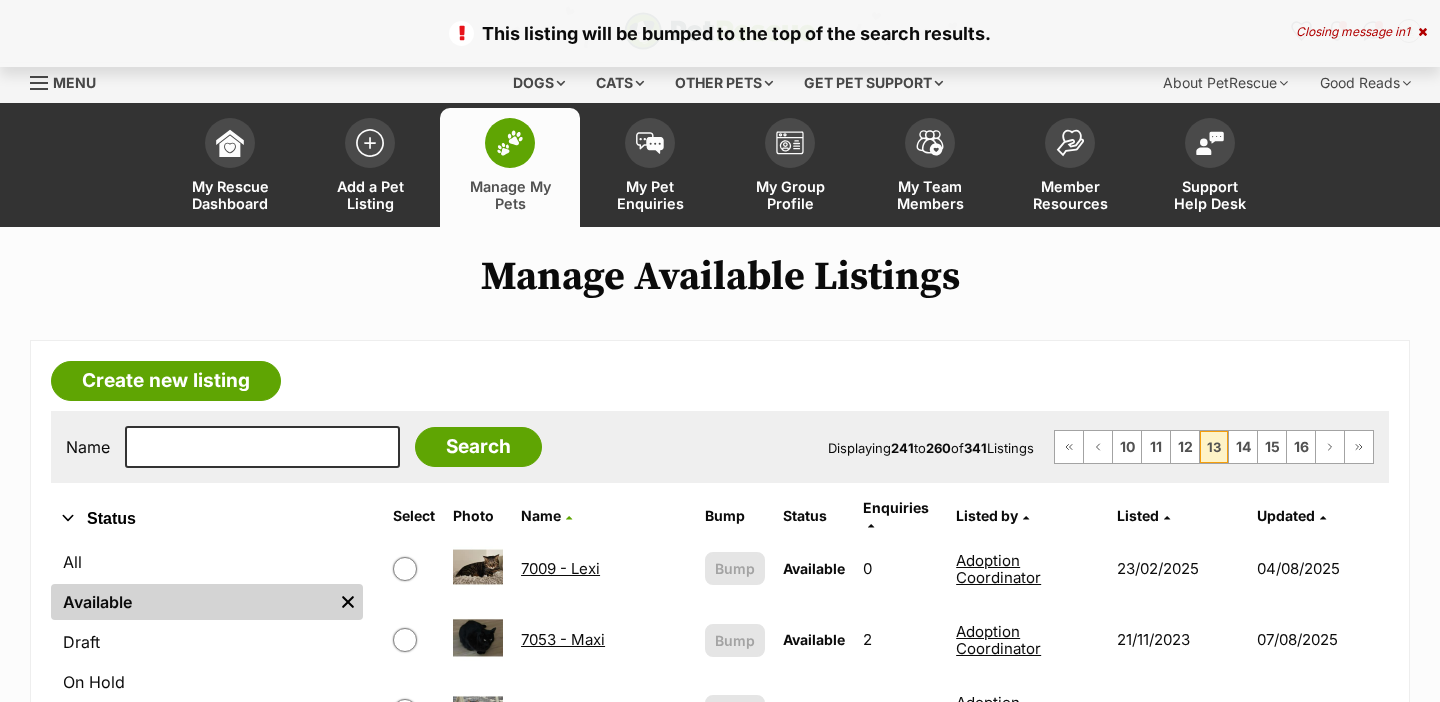 click on "14" at bounding box center (1243, 2179) 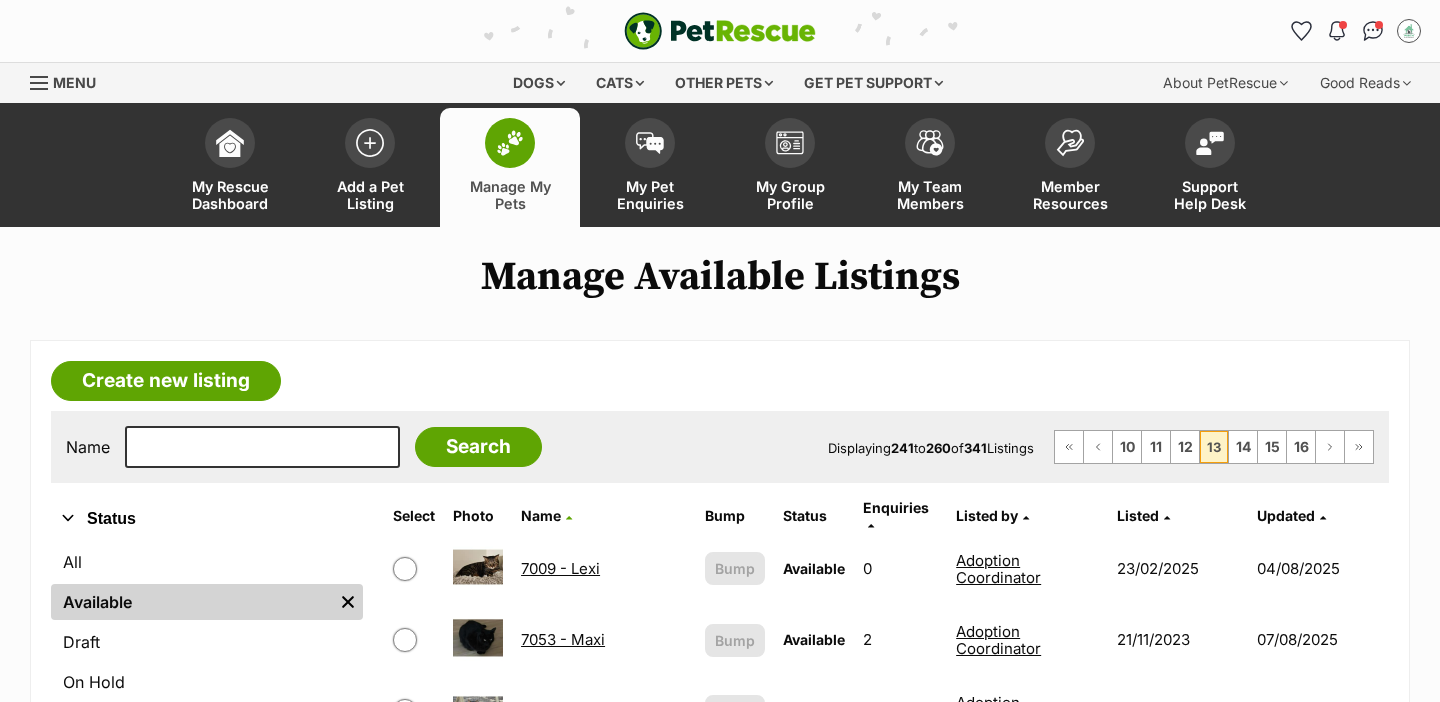 scroll, scrollTop: 1725, scrollLeft: 0, axis: vertical 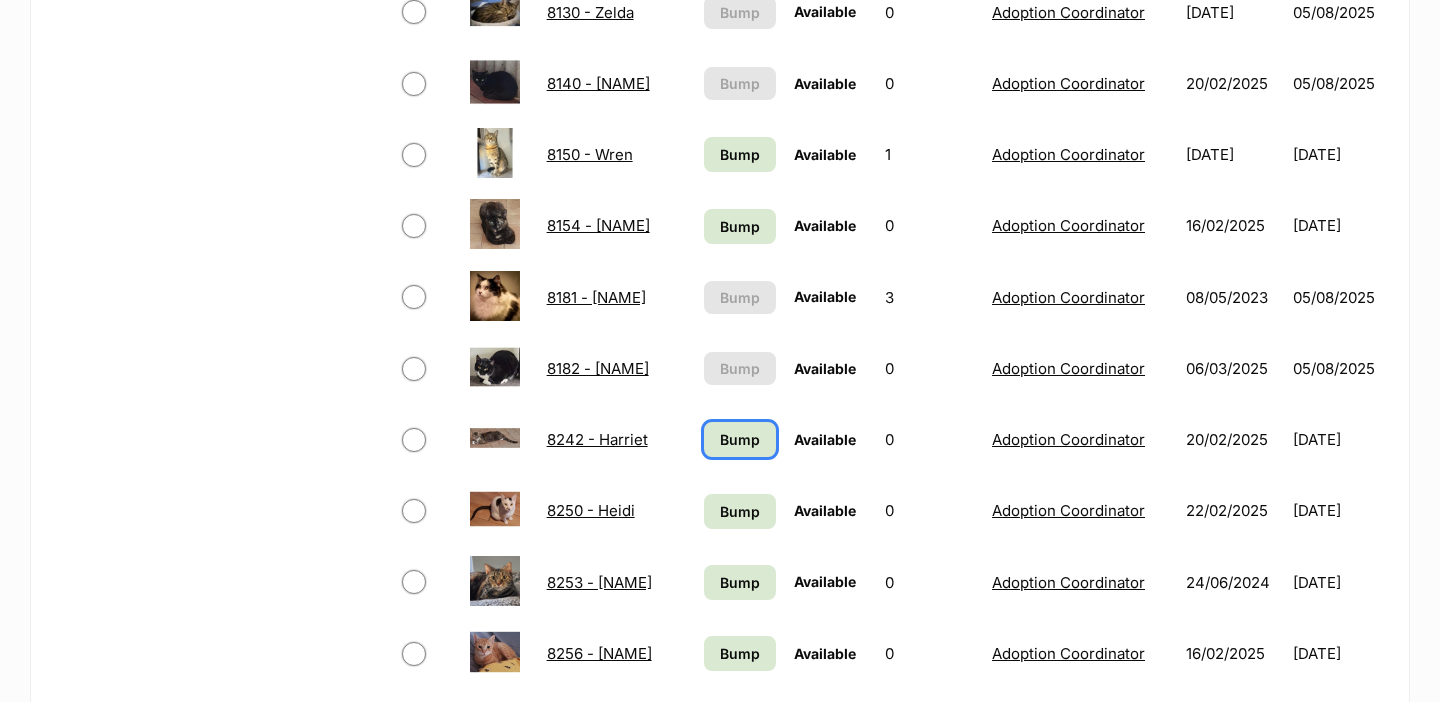 click on "Bump" at bounding box center (740, 439) 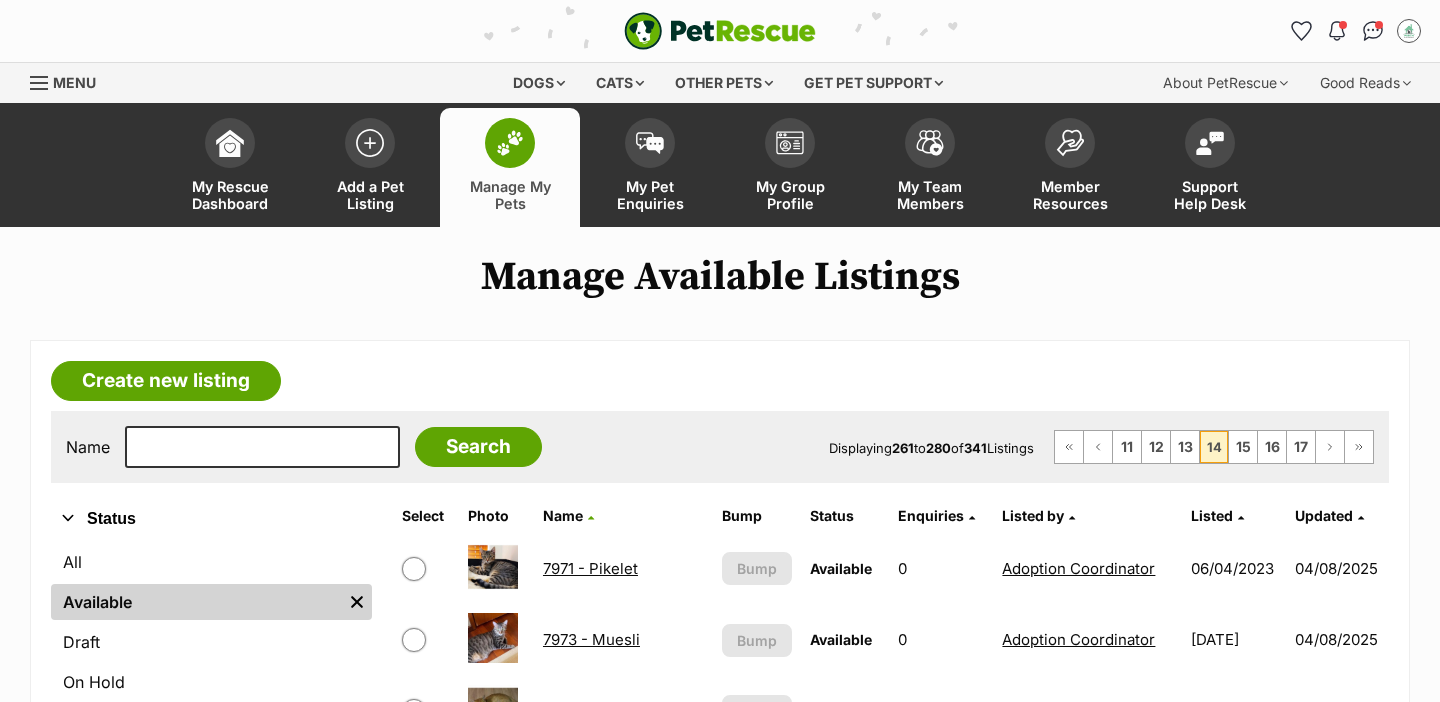 scroll, scrollTop: 0, scrollLeft: 0, axis: both 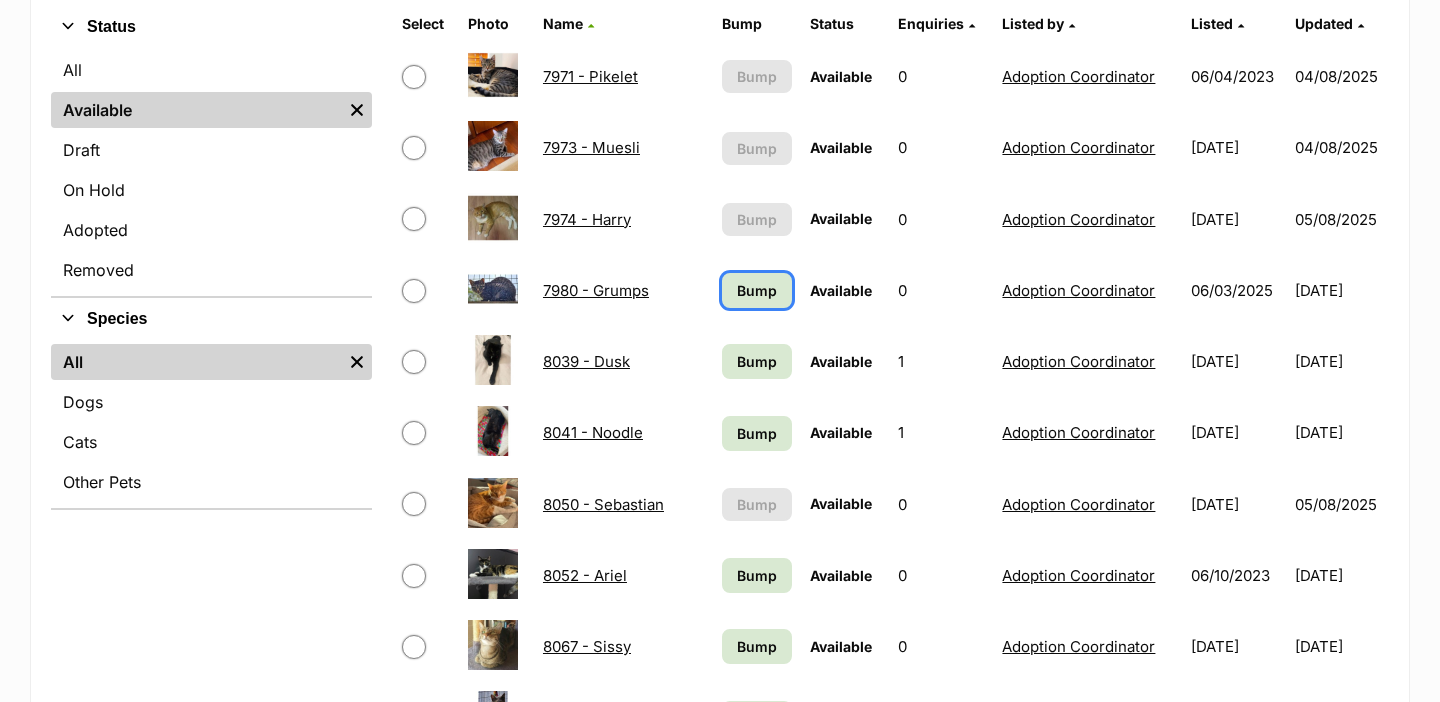 click on "Bump" at bounding box center [757, 290] 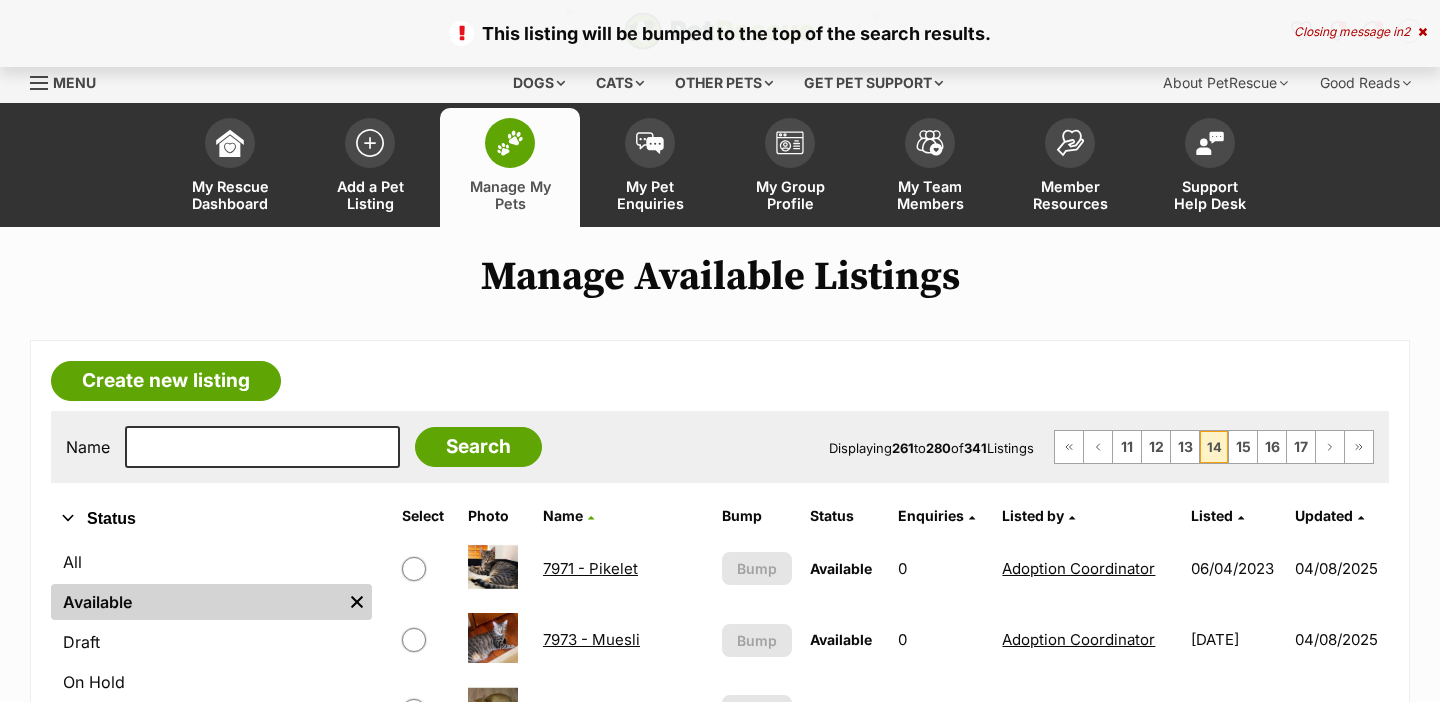 scroll, scrollTop: 0, scrollLeft: 0, axis: both 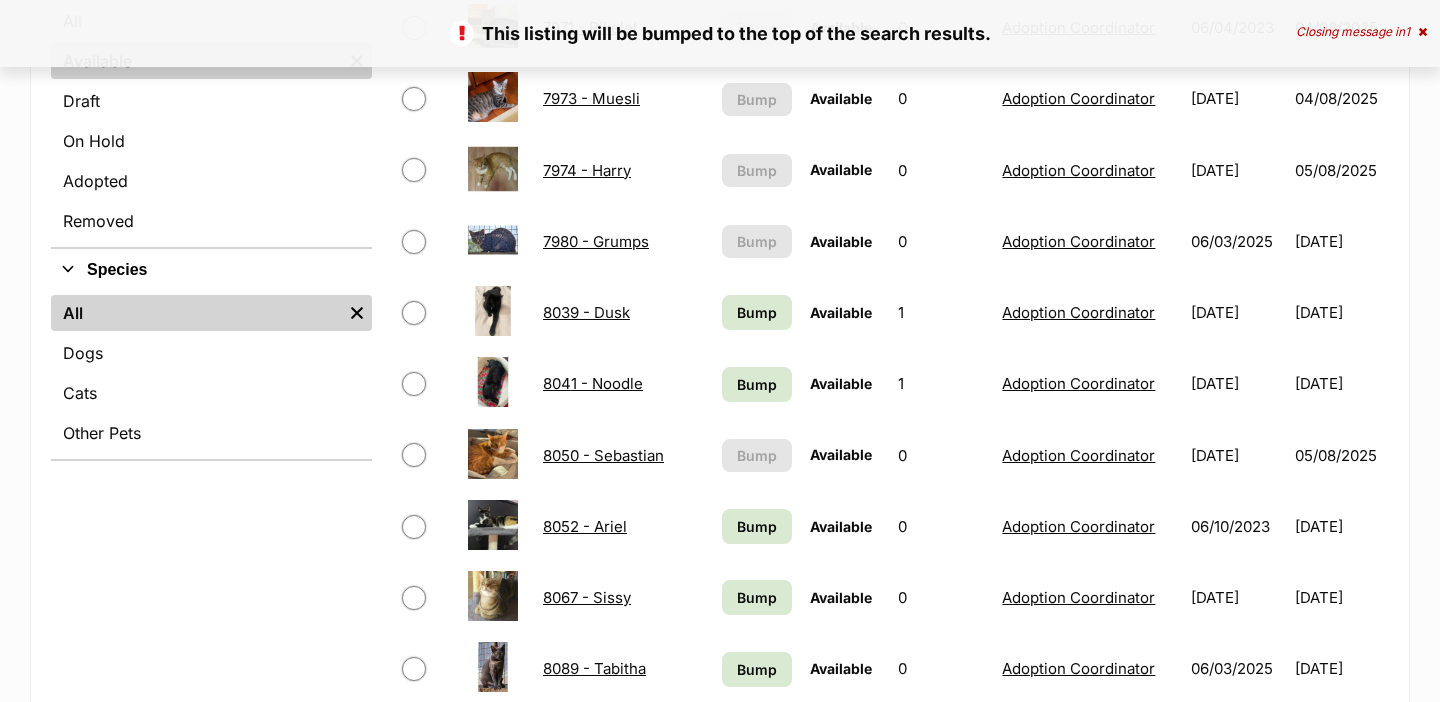 click on "Bump" at bounding box center (757, 312) 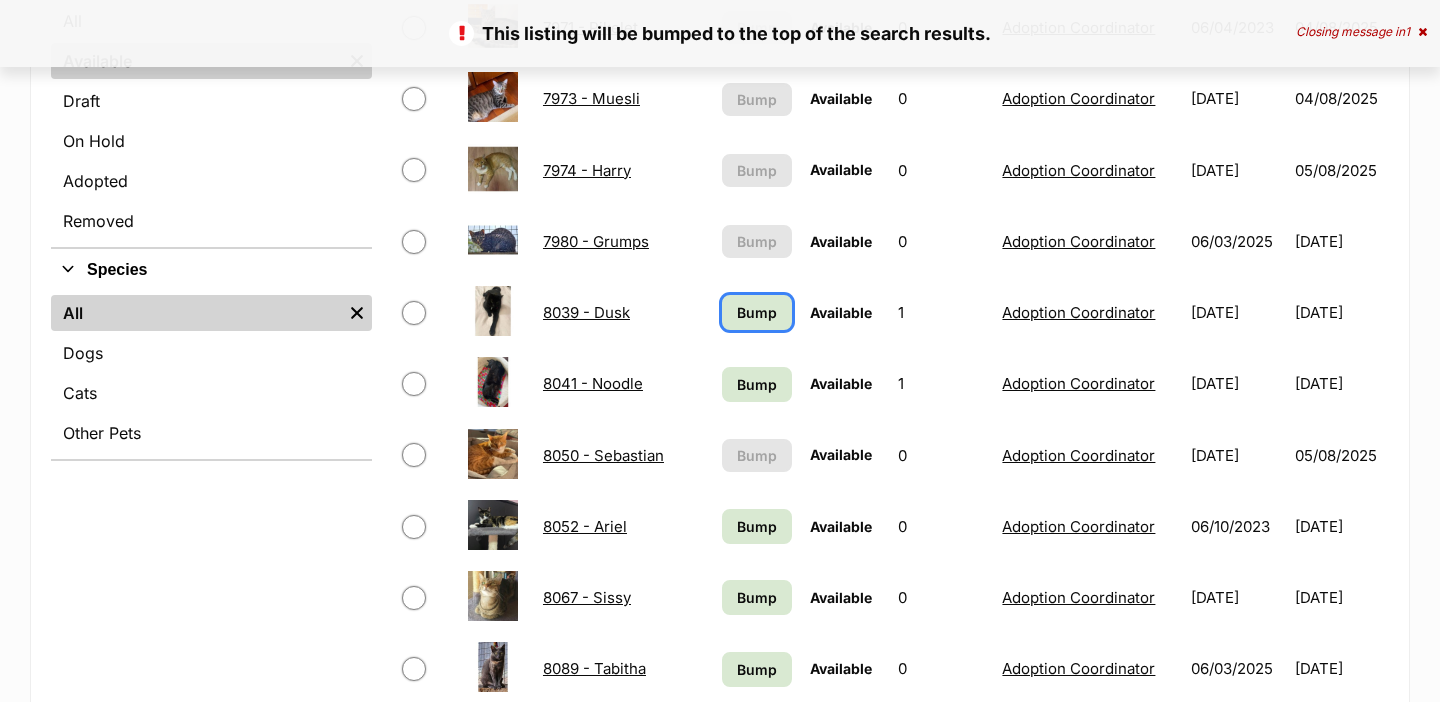 click on "Bump" at bounding box center (757, 312) 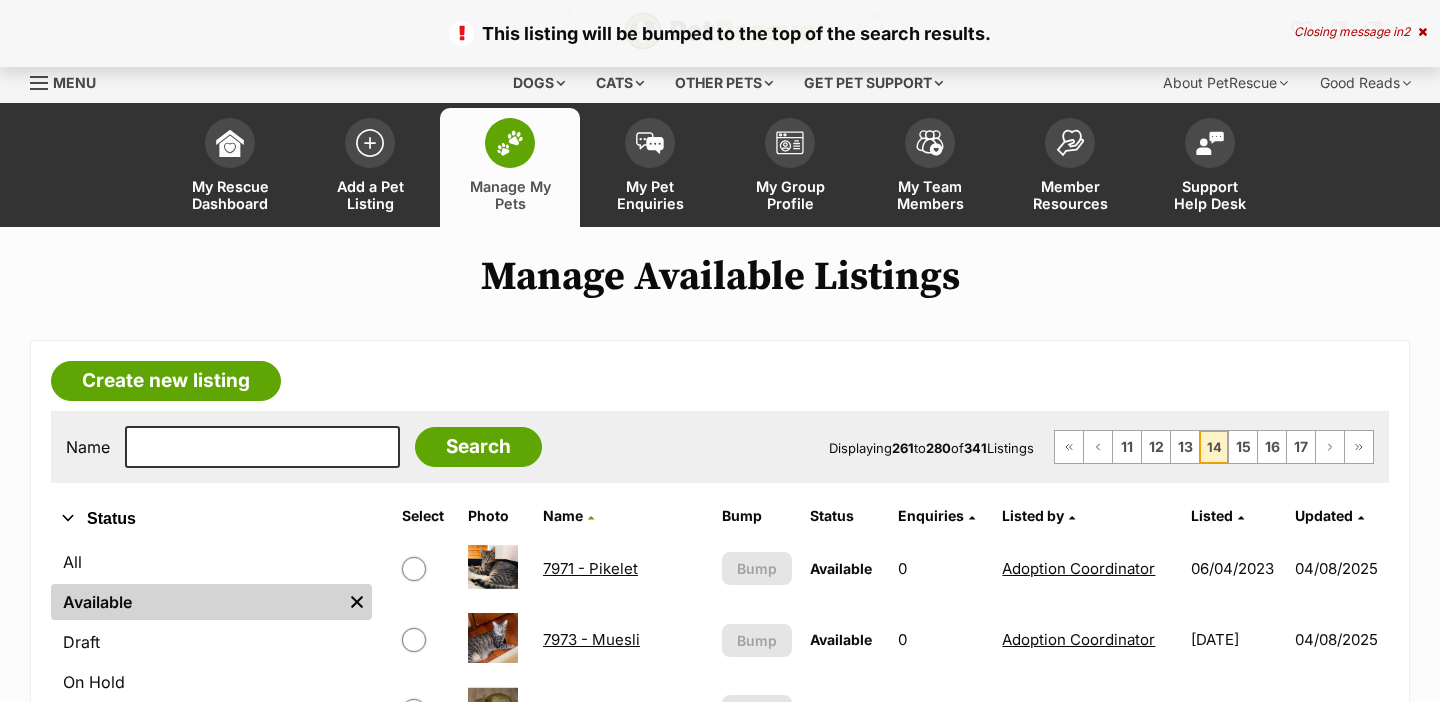 scroll, scrollTop: 0, scrollLeft: 0, axis: both 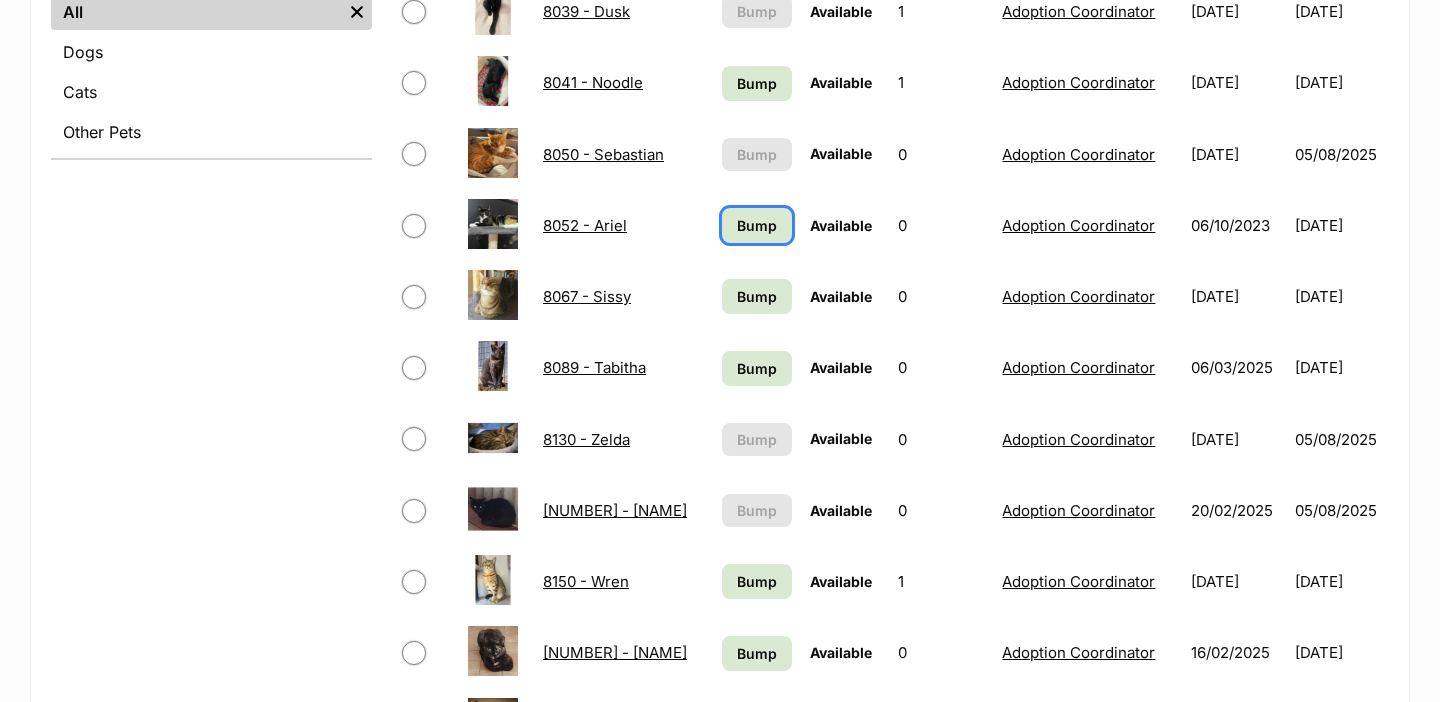 click on "Bump" at bounding box center [757, 225] 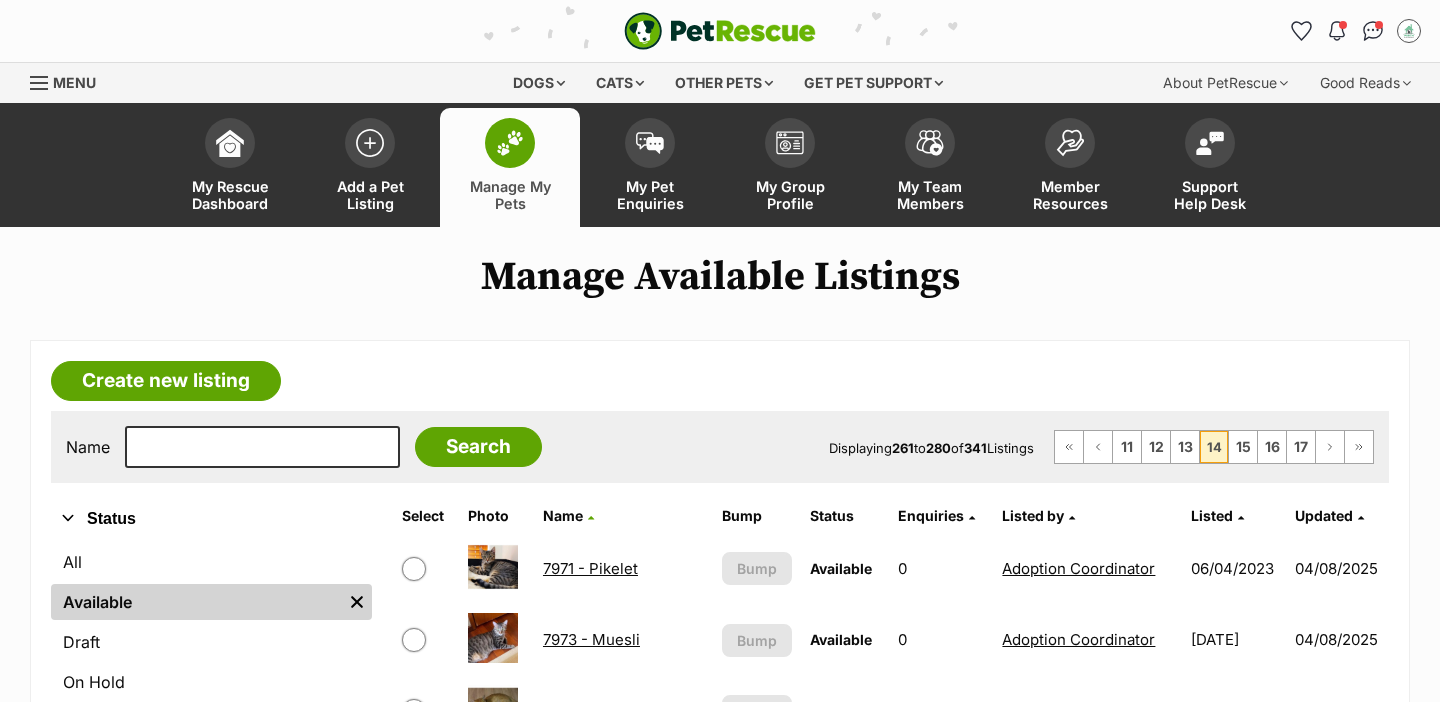 scroll, scrollTop: 0, scrollLeft: 0, axis: both 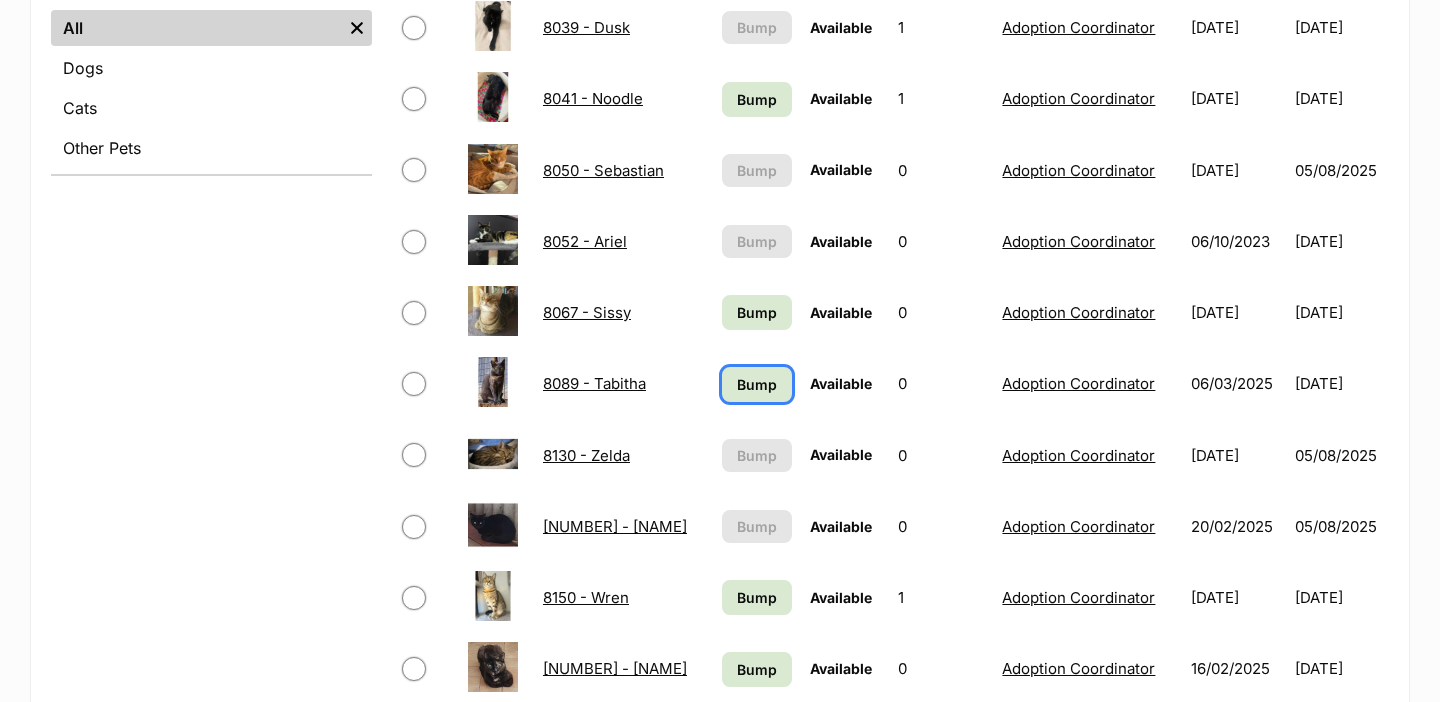 click on "Bump" at bounding box center [757, 384] 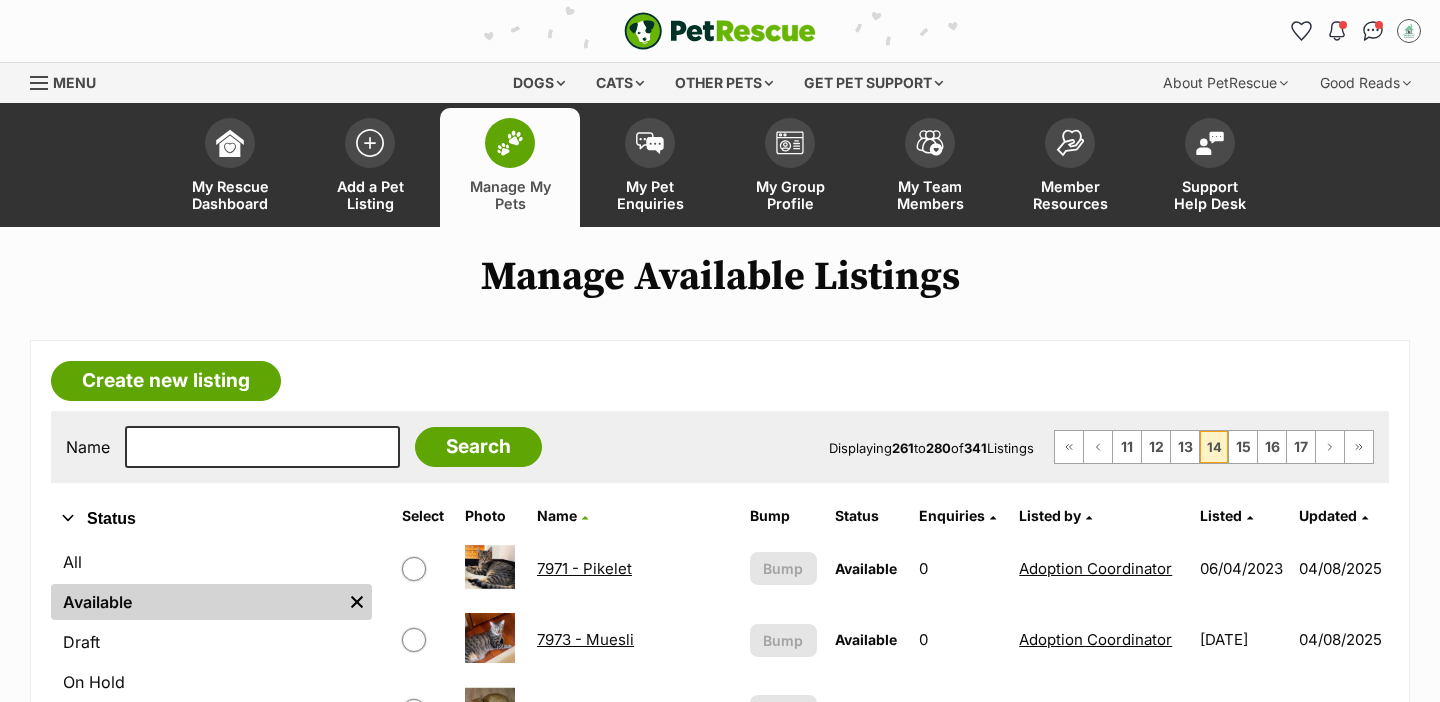 scroll, scrollTop: 0, scrollLeft: 0, axis: both 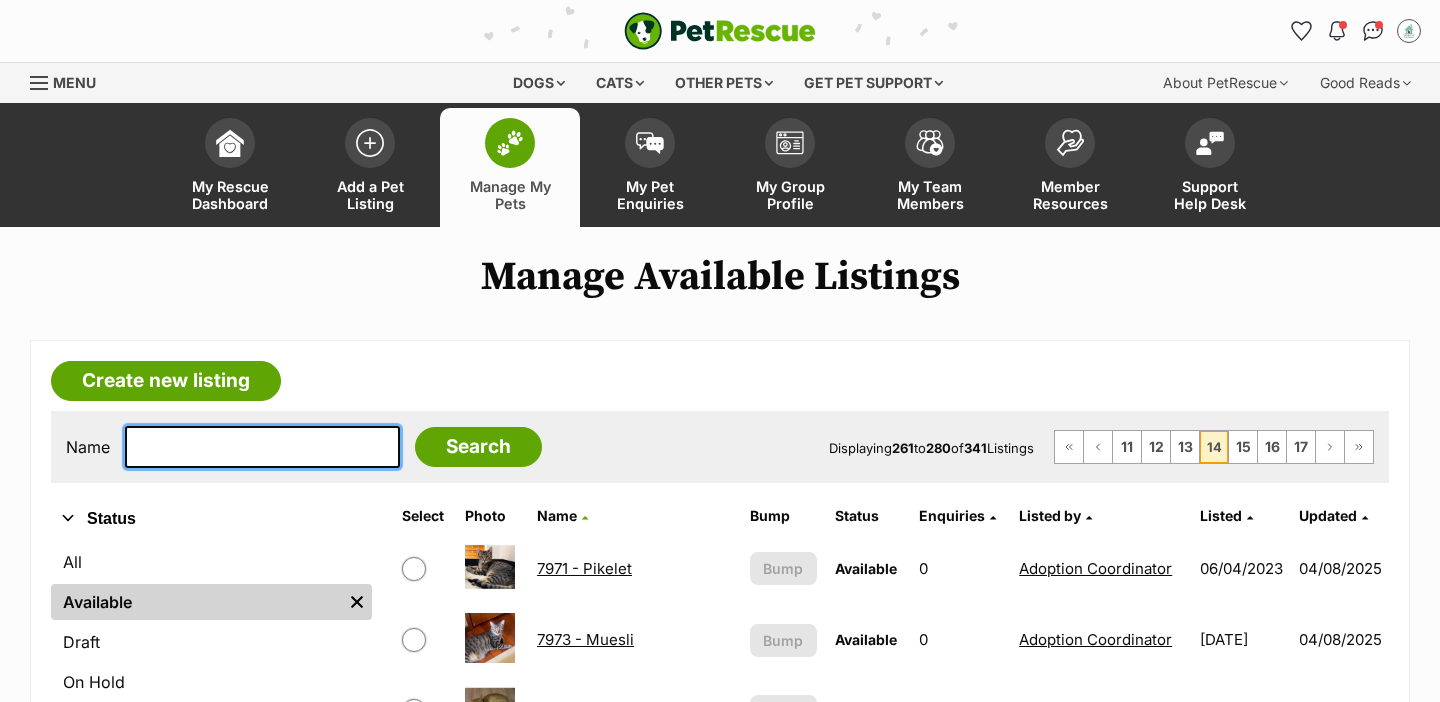 click at bounding box center [262, 447] 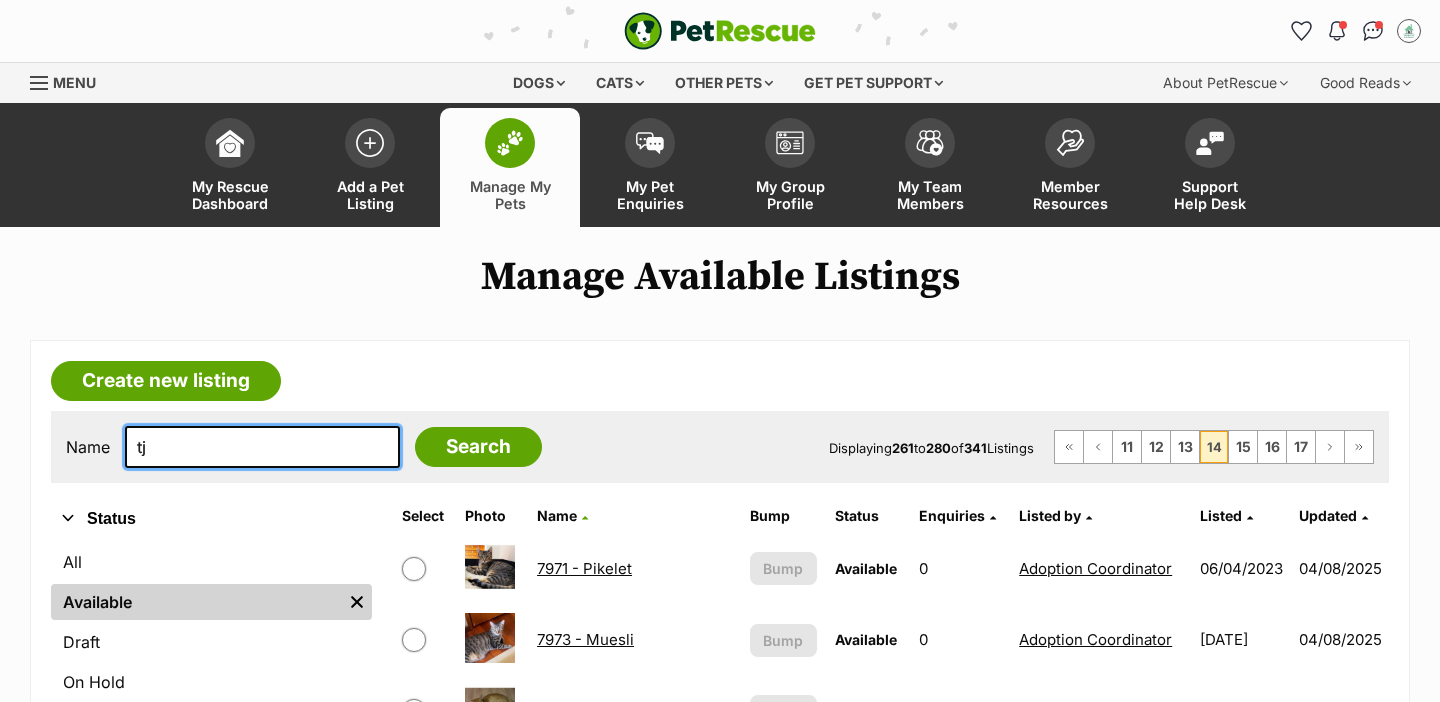 type on "tj" 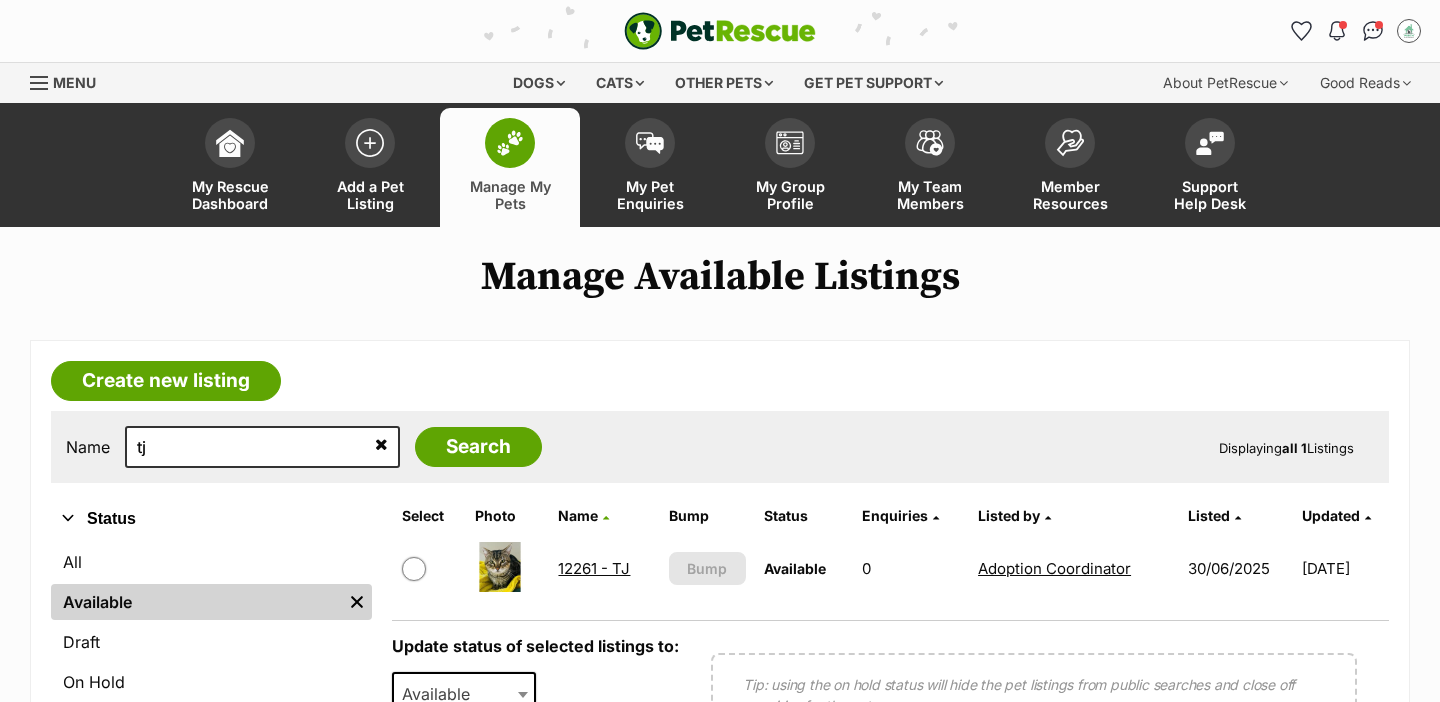 scroll, scrollTop: 0, scrollLeft: 0, axis: both 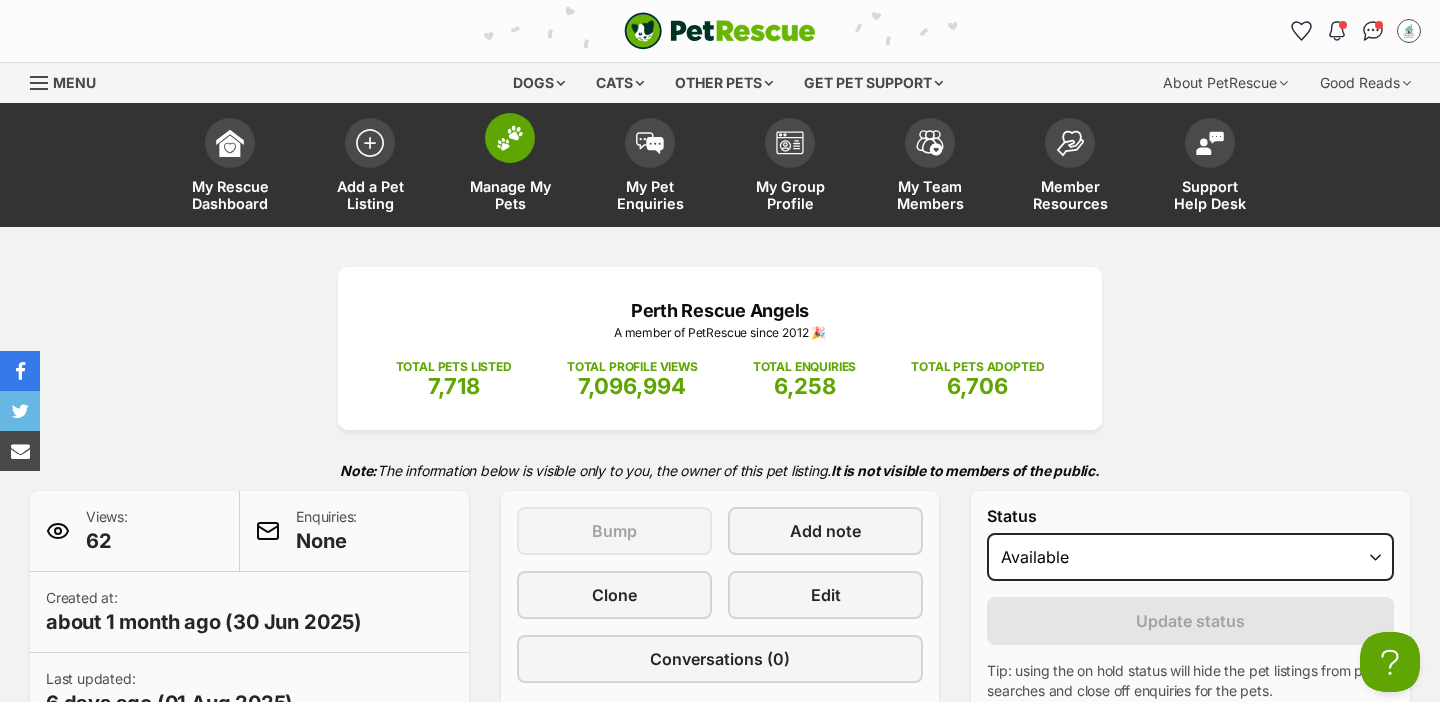 click on "Manage My Pets" at bounding box center (510, 167) 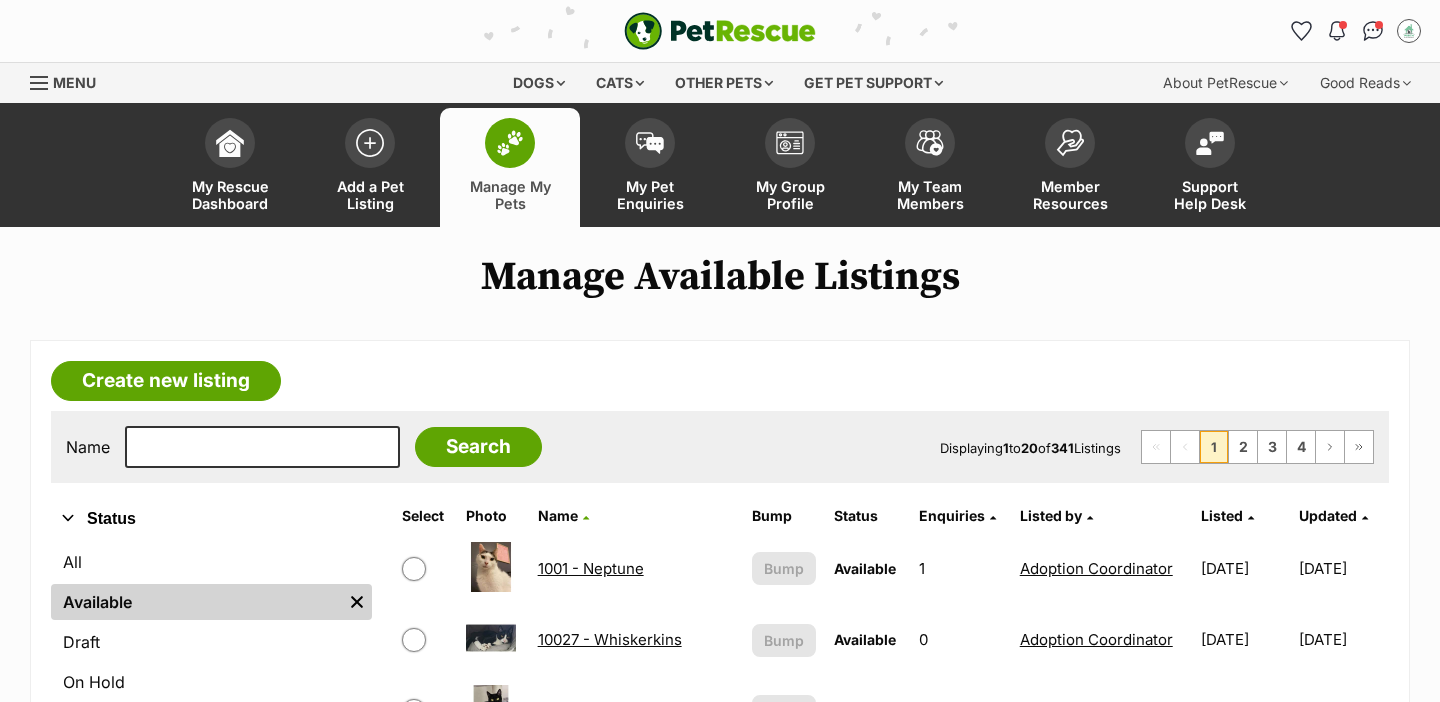 scroll, scrollTop: 0, scrollLeft: 0, axis: both 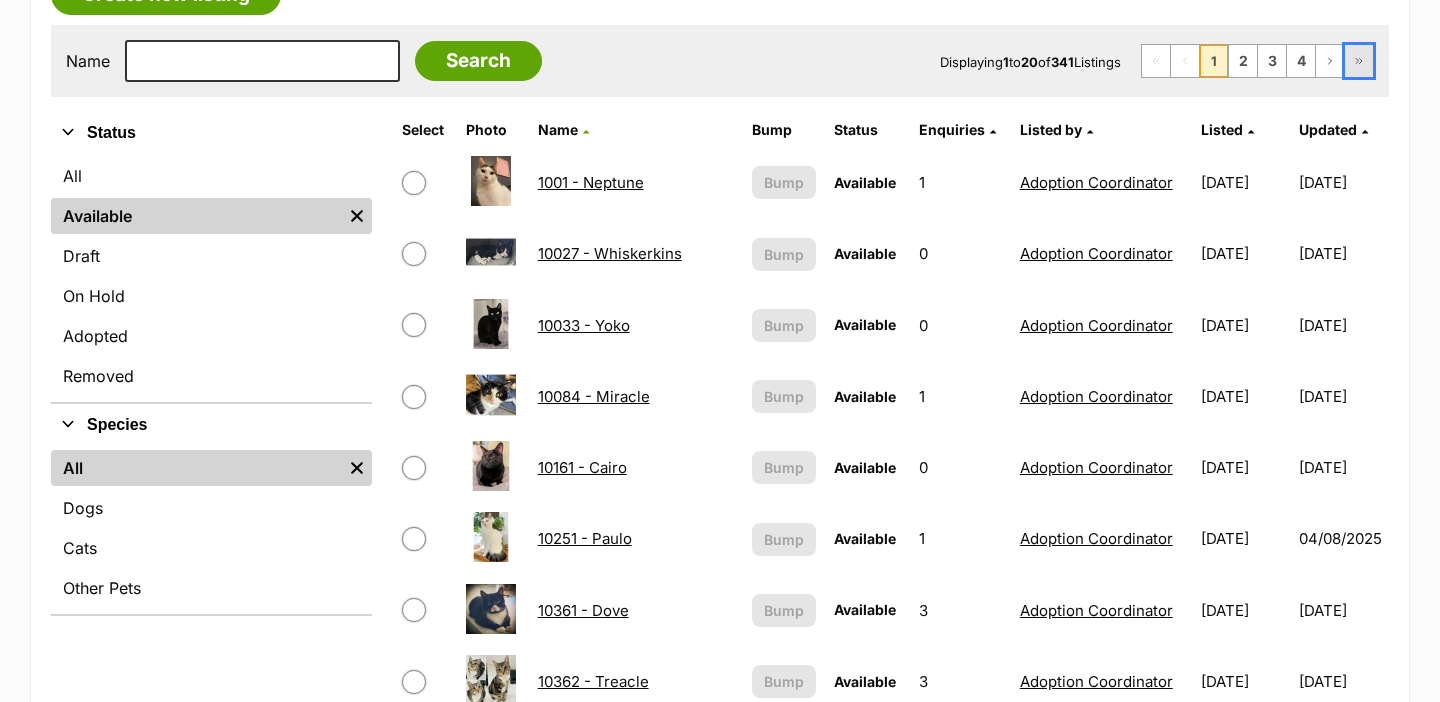 click on "Last Page" at bounding box center [1359, 61] 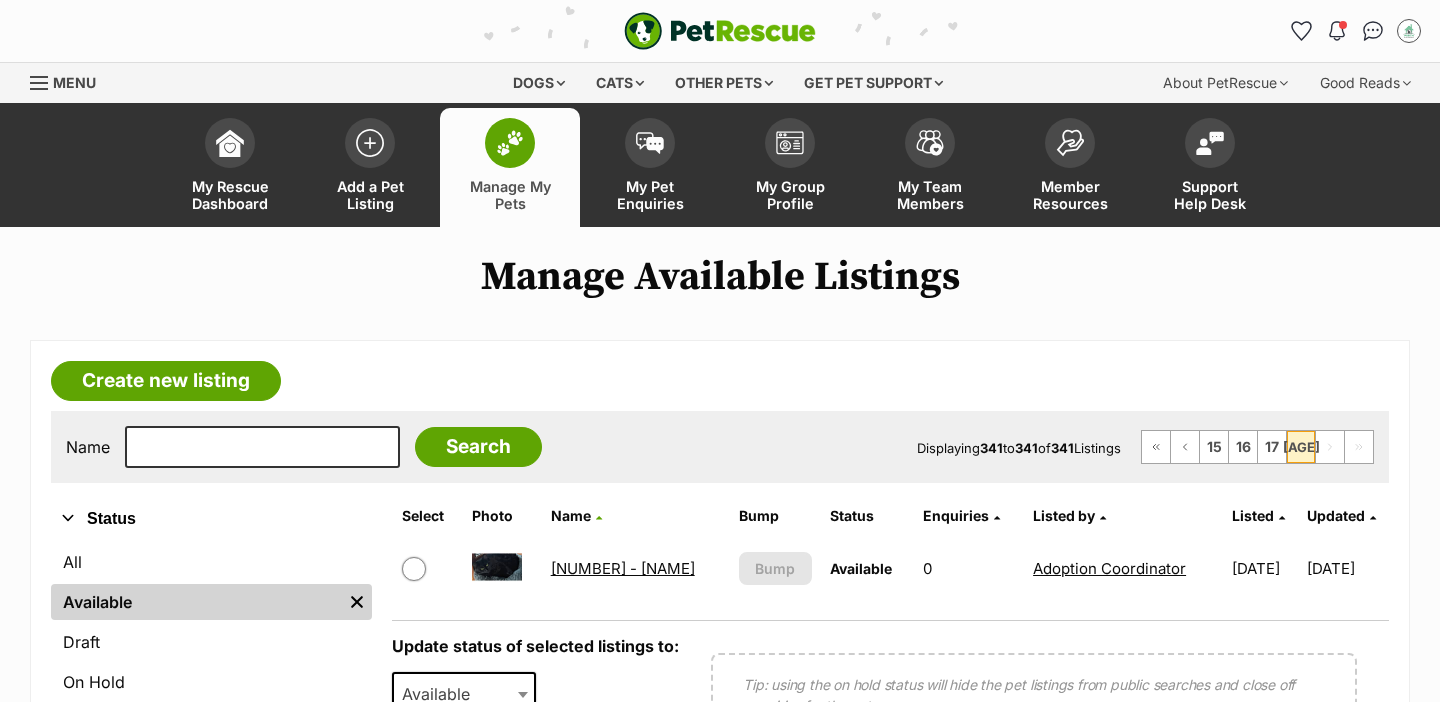 scroll, scrollTop: 0, scrollLeft: 0, axis: both 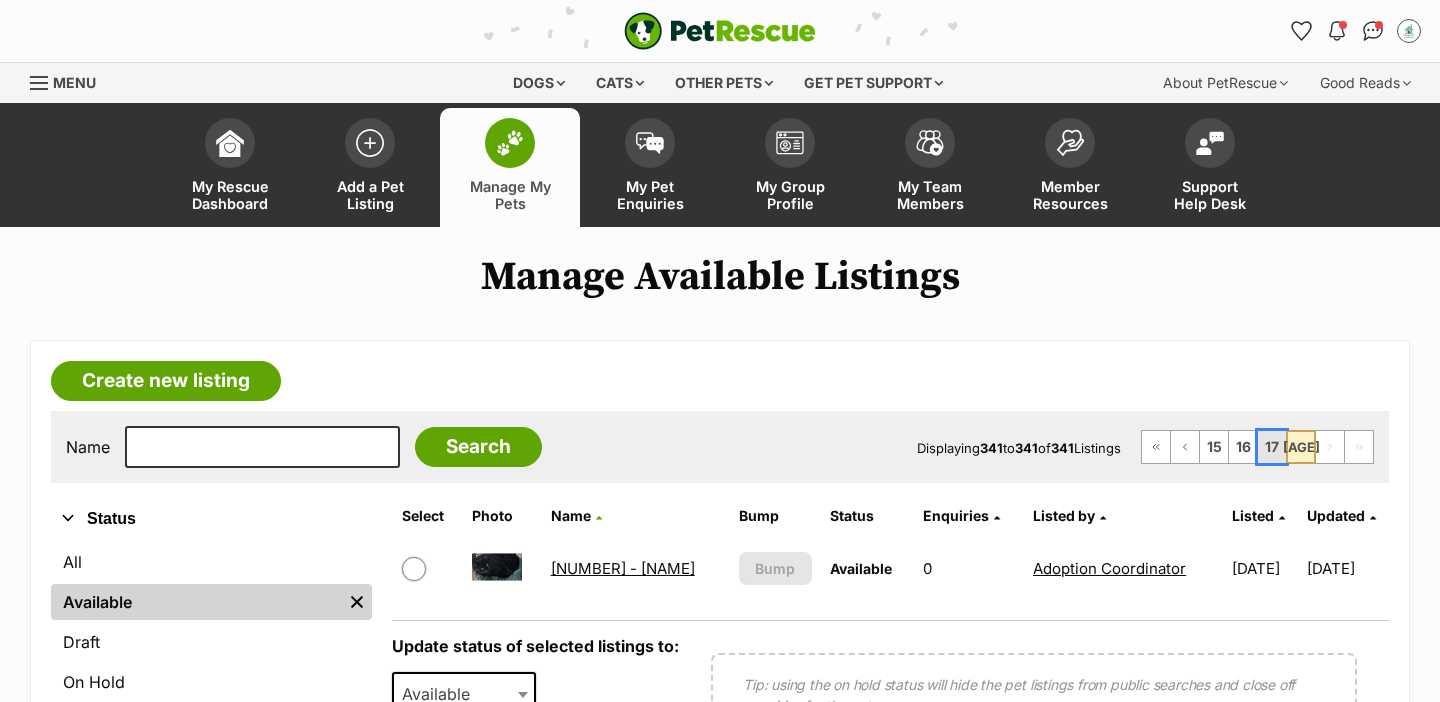 click on "17" at bounding box center [1272, 447] 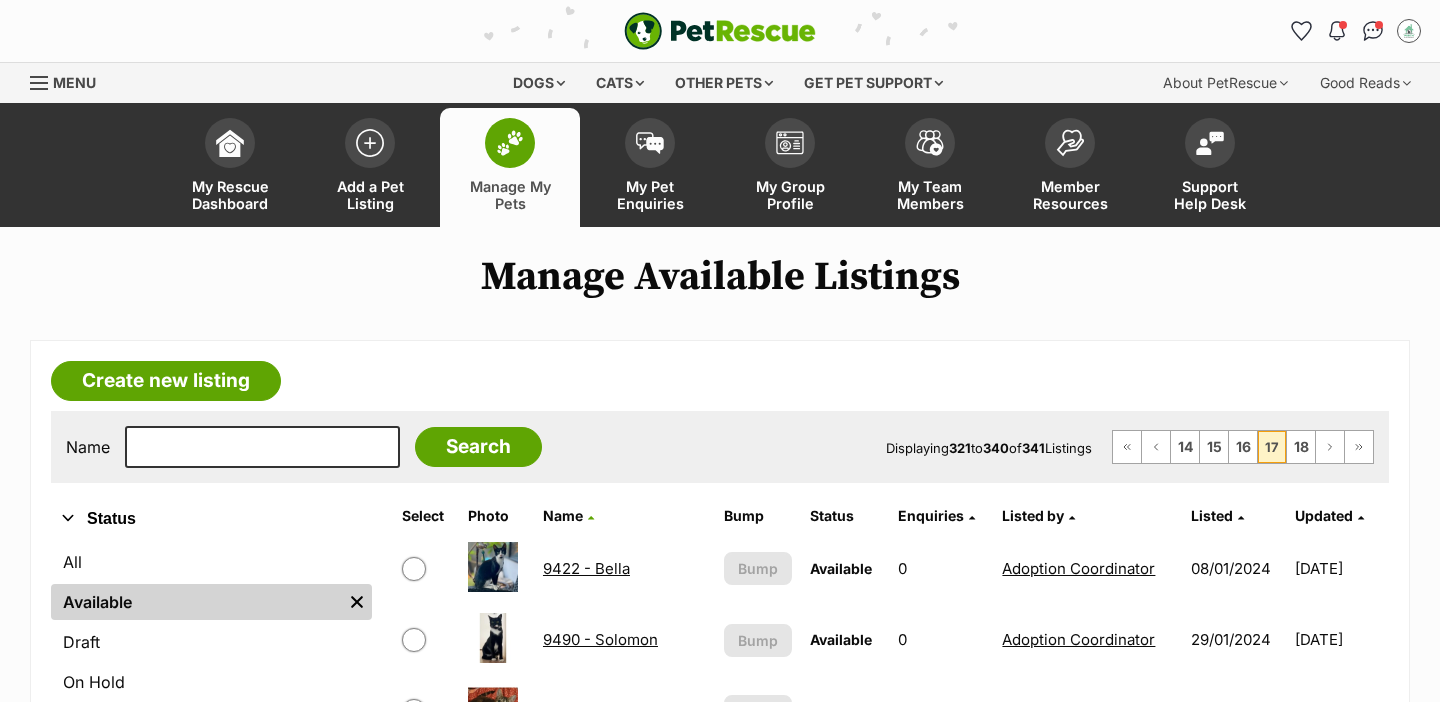 scroll, scrollTop: 0, scrollLeft: 0, axis: both 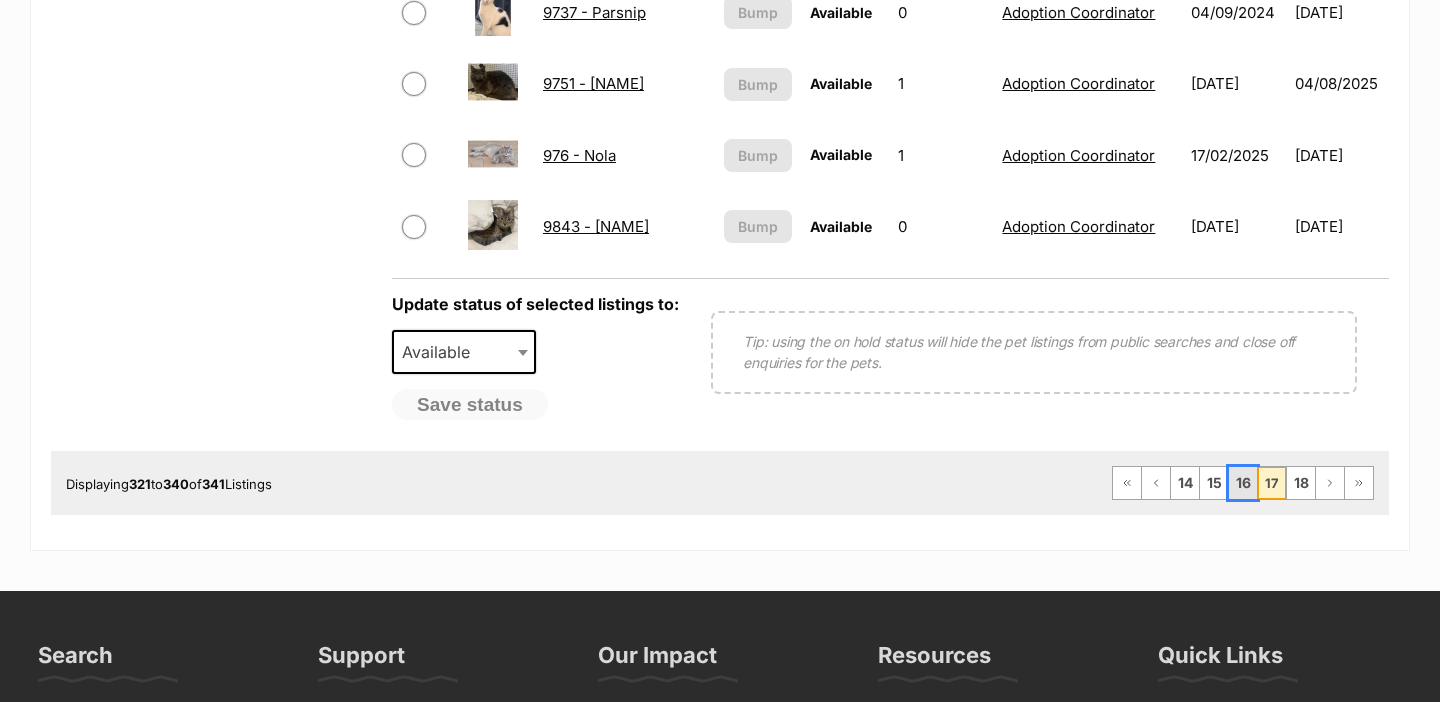 click on "16" at bounding box center [1243, 483] 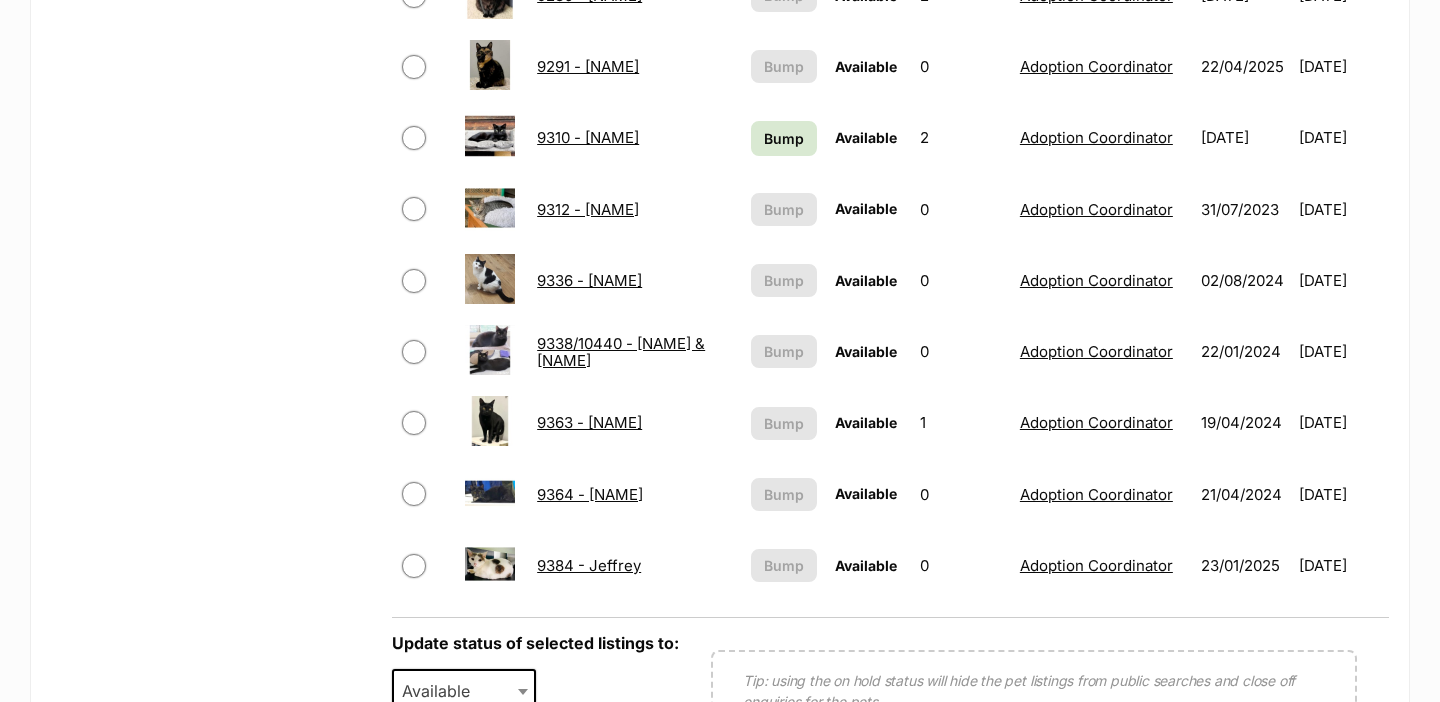 scroll, scrollTop: 1357, scrollLeft: 0, axis: vertical 